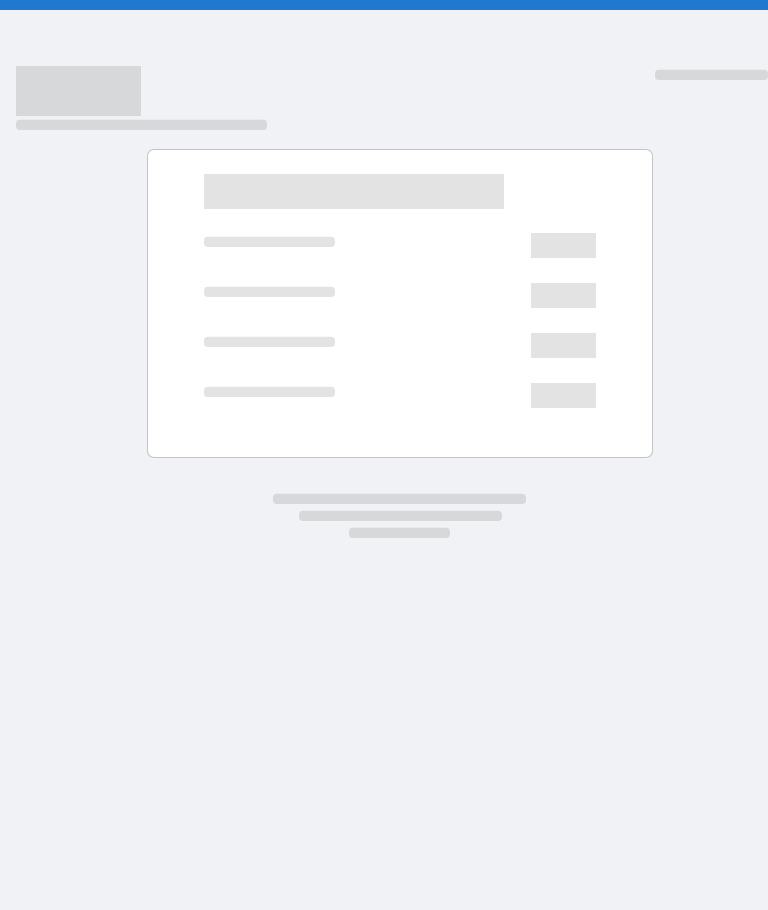 scroll, scrollTop: 0, scrollLeft: 0, axis: both 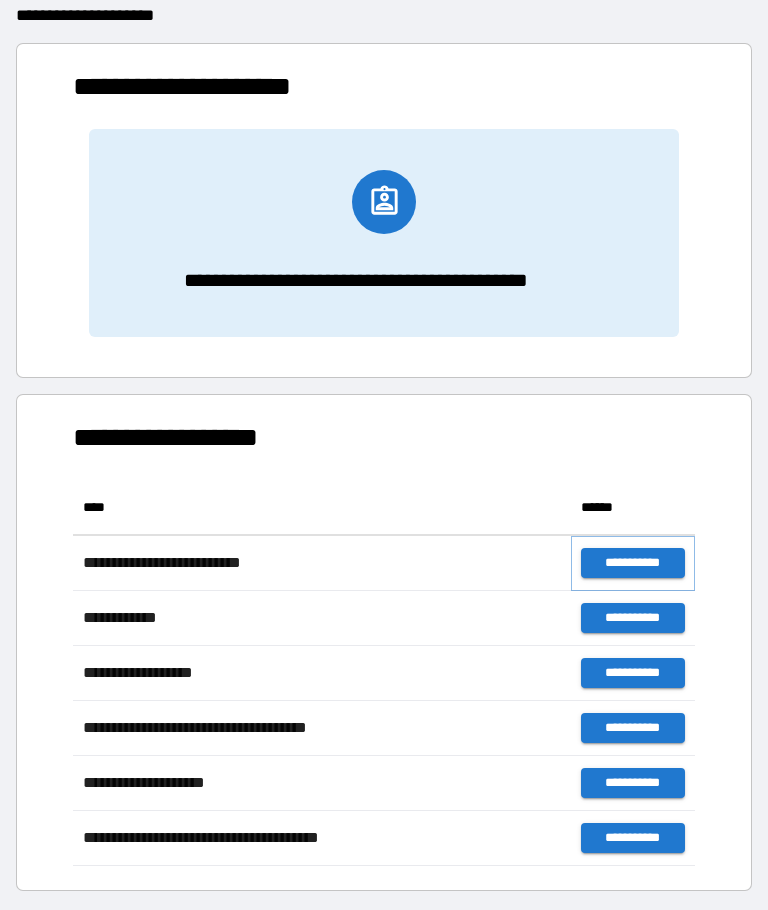 click on "**********" at bounding box center [633, 563] 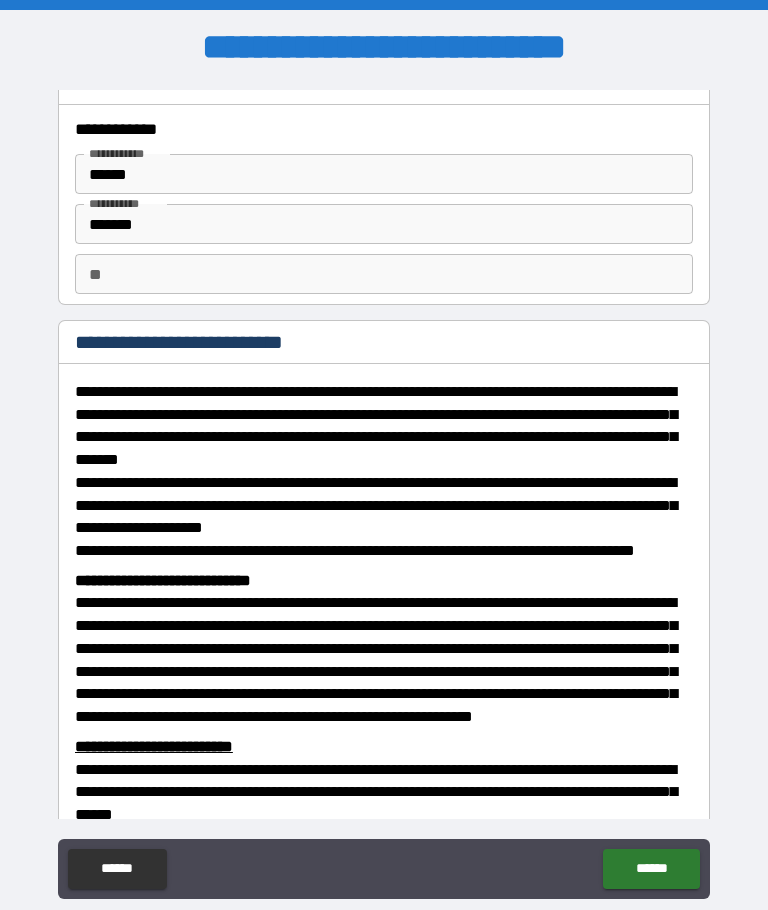 scroll, scrollTop: 30, scrollLeft: 0, axis: vertical 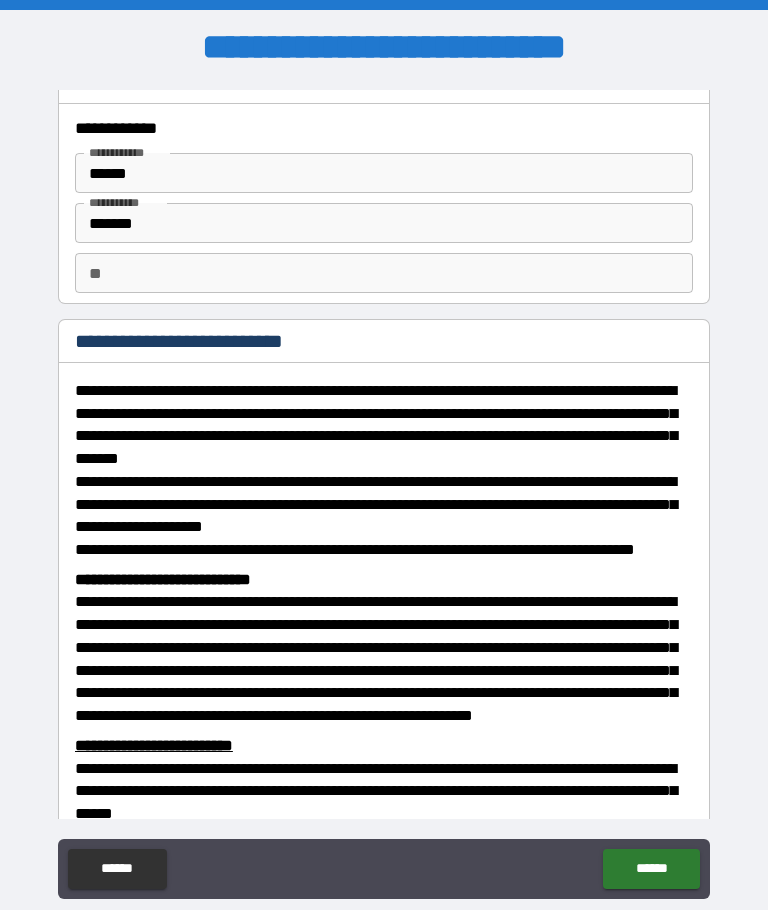 click on "**" at bounding box center [384, 273] 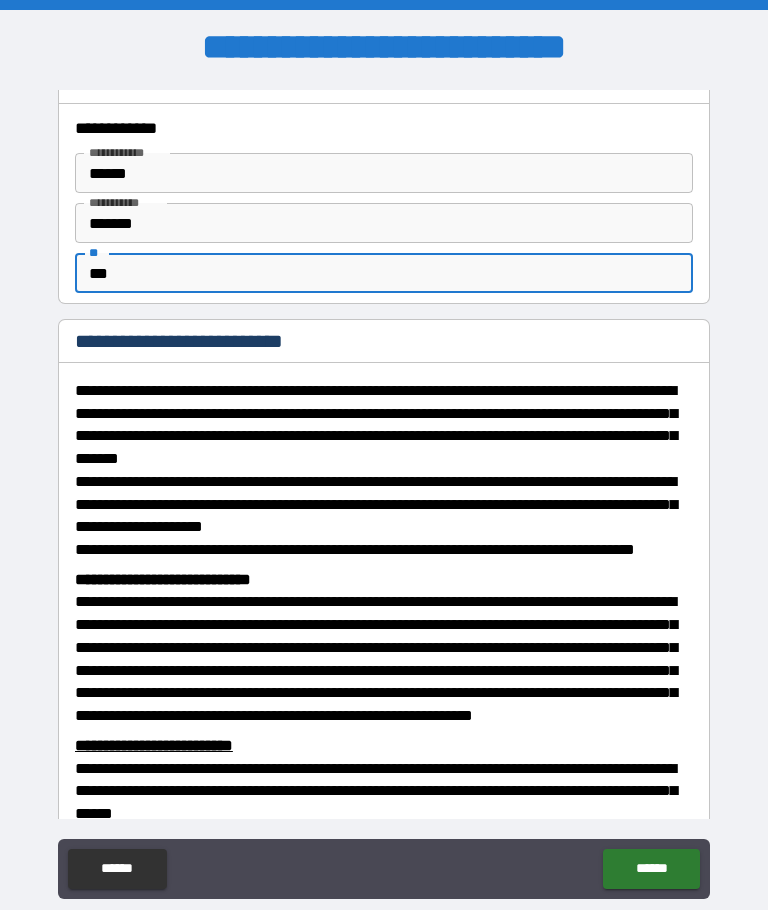 type on "***" 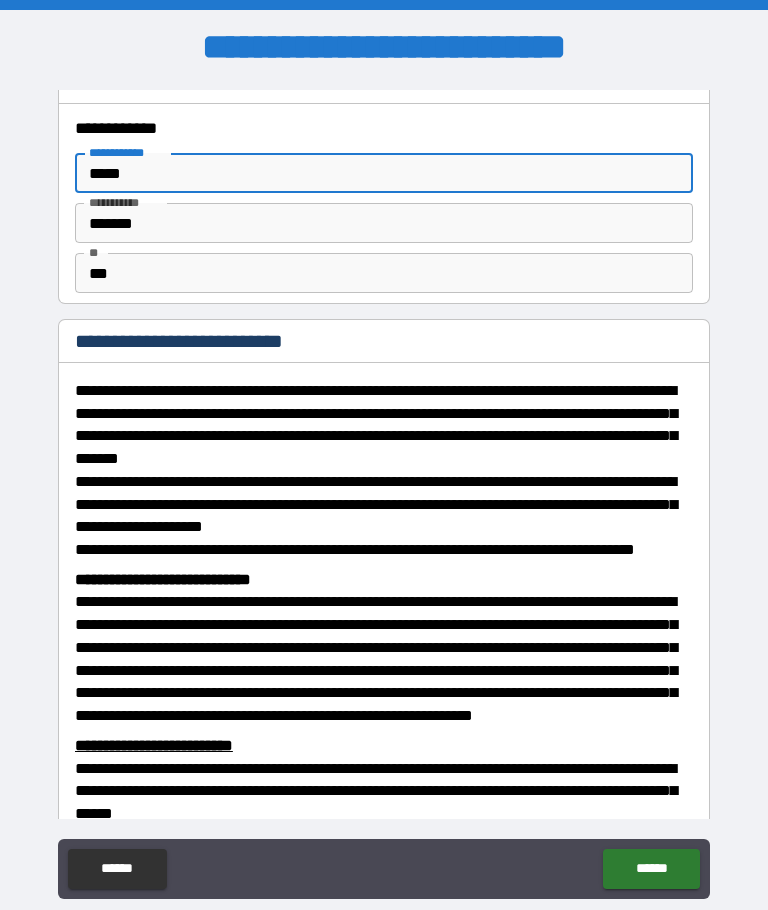 click on "*****" at bounding box center (384, 173) 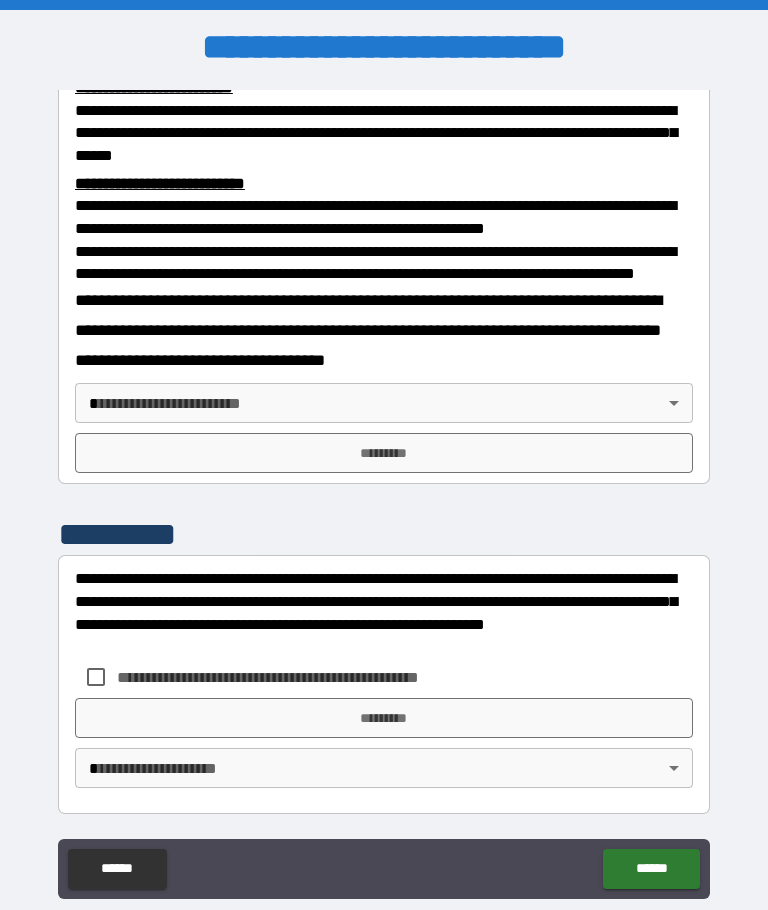scroll, scrollTop: 739, scrollLeft: 0, axis: vertical 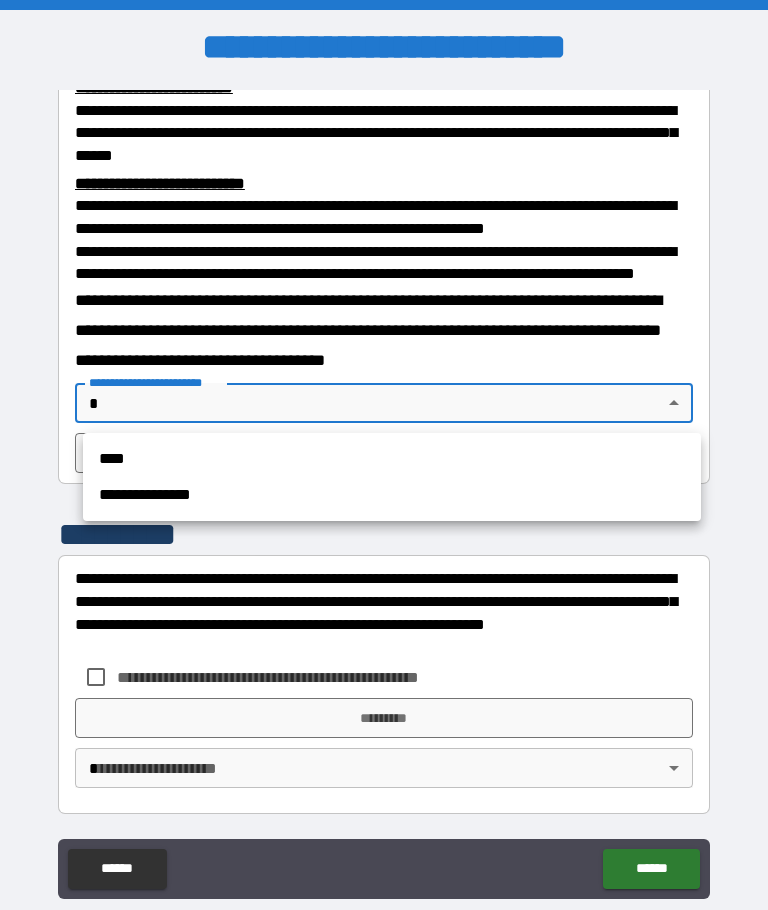 click on "**********" at bounding box center (392, 495) 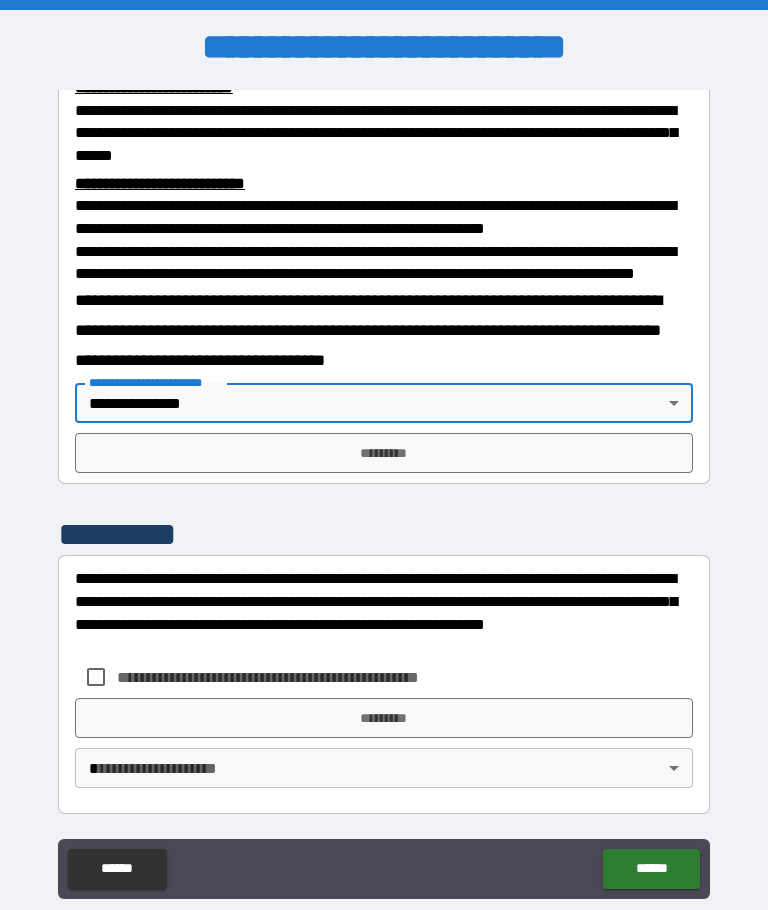 click on "*********" at bounding box center [384, 453] 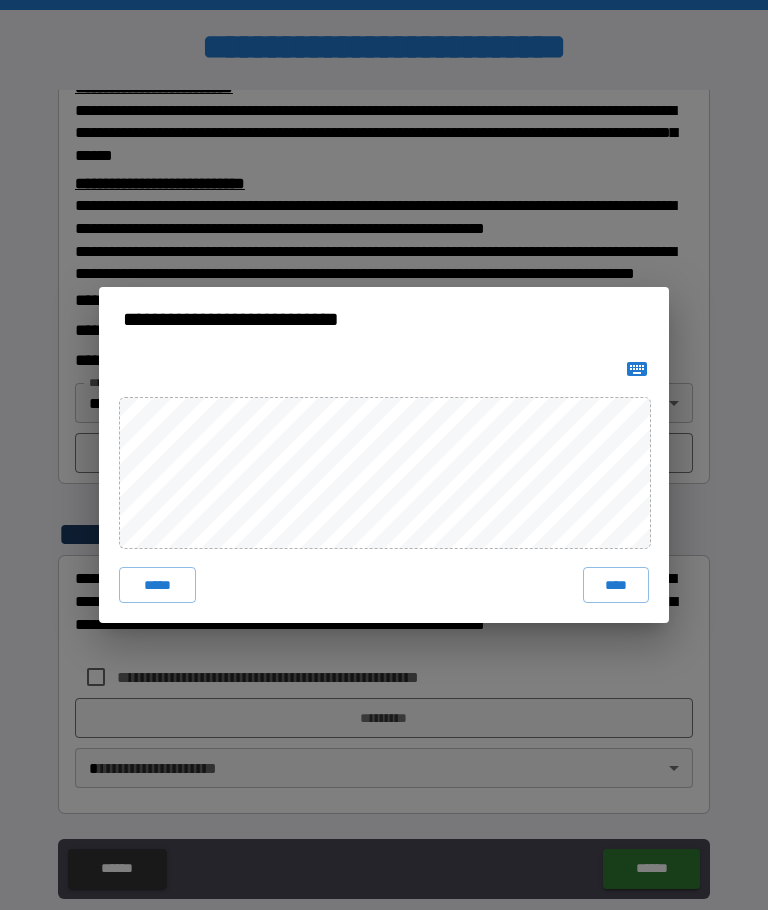 click on "****" at bounding box center [616, 585] 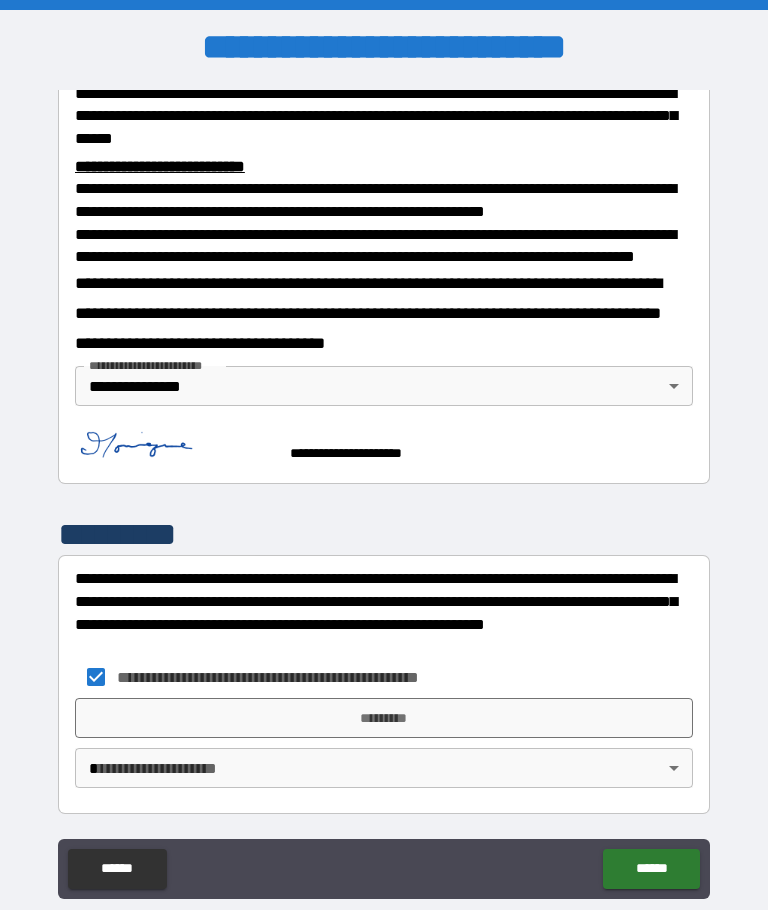 scroll, scrollTop: 756, scrollLeft: 0, axis: vertical 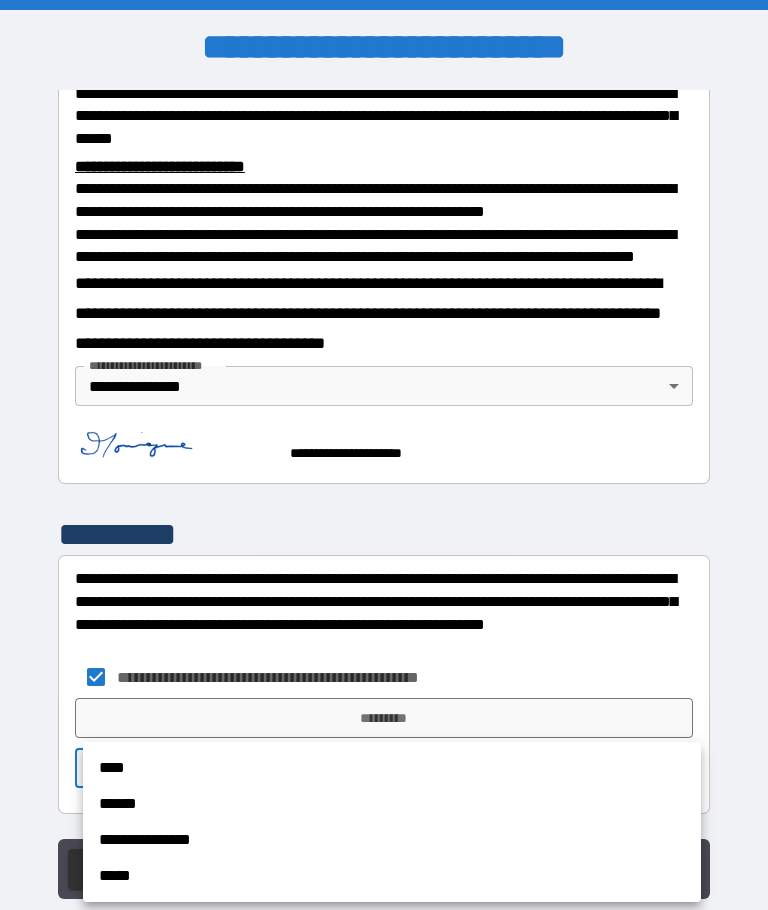 click on "**********" at bounding box center [392, 840] 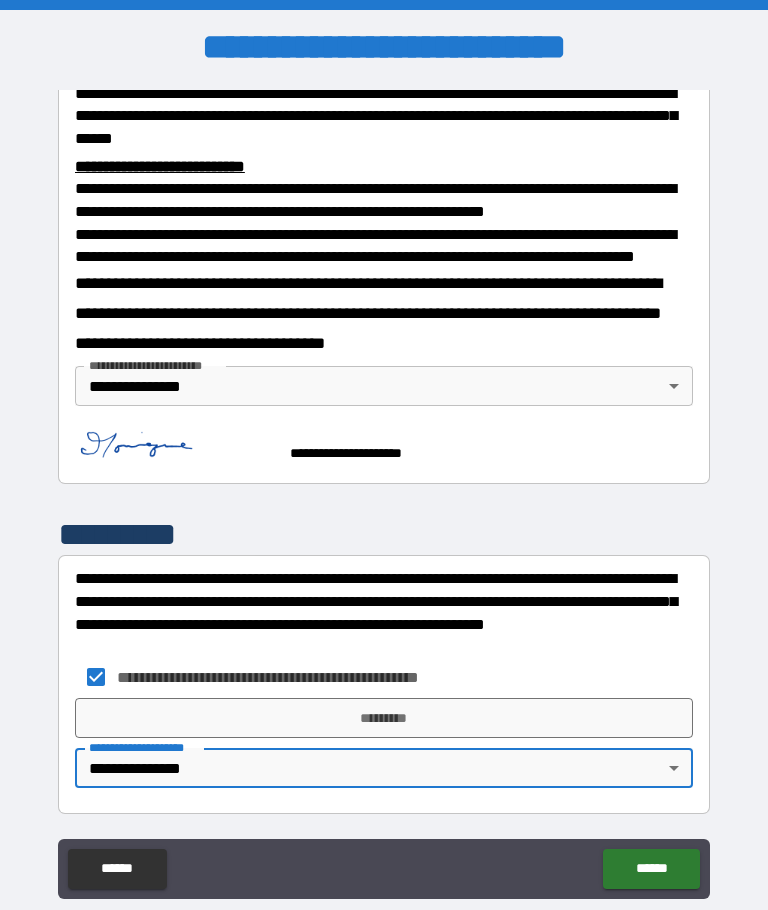 type on "**********" 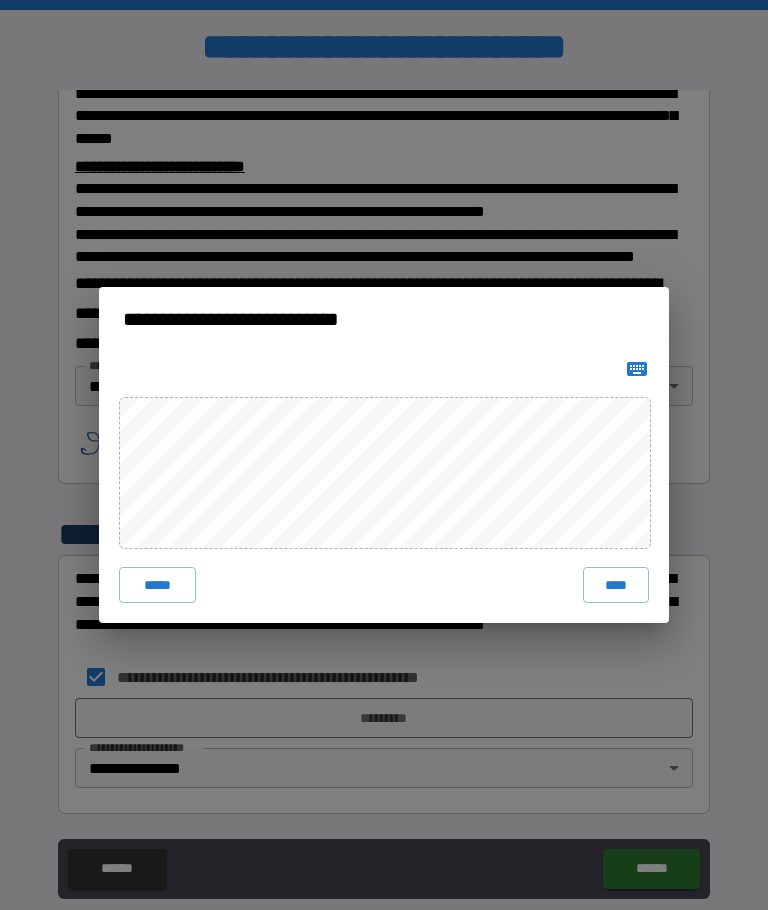 click on "****" at bounding box center (616, 585) 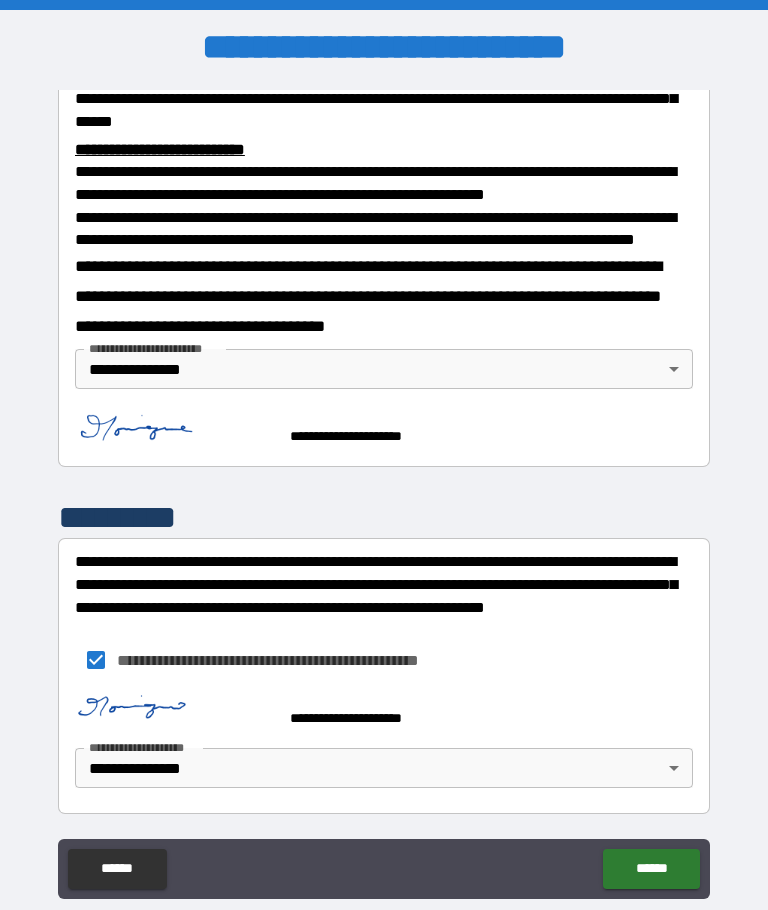 scroll, scrollTop: 774, scrollLeft: 0, axis: vertical 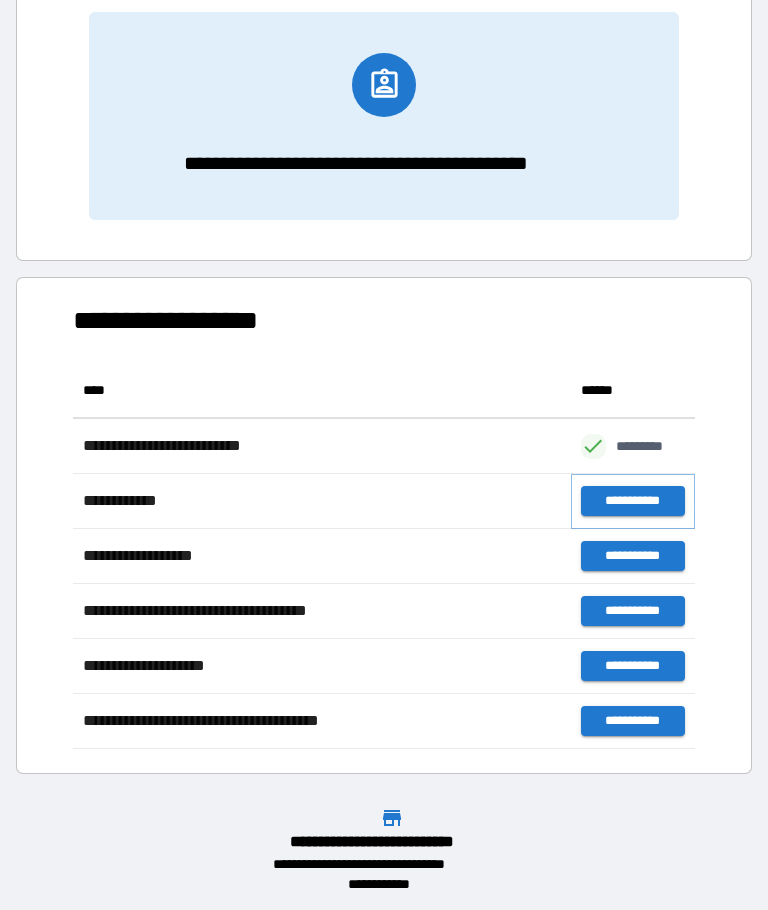 click on "**********" at bounding box center (633, 501) 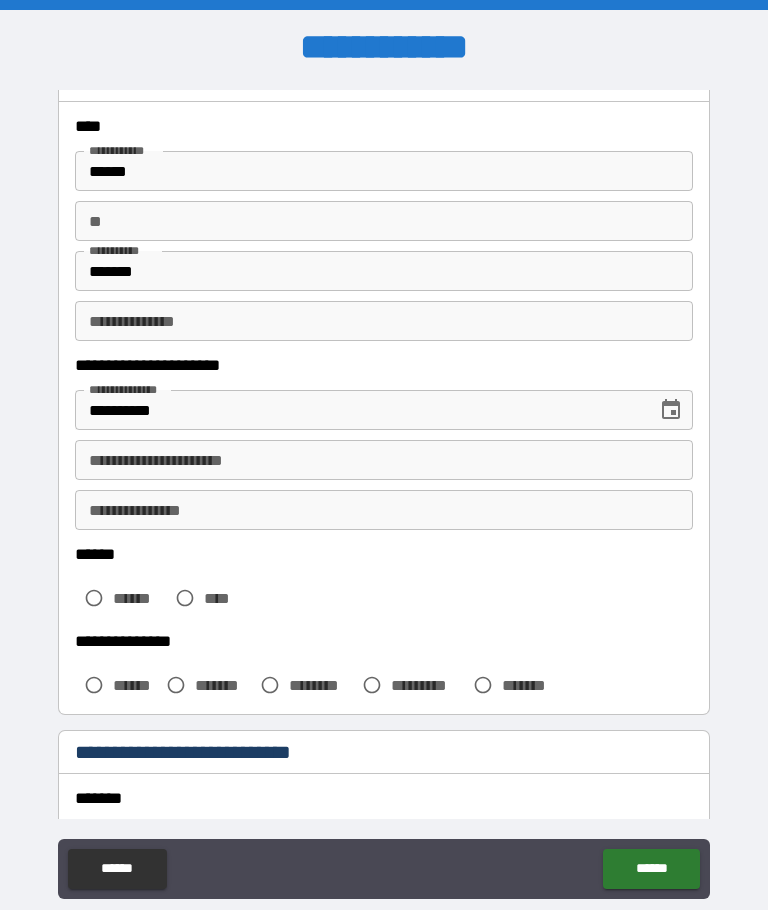 scroll, scrollTop: 89, scrollLeft: 0, axis: vertical 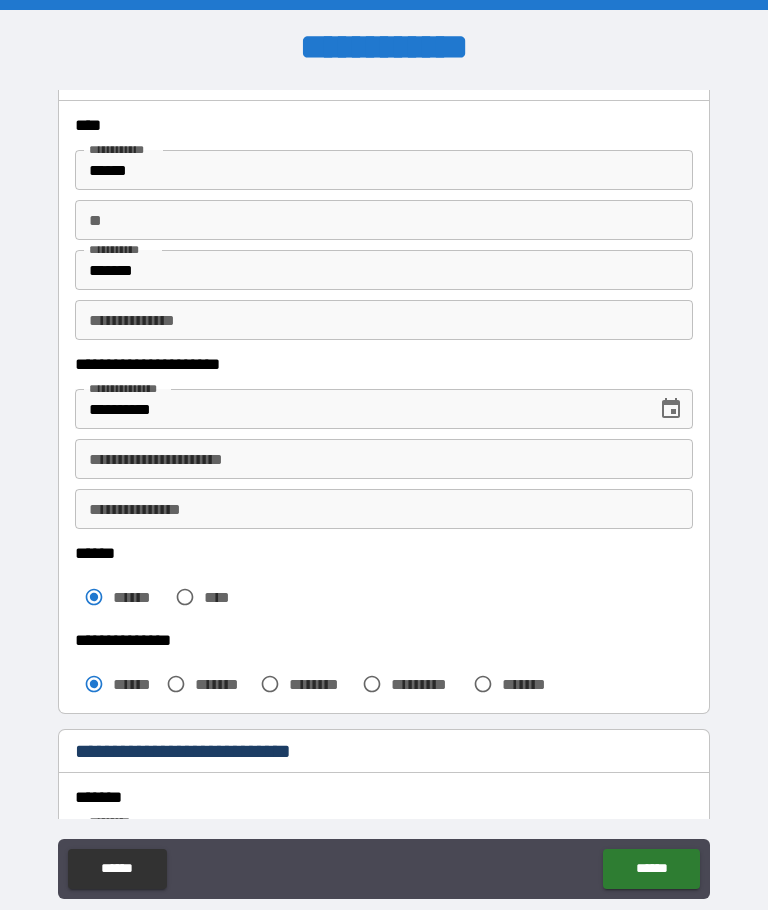 click on "**********" at bounding box center (384, 459) 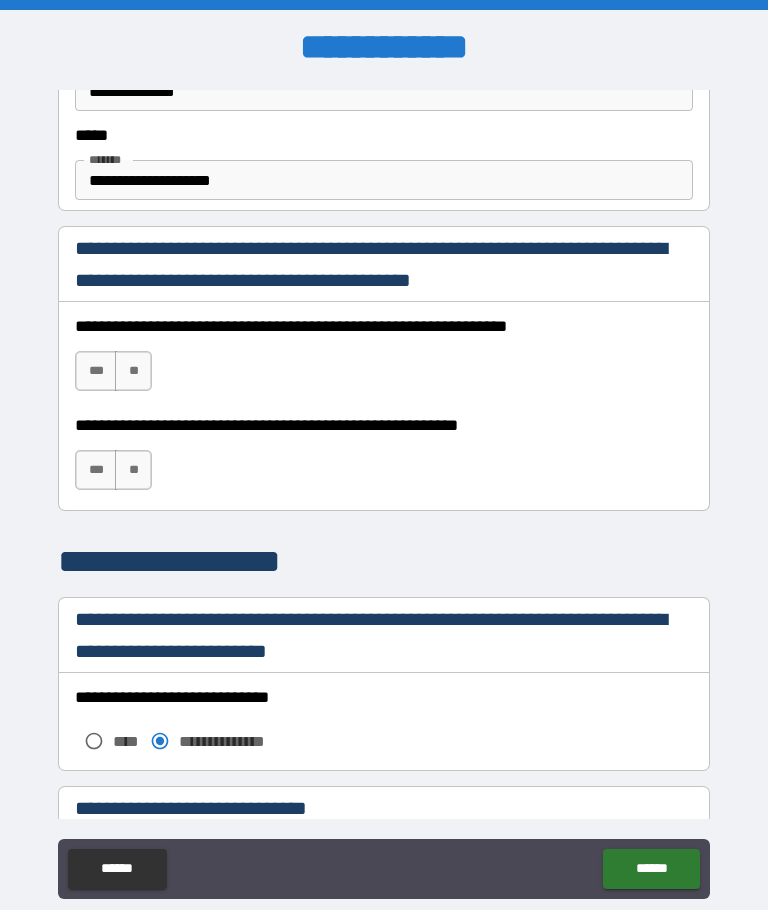 scroll, scrollTop: 1229, scrollLeft: 0, axis: vertical 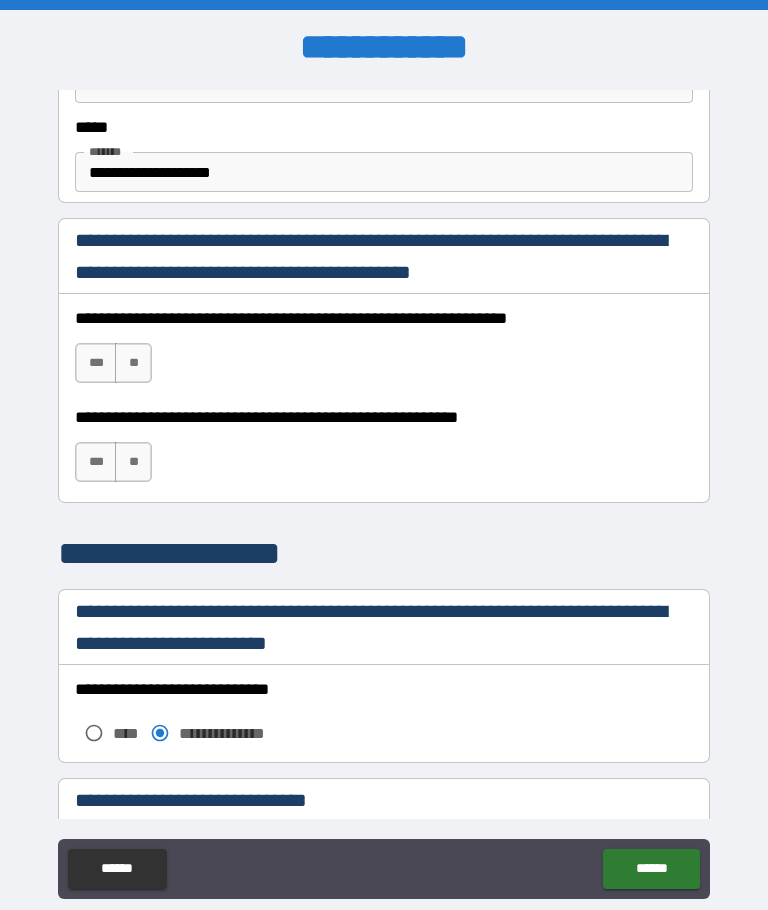 type on "**********" 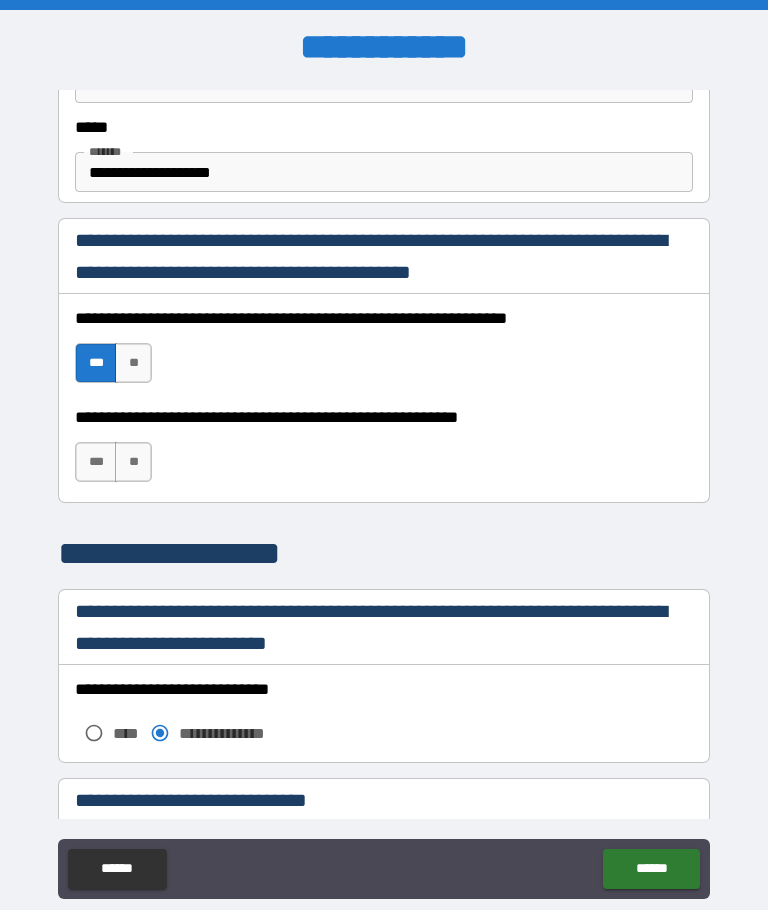 click on "***" at bounding box center [96, 462] 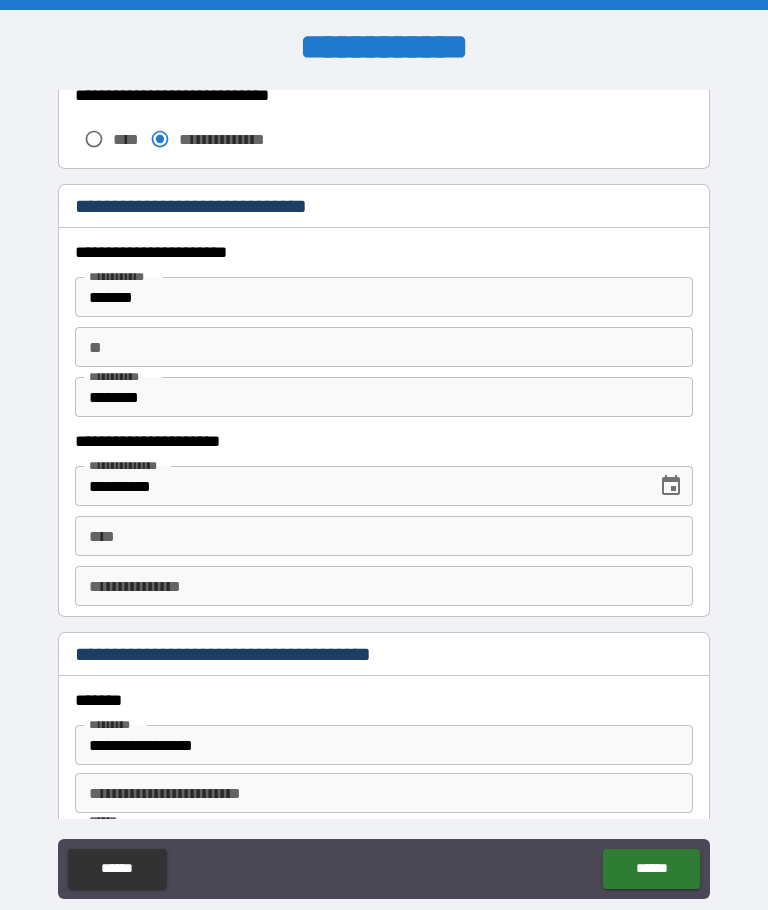 scroll, scrollTop: 1833, scrollLeft: 0, axis: vertical 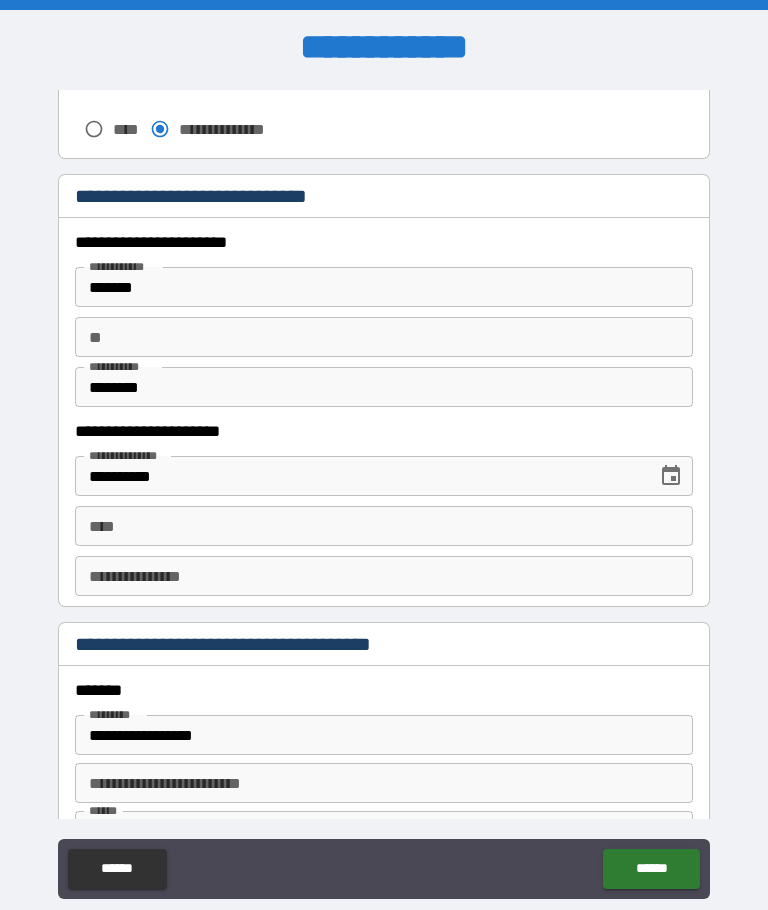 click on "****" at bounding box center [384, 526] 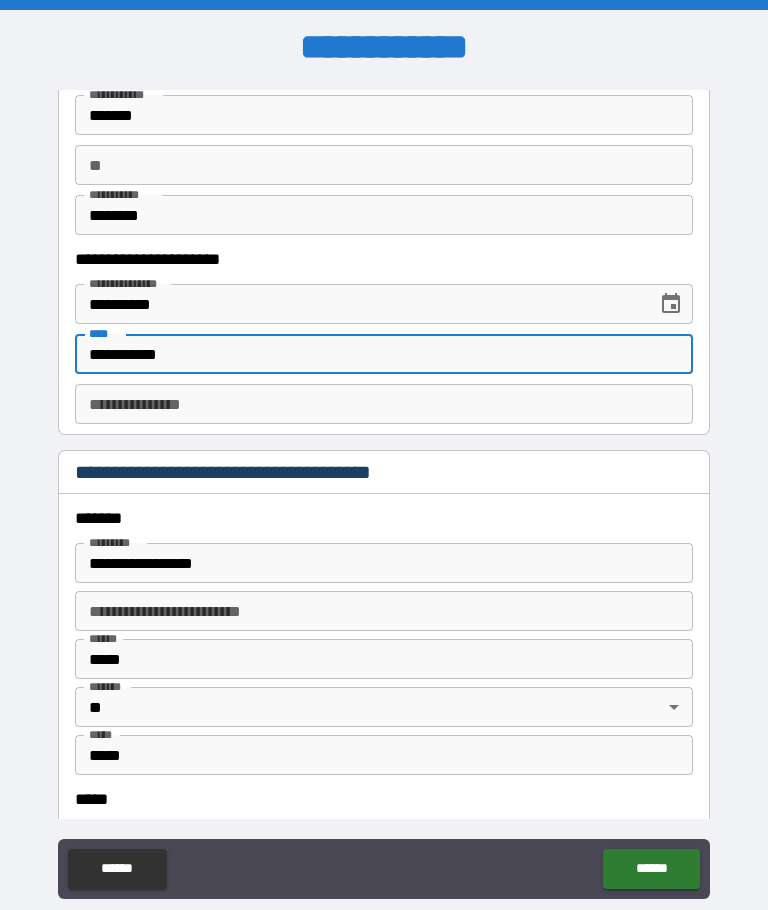 scroll, scrollTop: 2009, scrollLeft: 0, axis: vertical 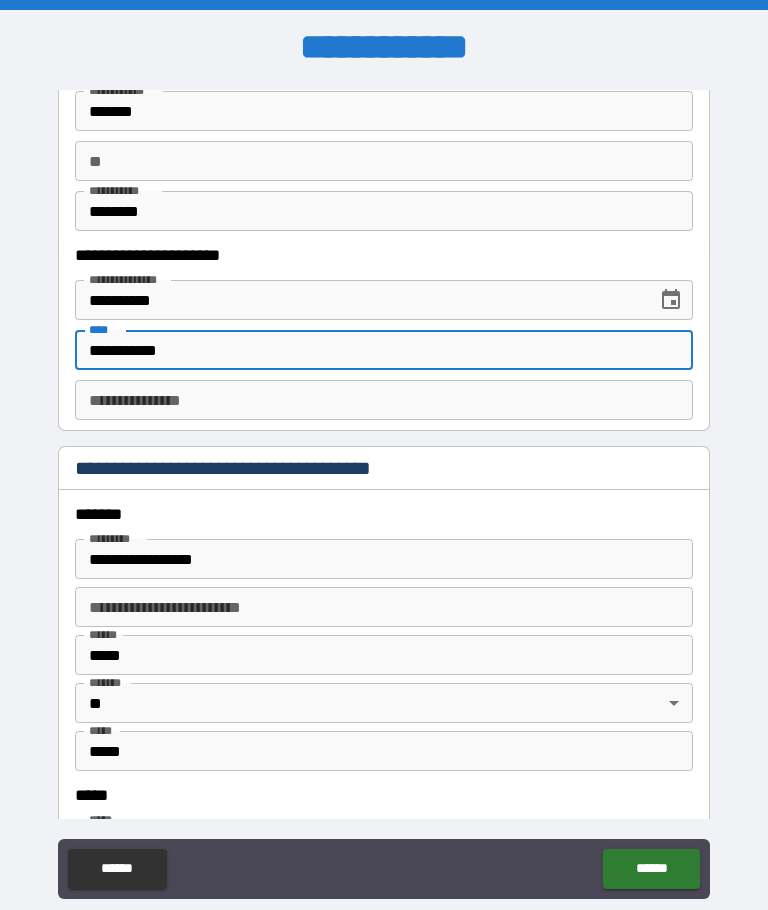 type on "**********" 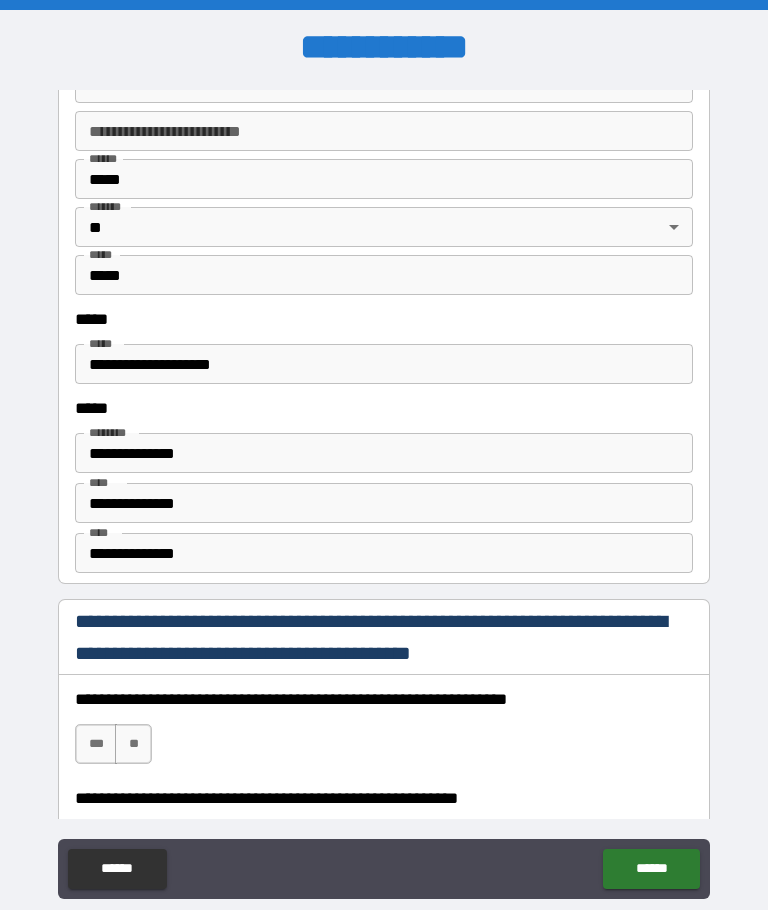scroll, scrollTop: 2485, scrollLeft: 0, axis: vertical 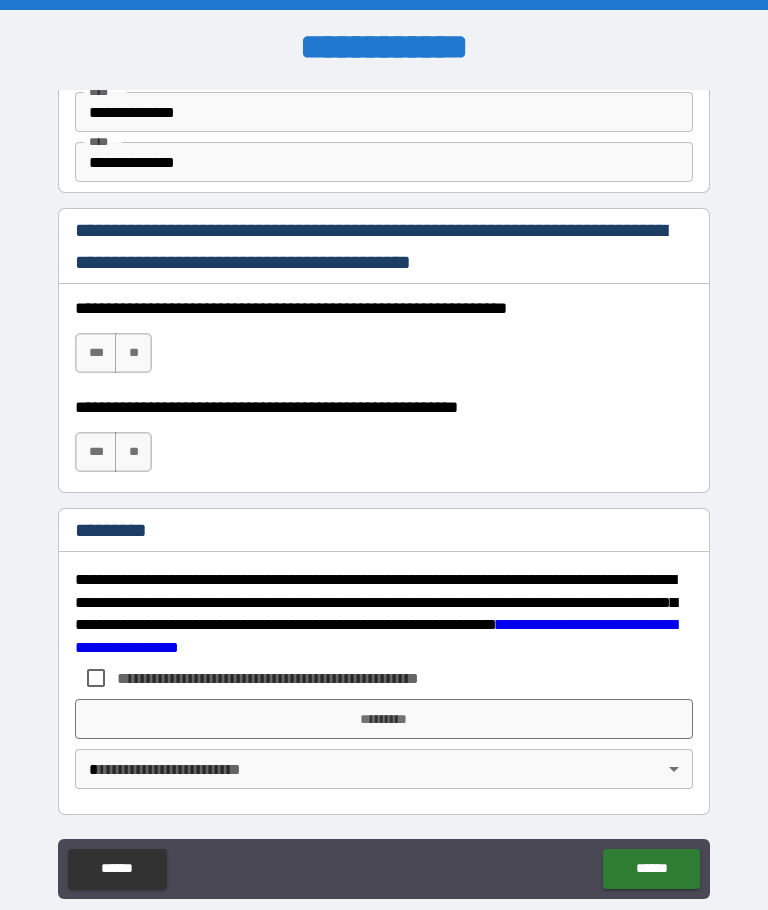 type on "*****" 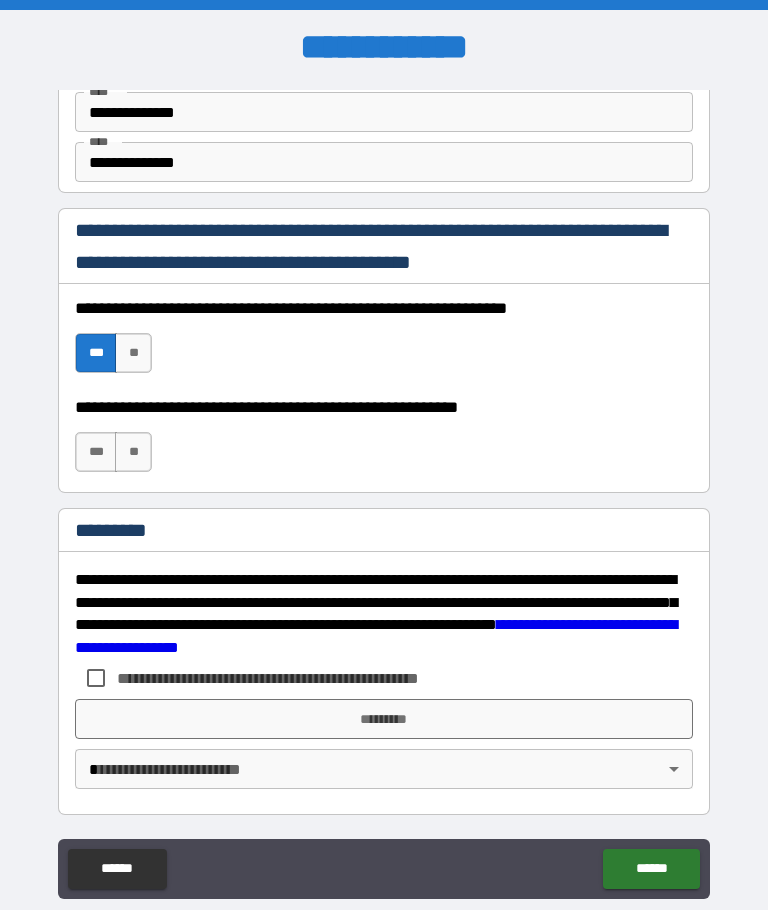 click on "***" at bounding box center (96, 452) 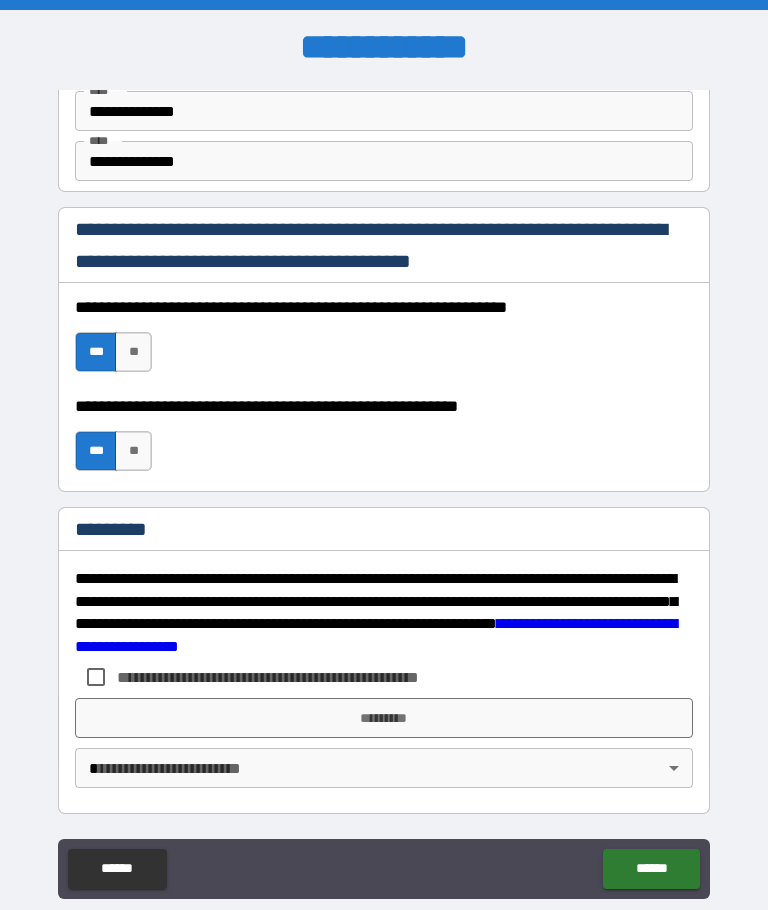 scroll, scrollTop: 2877, scrollLeft: 0, axis: vertical 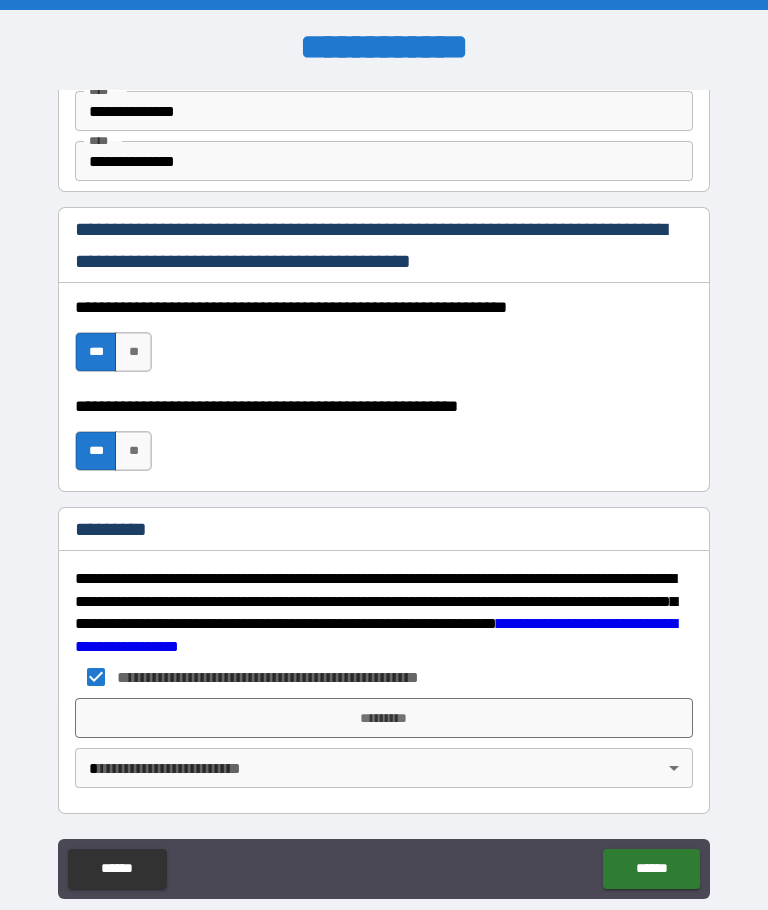 click on "*********" at bounding box center (384, 718) 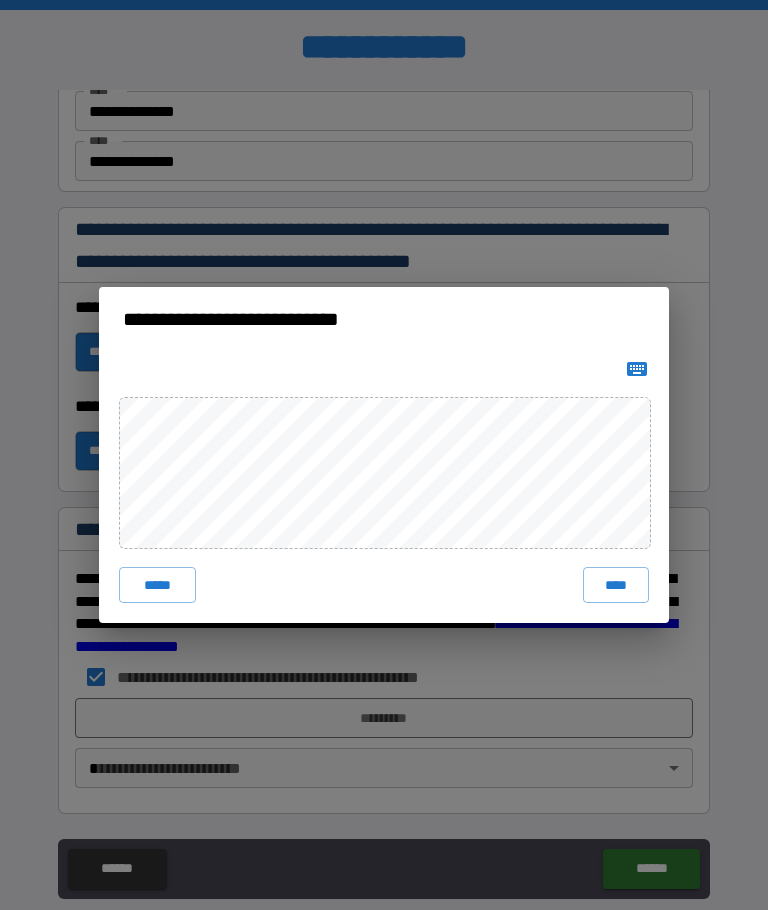 click on "*****" at bounding box center [157, 585] 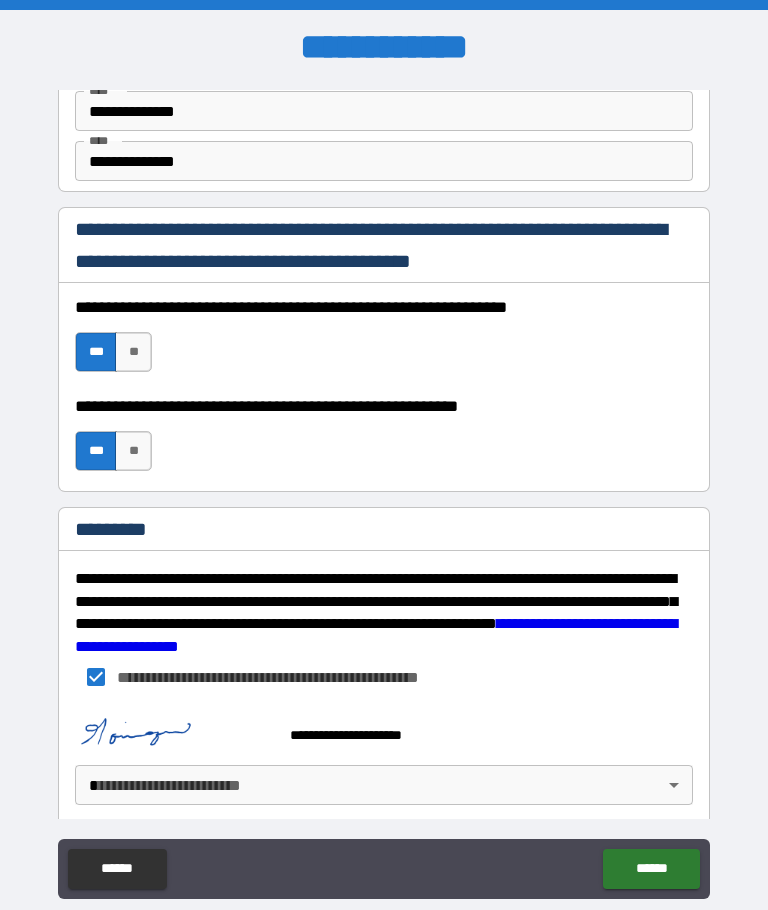 click on "**********" at bounding box center (384, 489) 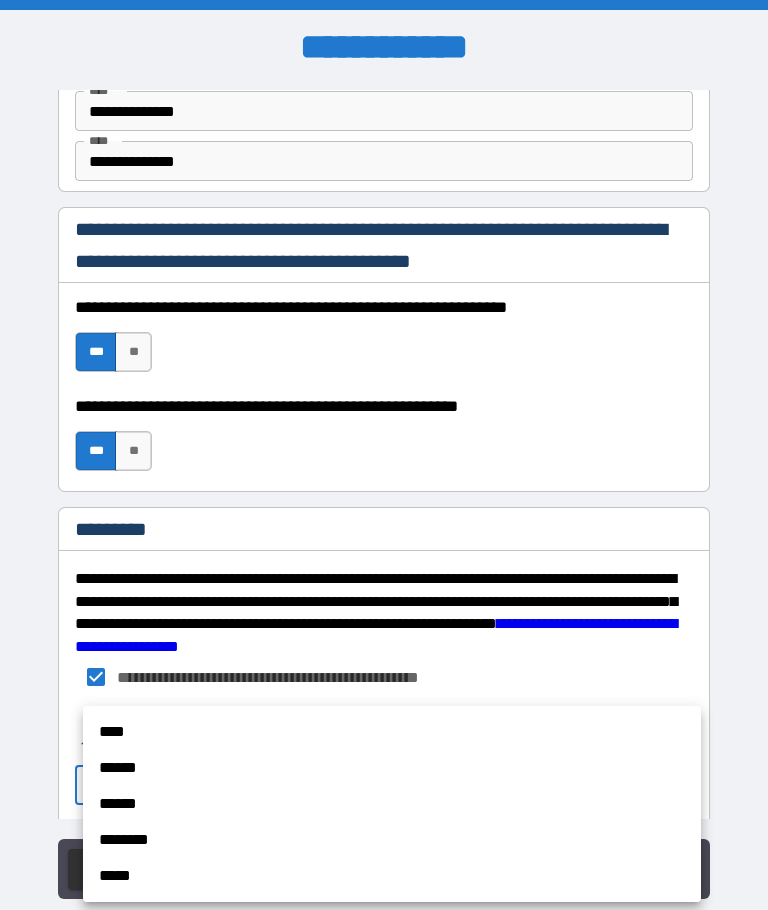 click on "******" at bounding box center [392, 768] 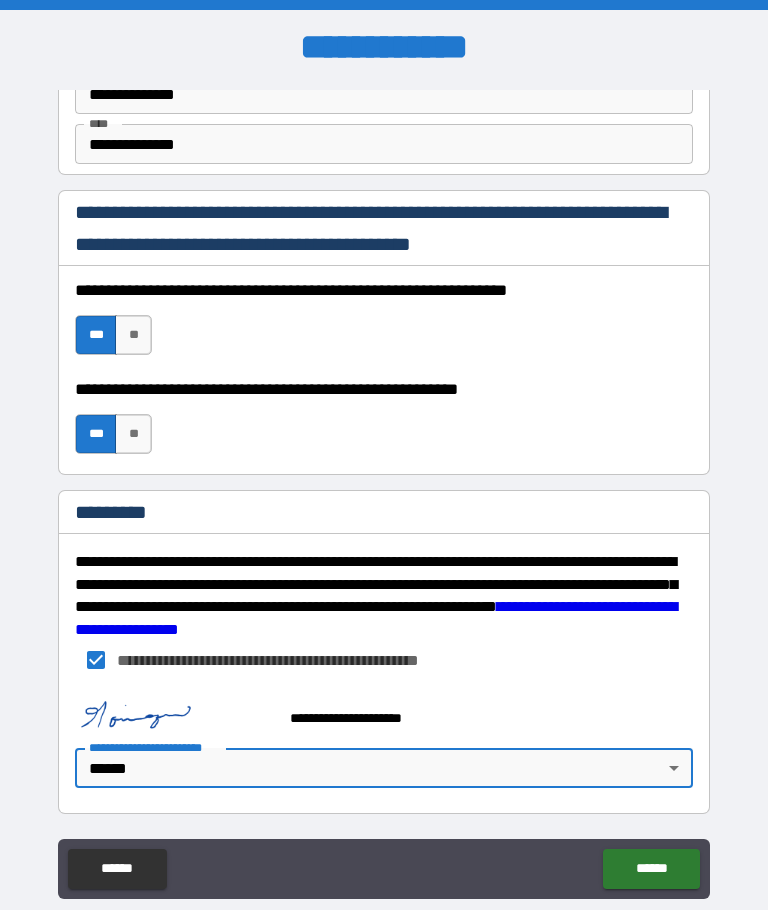scroll, scrollTop: 2894, scrollLeft: 0, axis: vertical 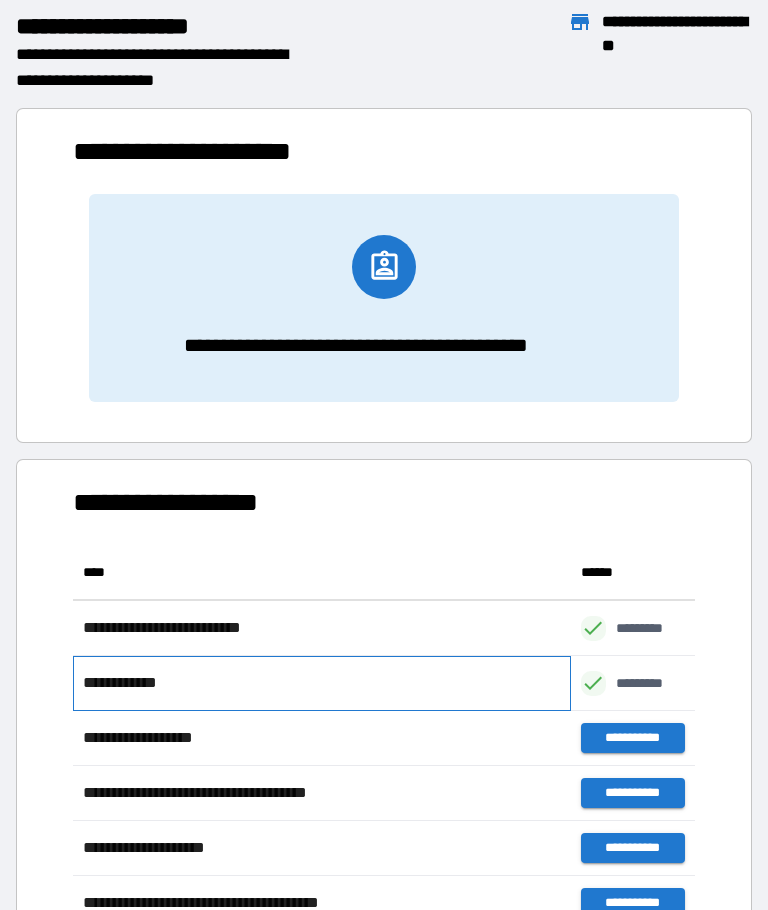 click on "**********" at bounding box center (322, 683) 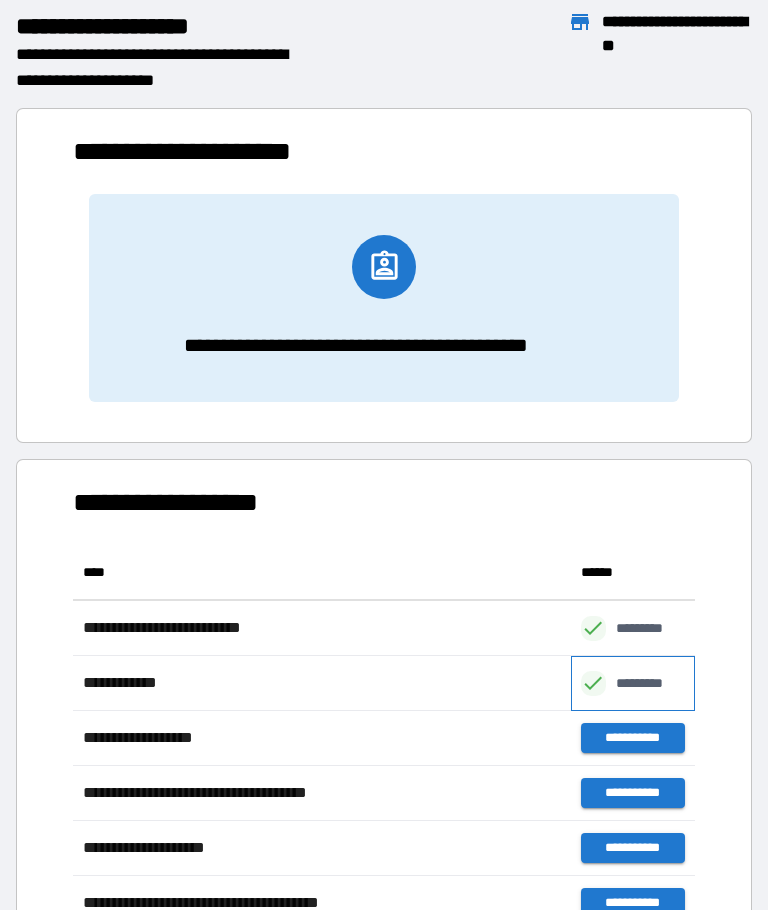click on "*********" at bounding box center [650, 683] 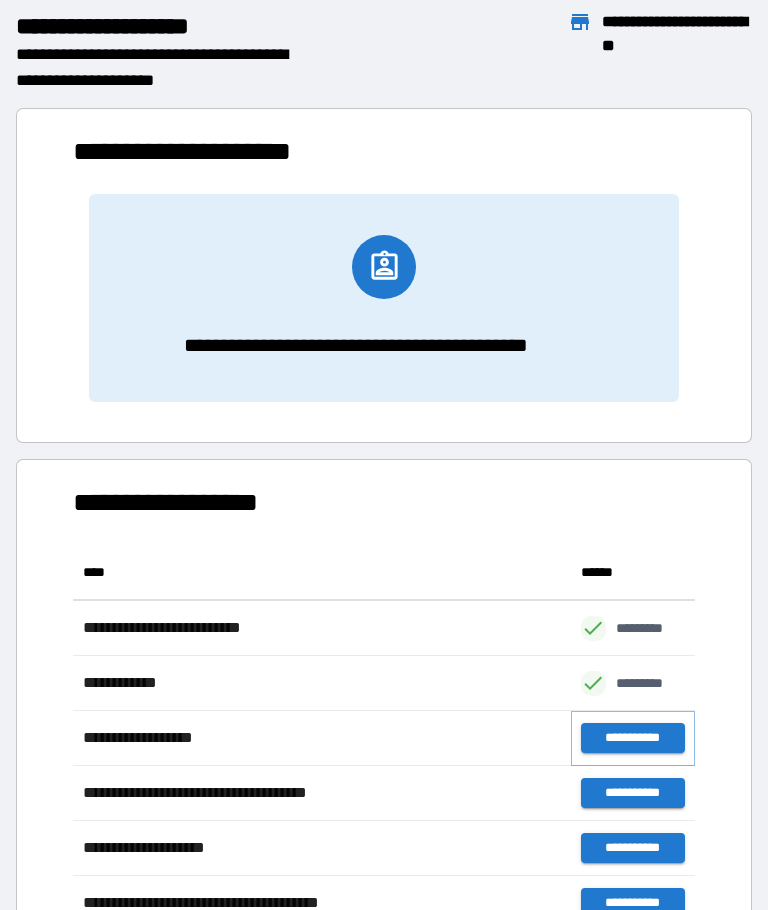 click on "**********" at bounding box center (633, 738) 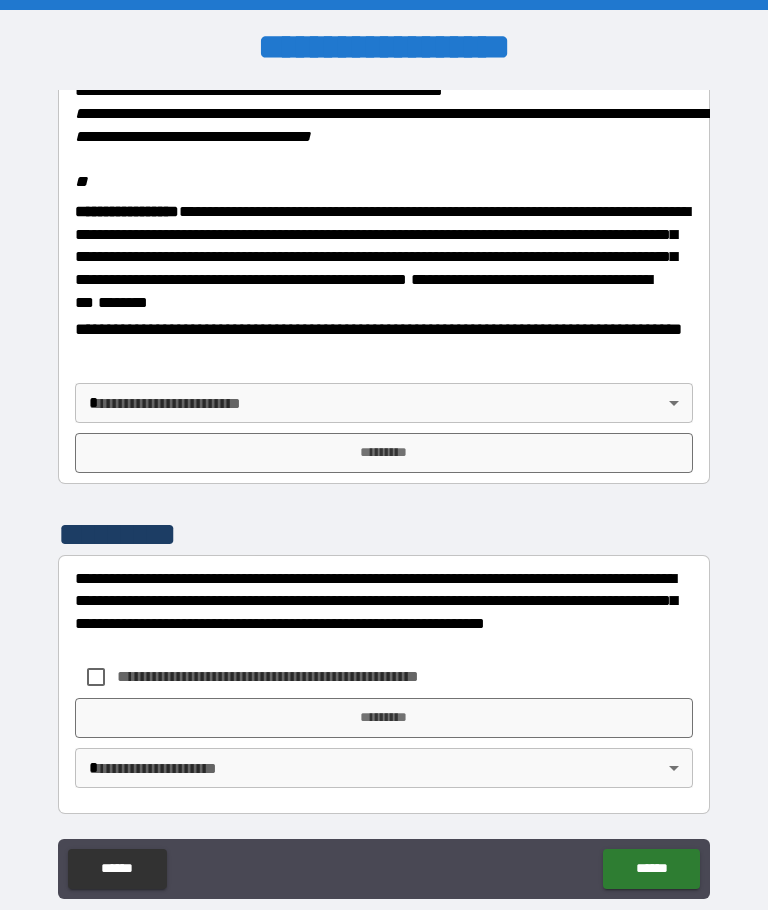 scroll, scrollTop: 2453, scrollLeft: 0, axis: vertical 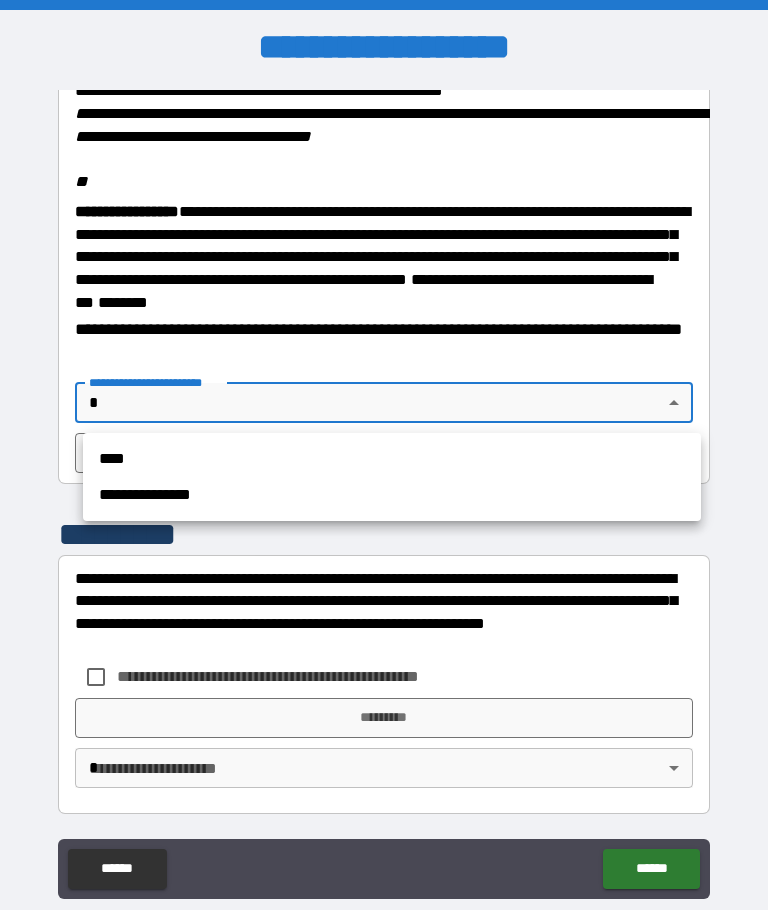 click on "**********" at bounding box center [392, 495] 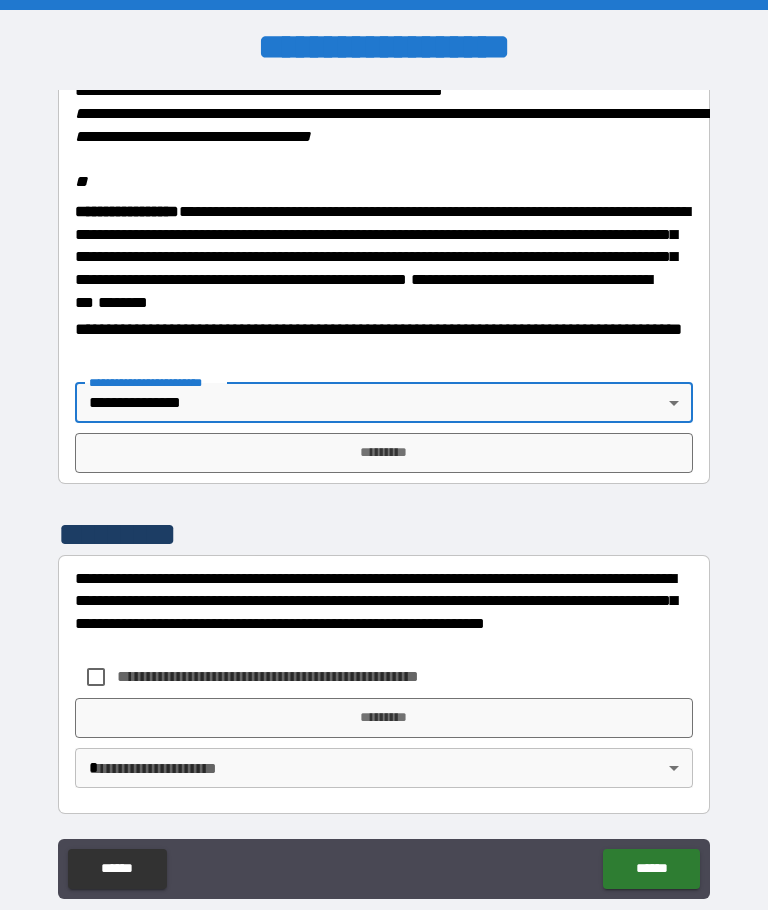 click on "*********" at bounding box center [384, 453] 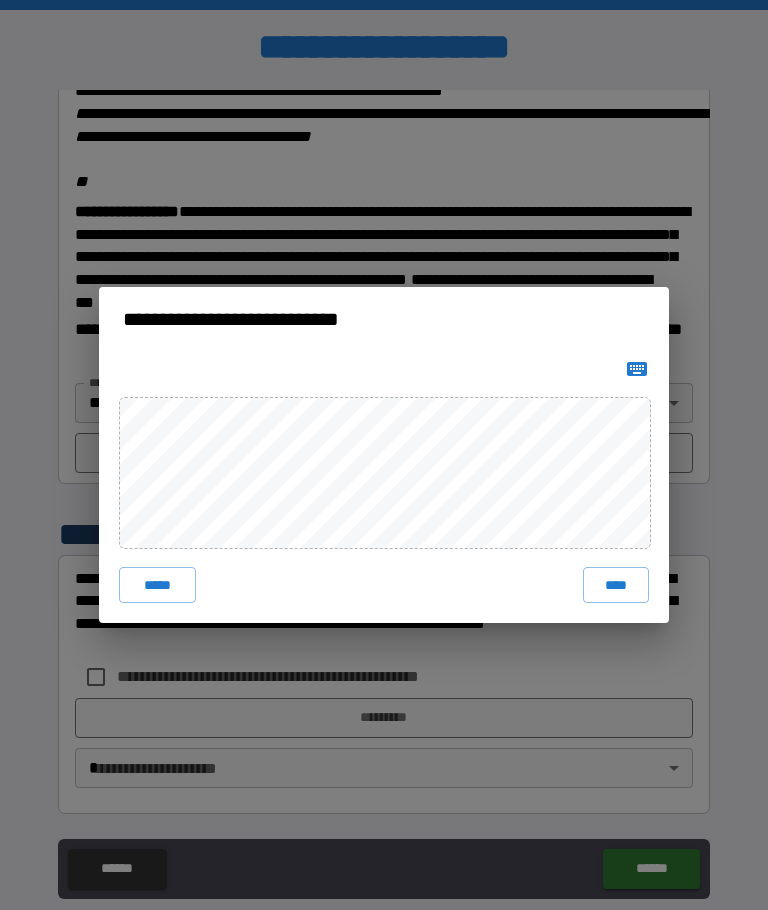 click 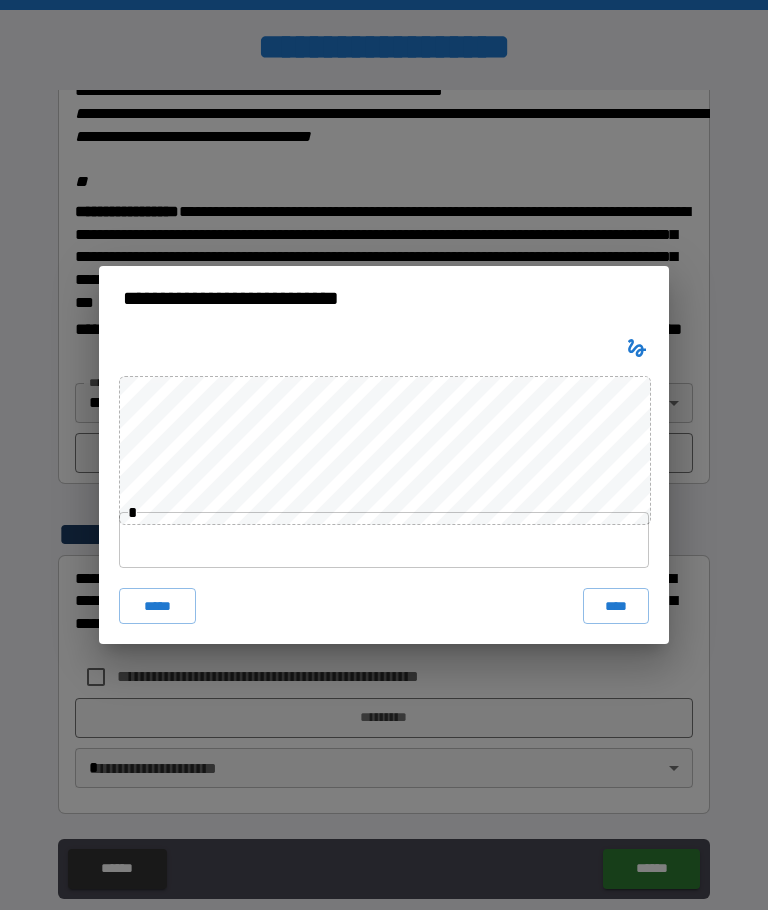 click on "****" at bounding box center [616, 606] 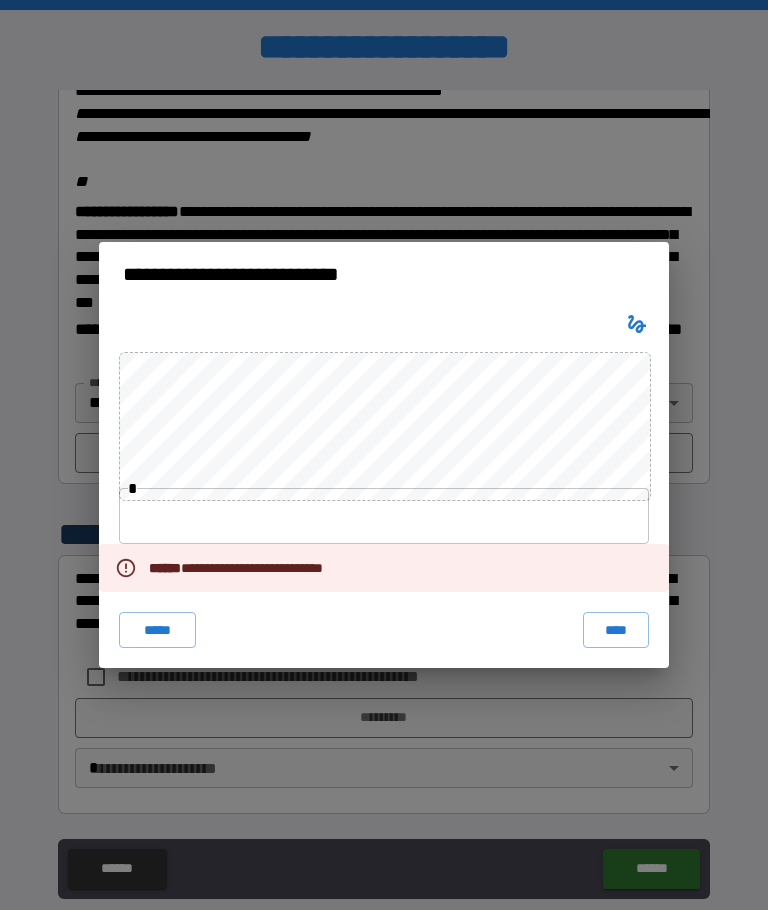 click on "****" at bounding box center (616, 630) 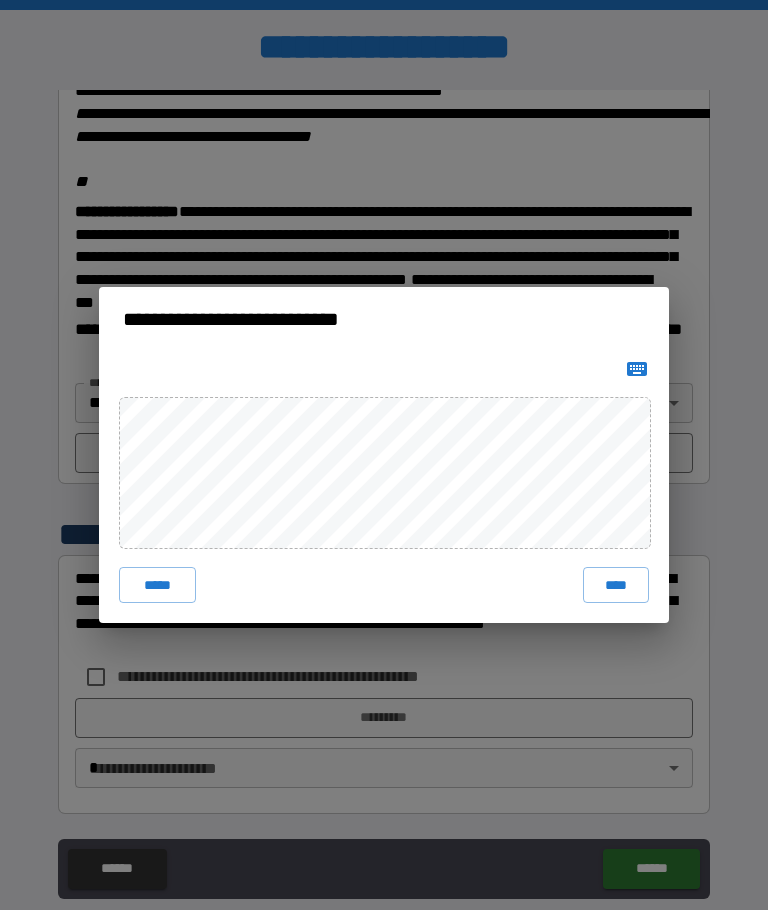 click on "****" at bounding box center [616, 585] 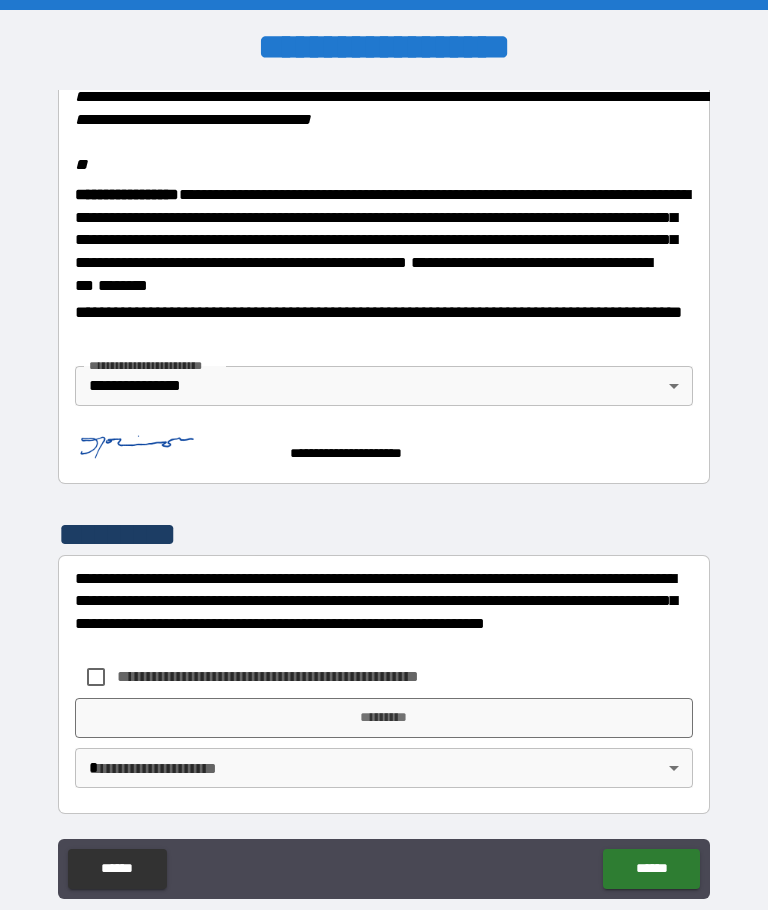 scroll, scrollTop: 2470, scrollLeft: 0, axis: vertical 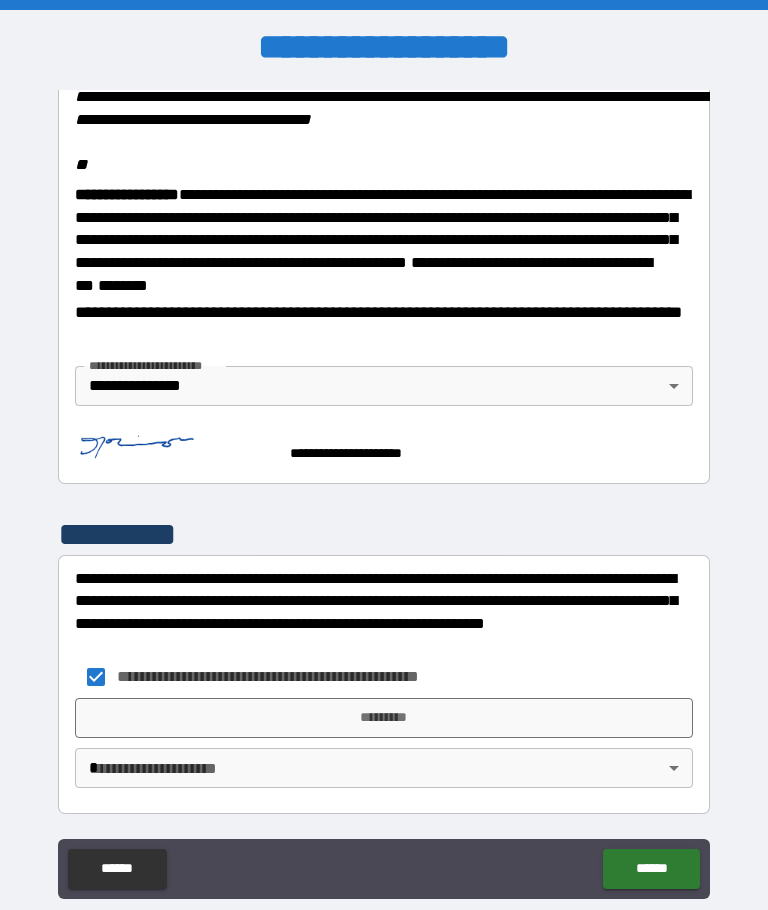 click on "*********" at bounding box center (384, 718) 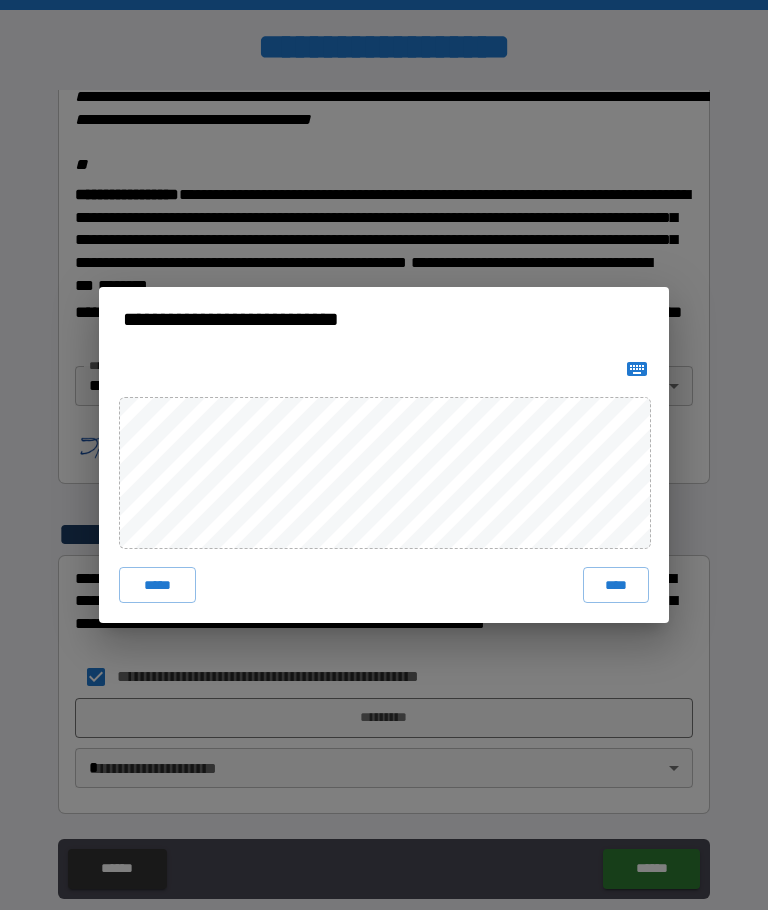 click on "****" at bounding box center [616, 585] 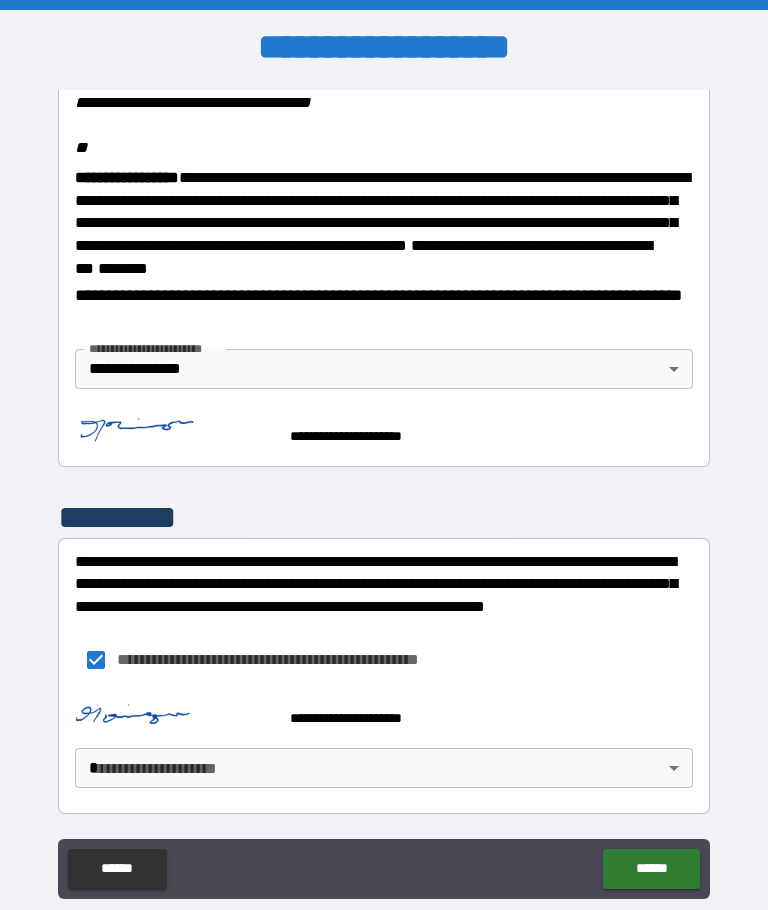 click on "**********" at bounding box center [384, 489] 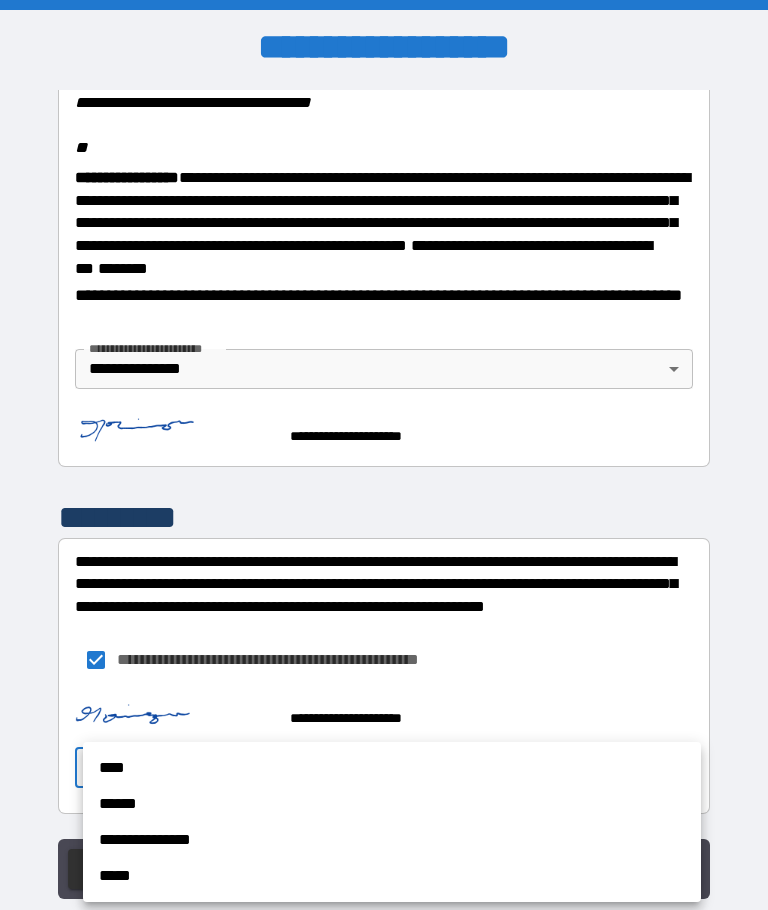 click on "**********" at bounding box center [392, 840] 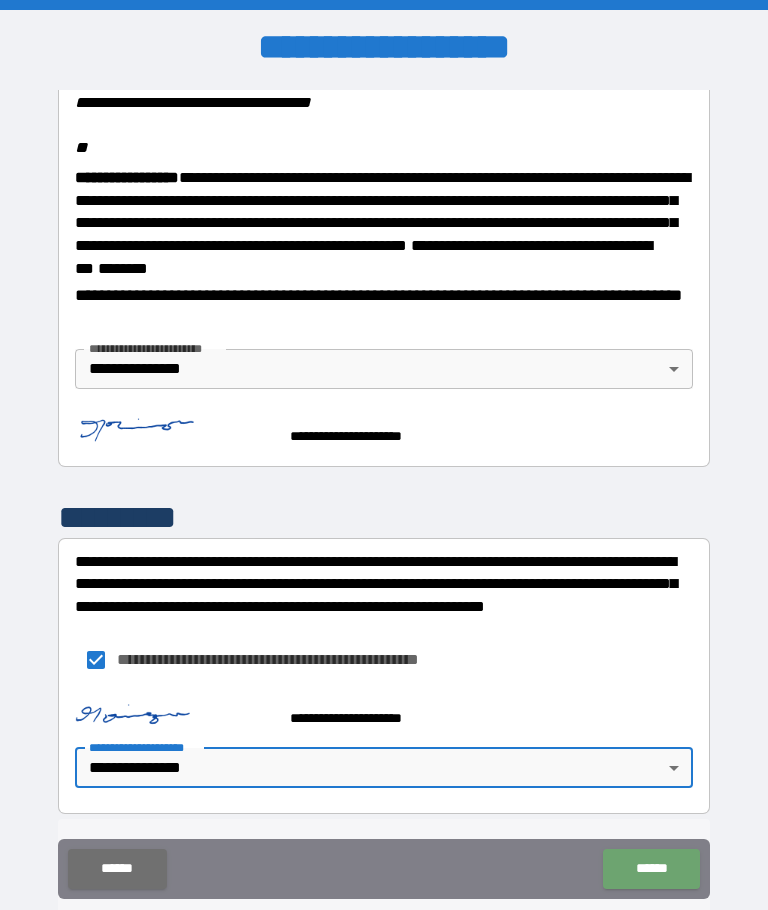 click on "******" at bounding box center (651, 869) 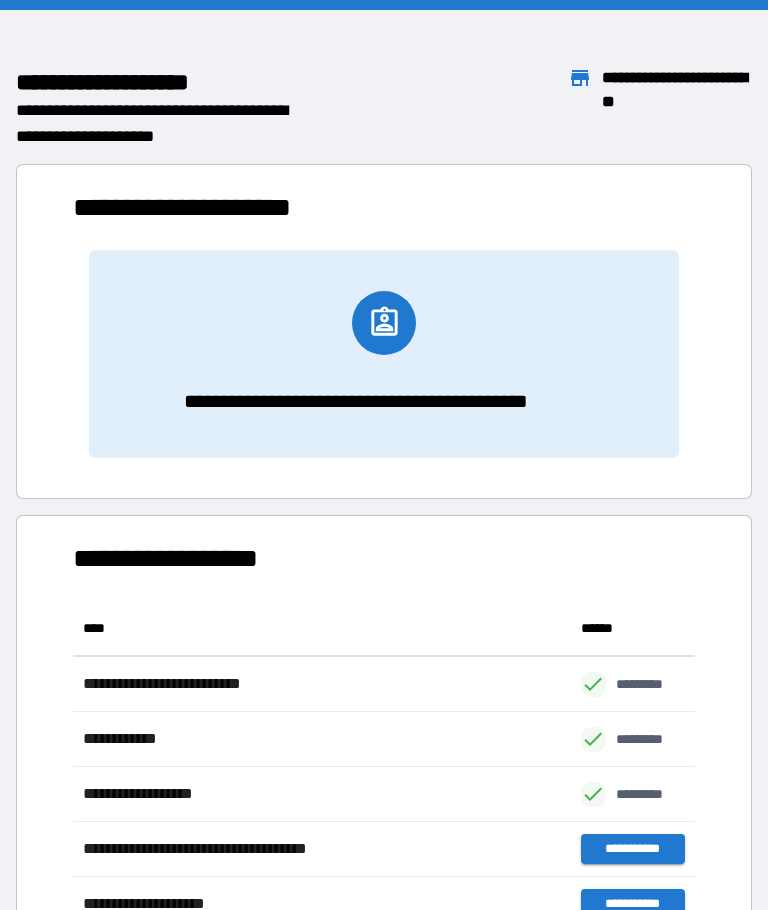 scroll, scrollTop: 1, scrollLeft: 1, axis: both 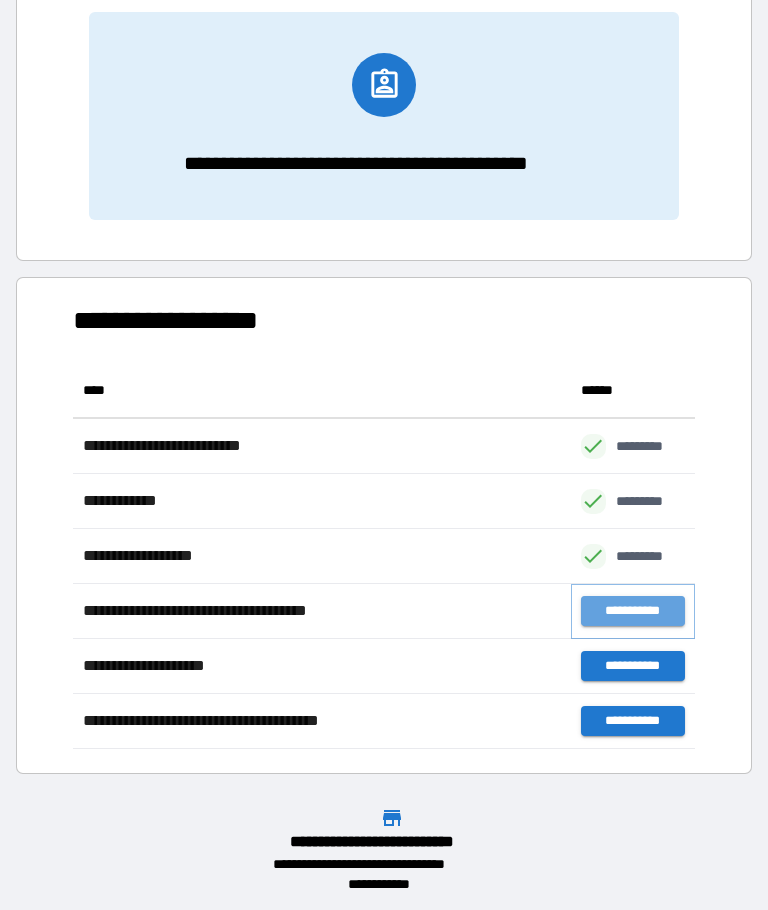 click on "**********" at bounding box center [633, 611] 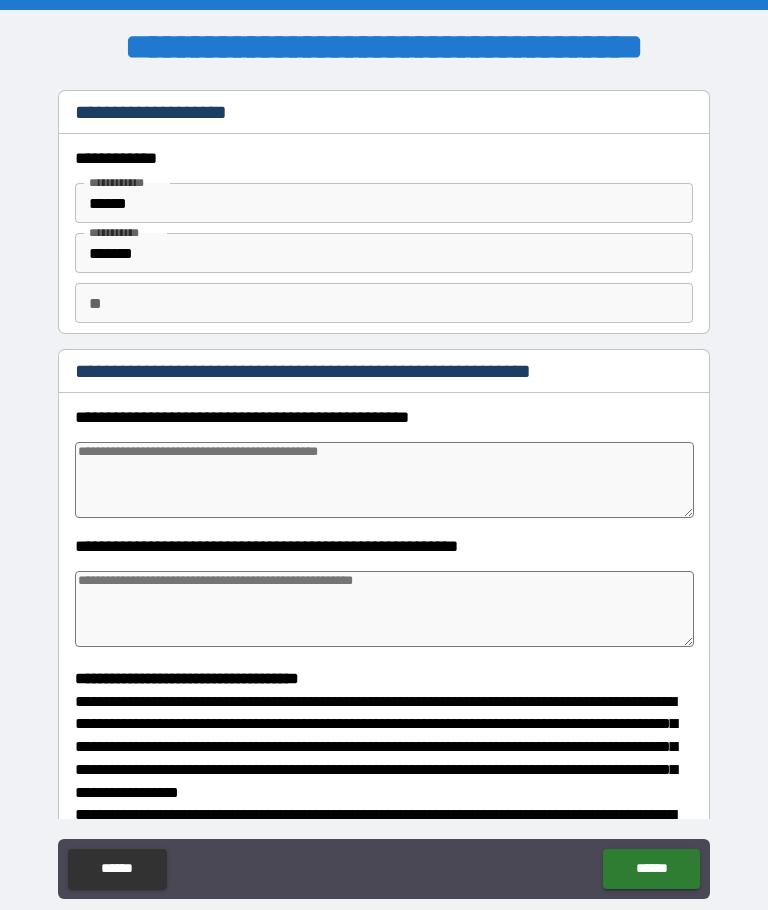 type on "*" 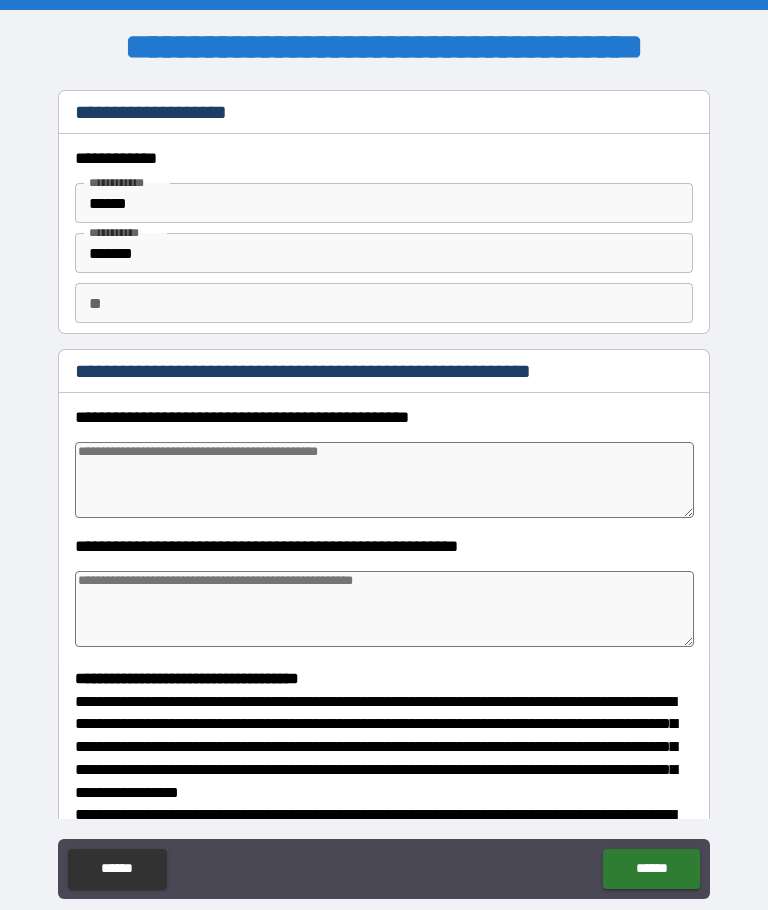 type on "*" 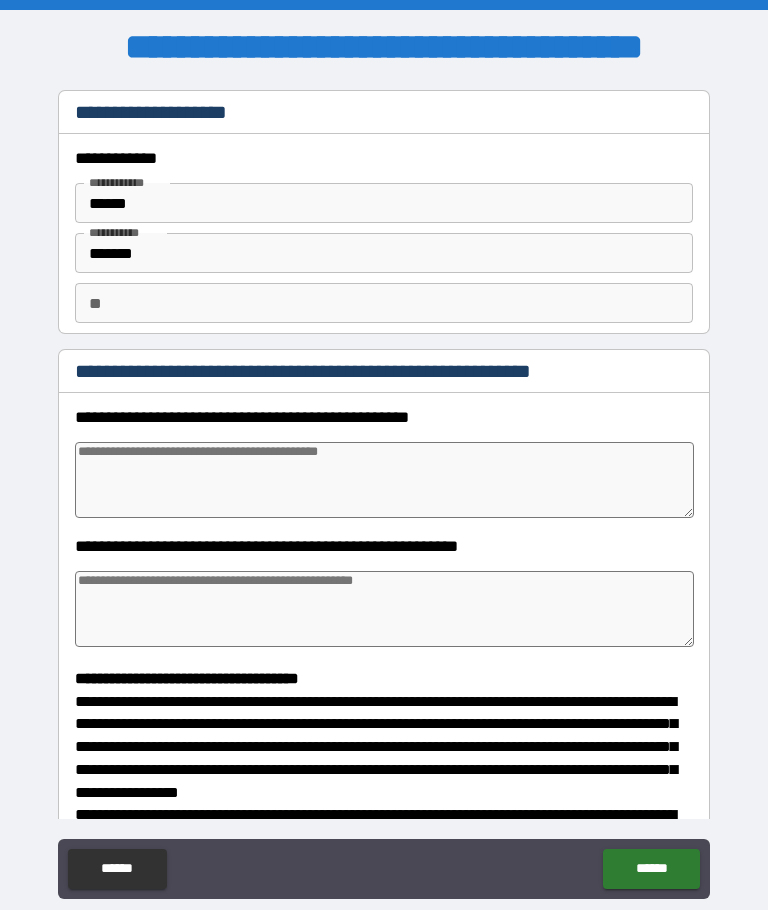 type on "*" 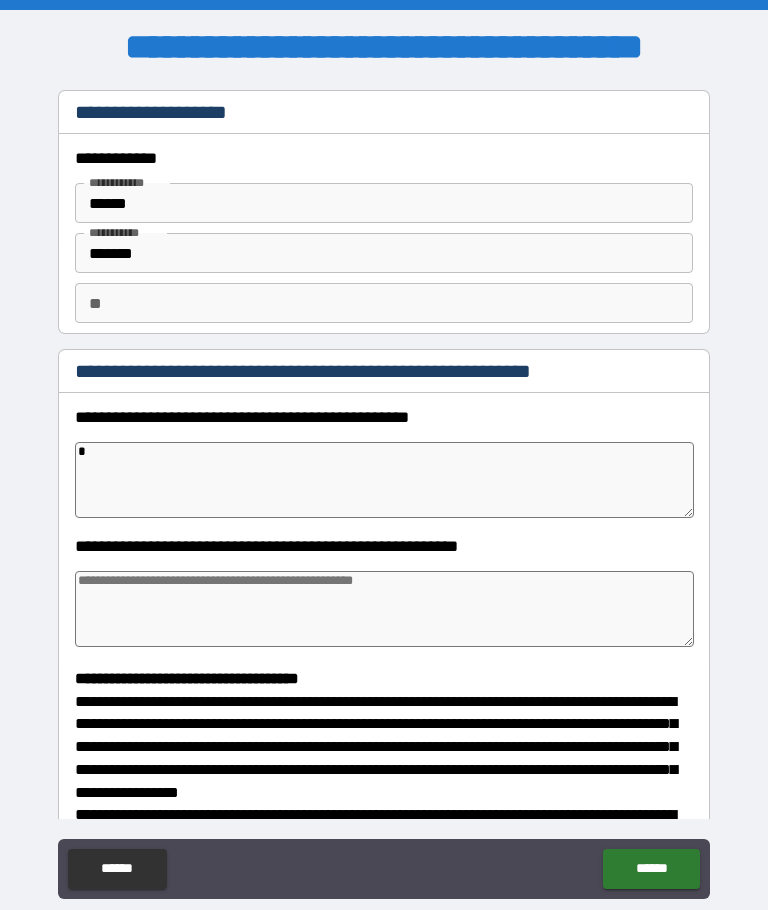type on "*" 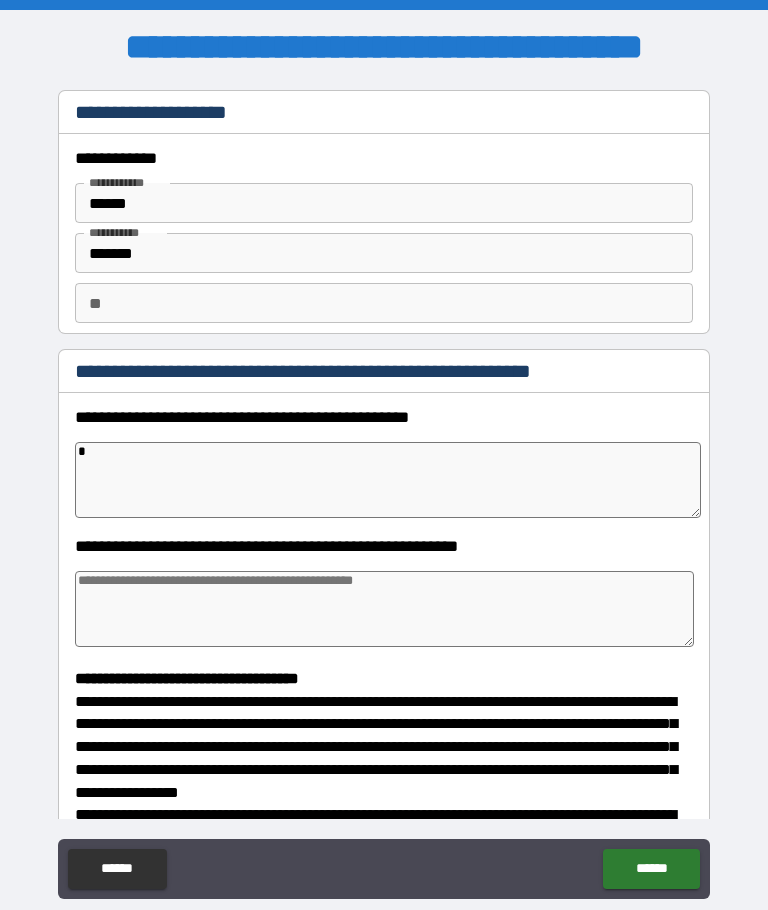 type on "**" 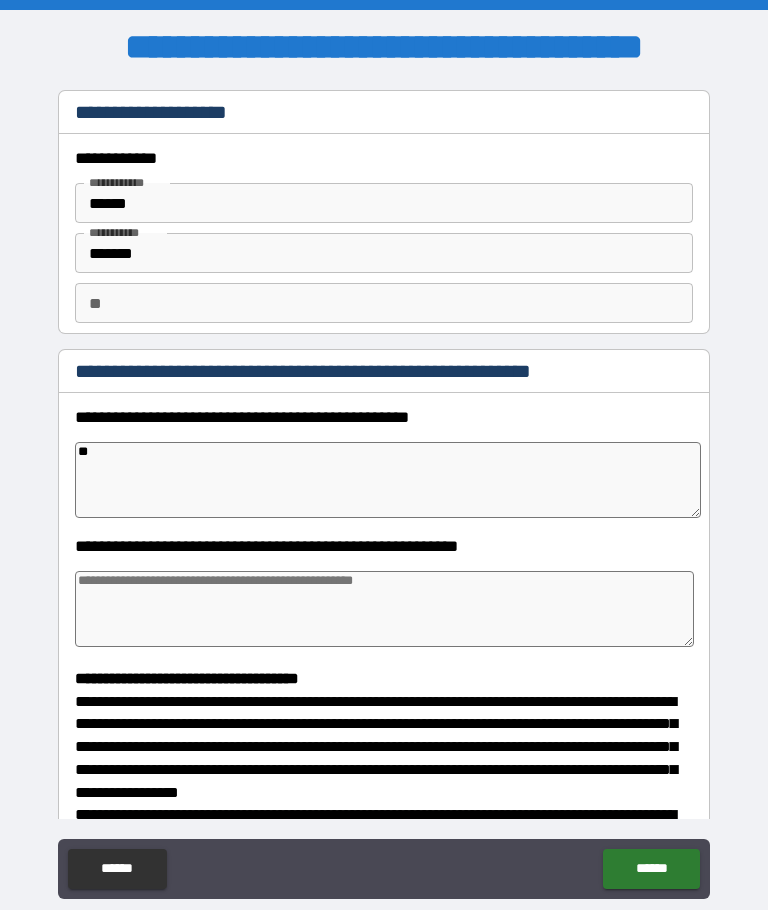 type on "*" 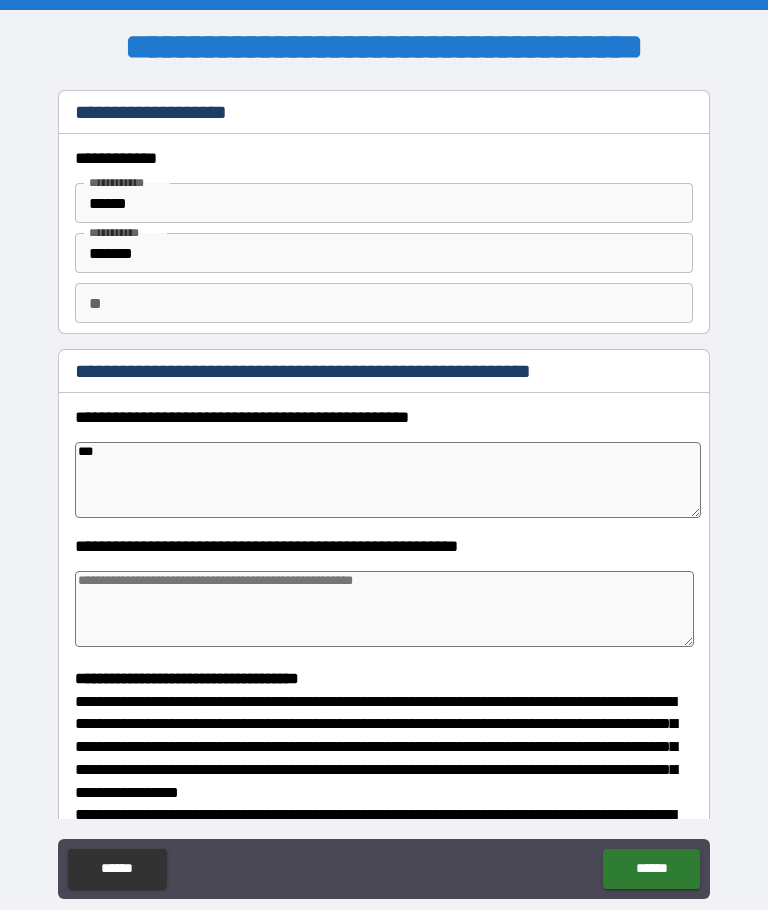 type on "*" 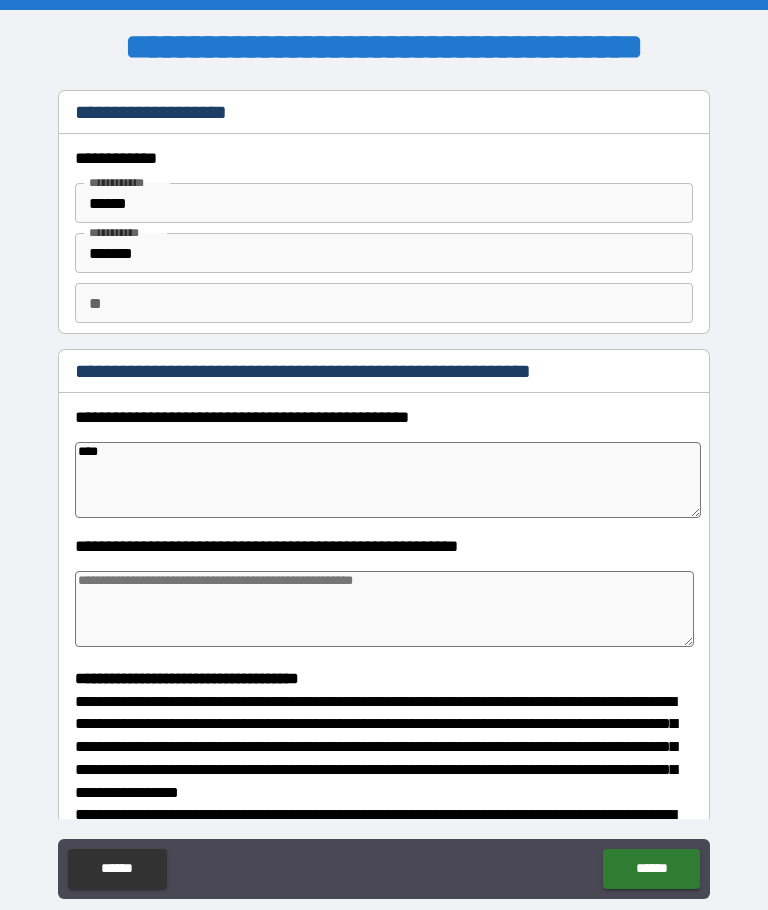 type on "*****" 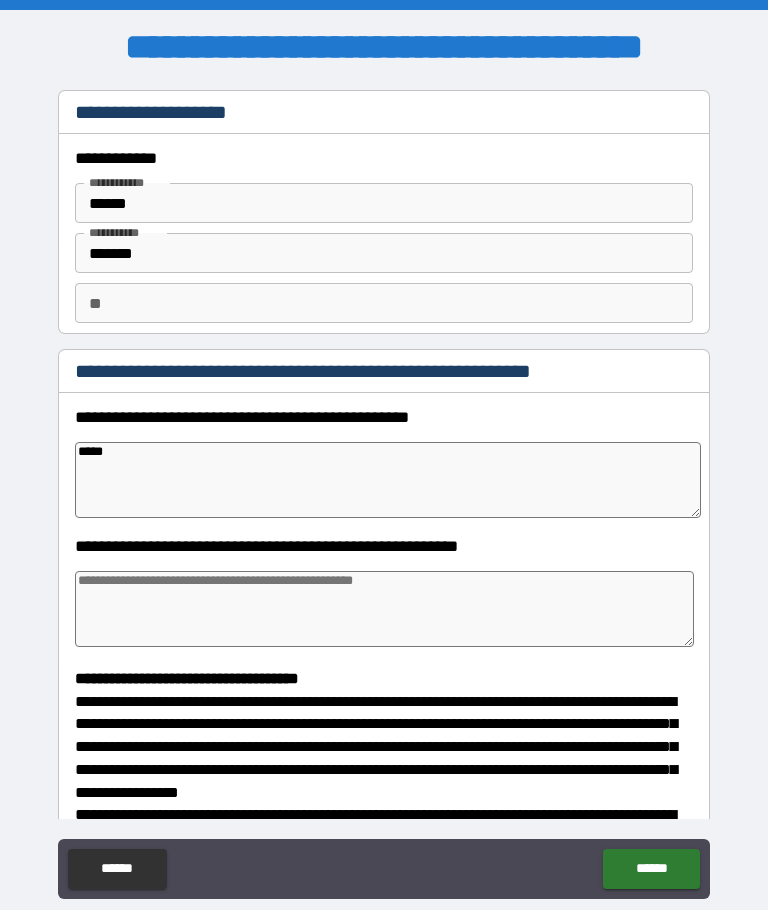 type on "*" 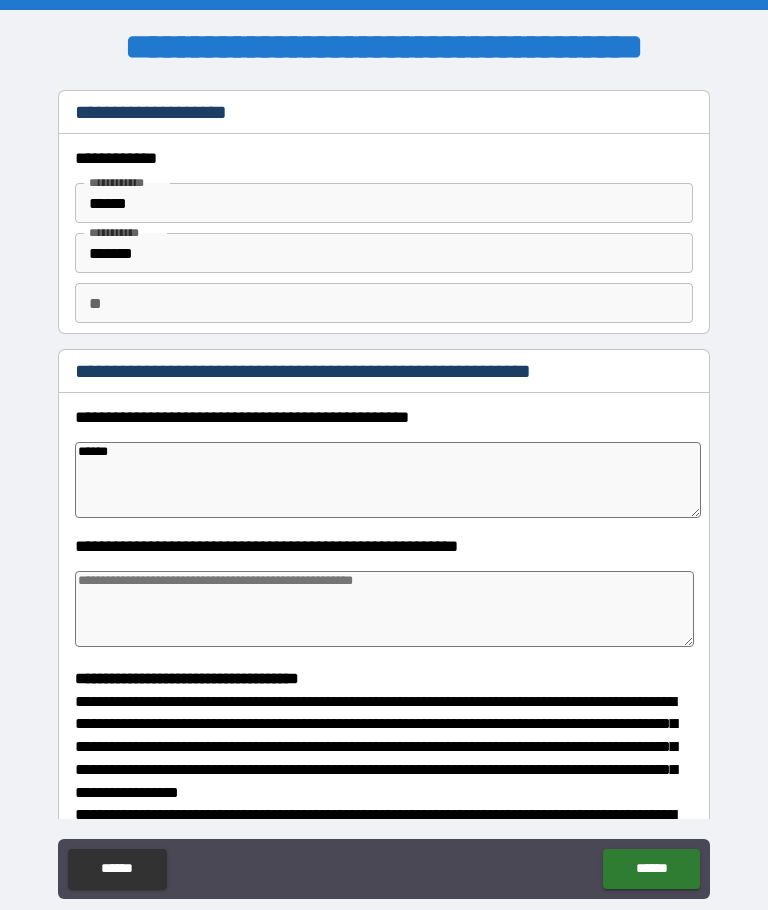 type on "*" 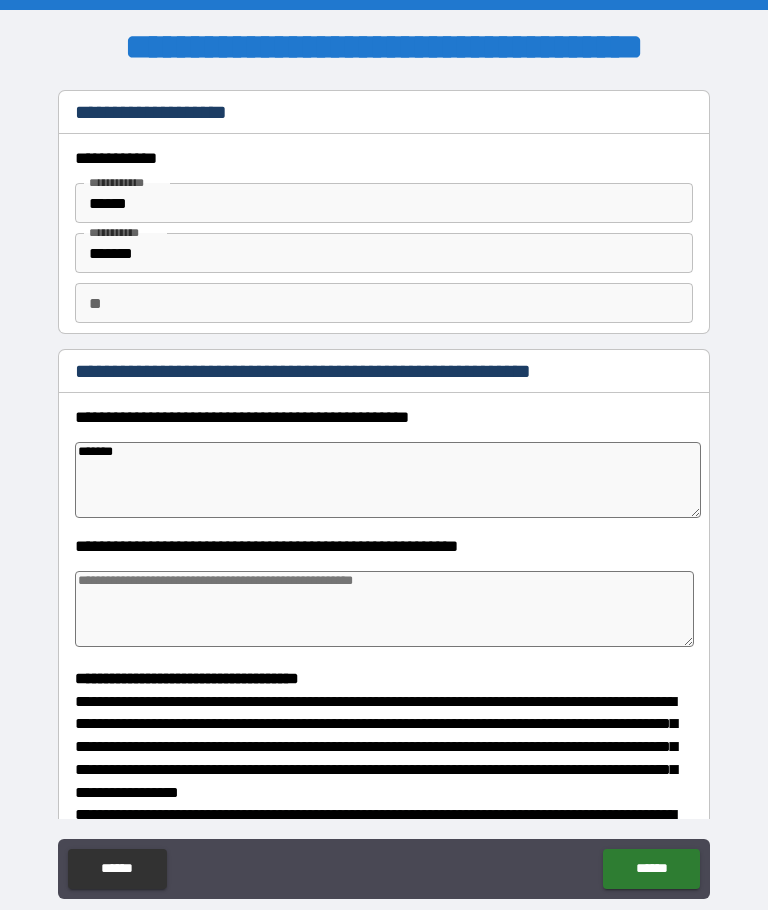 type on "*" 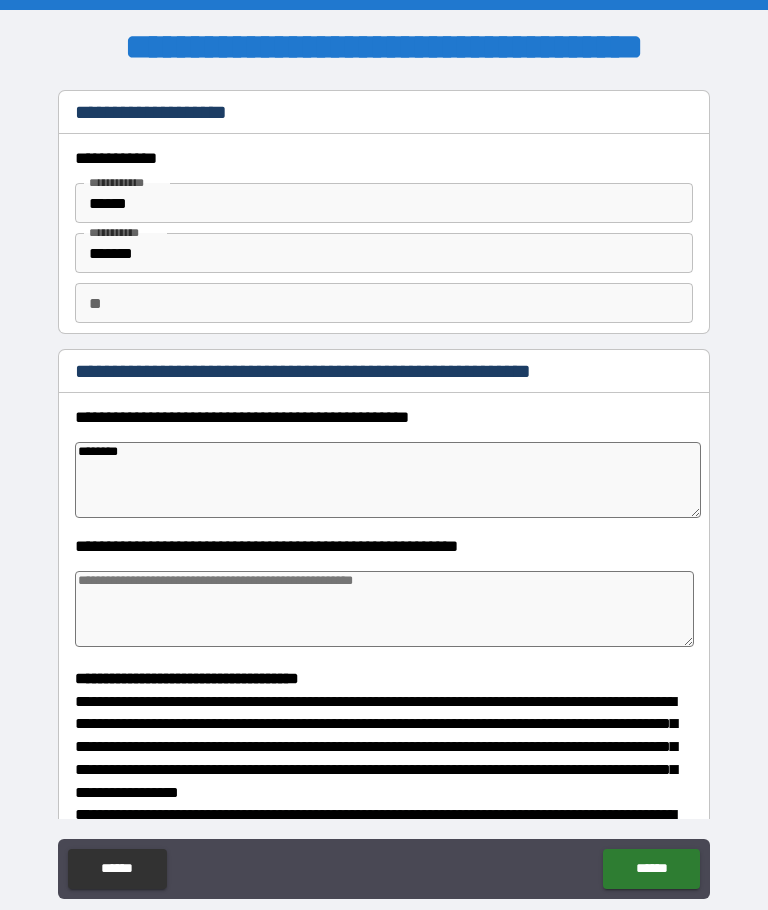 type on "*" 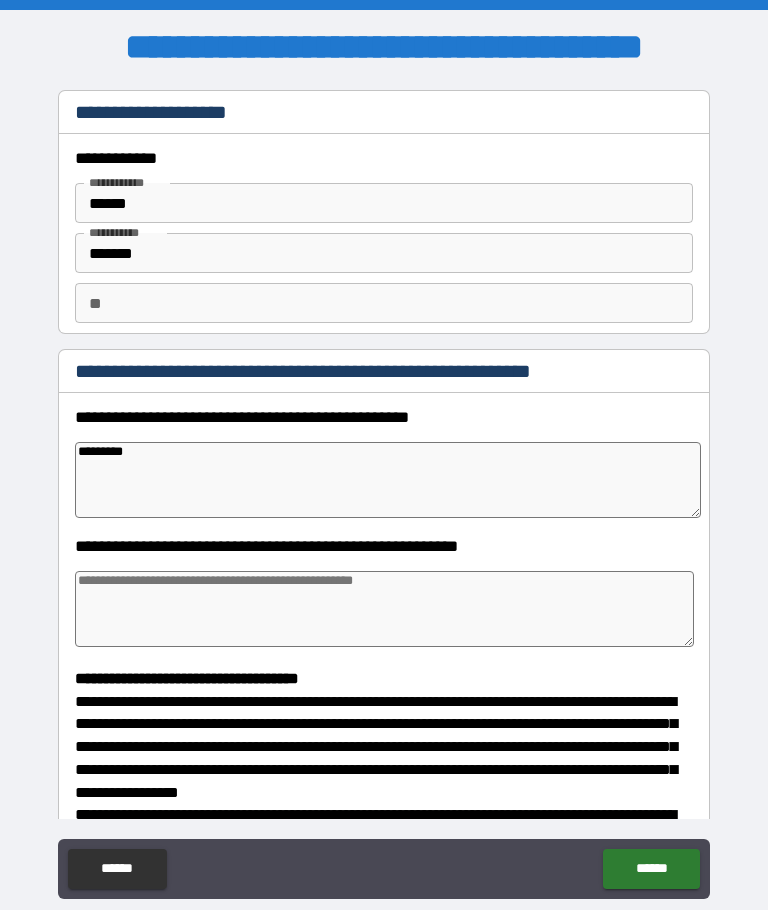 type on "*" 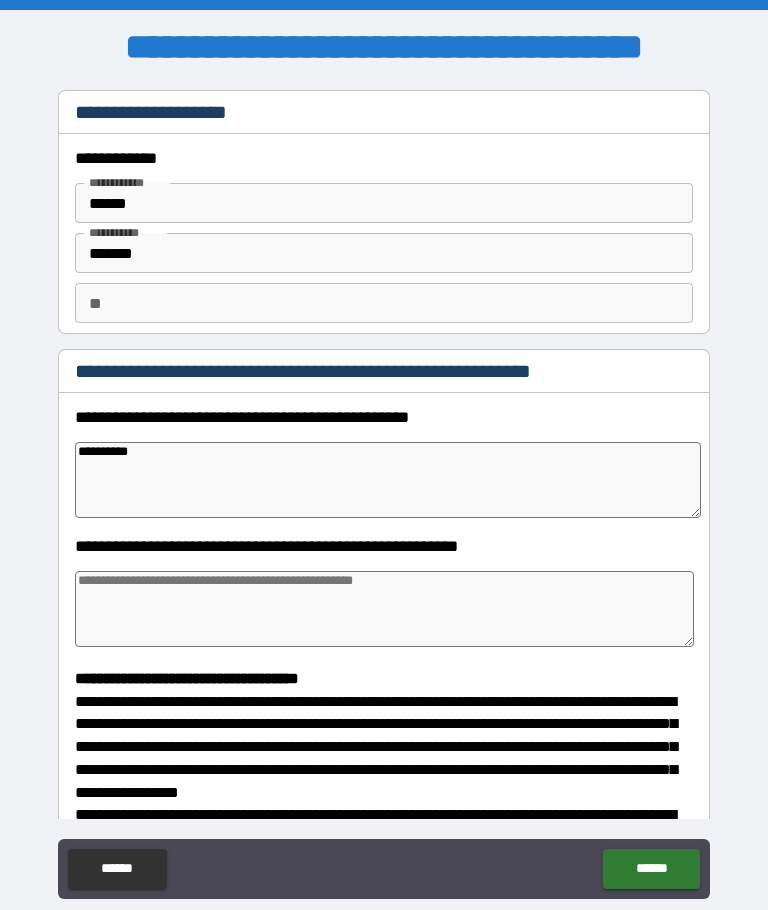 type on "*" 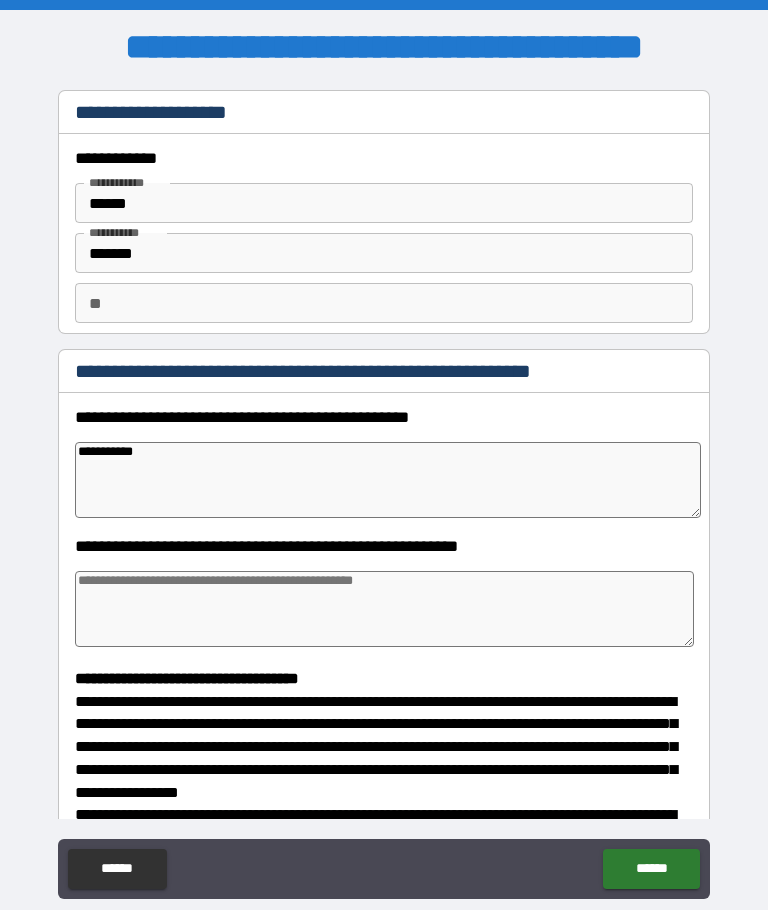 type on "*" 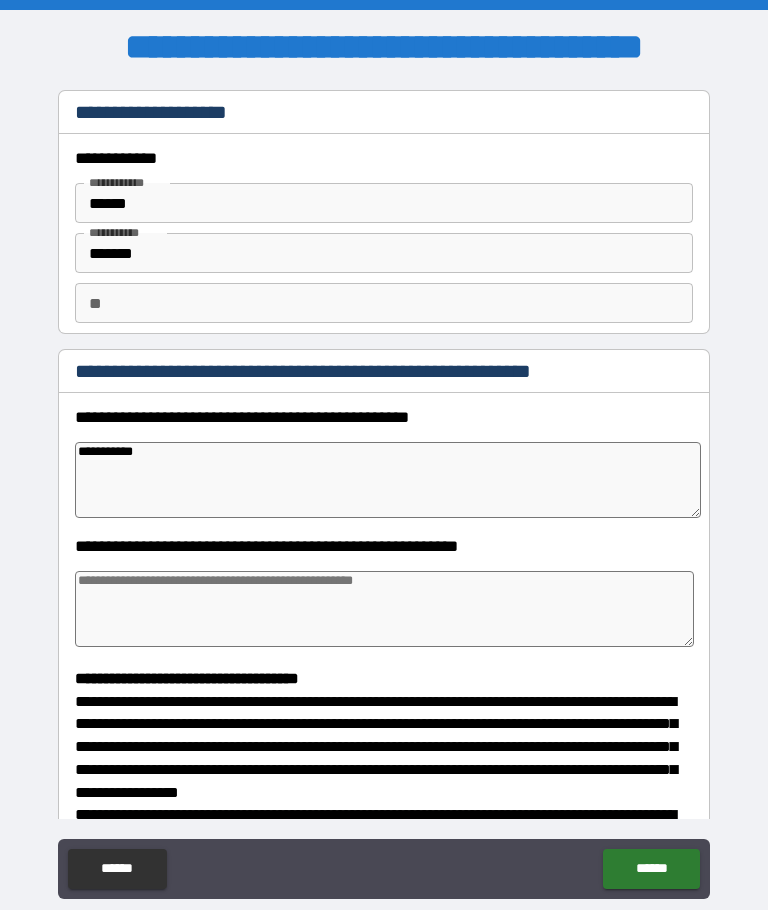 type on "**********" 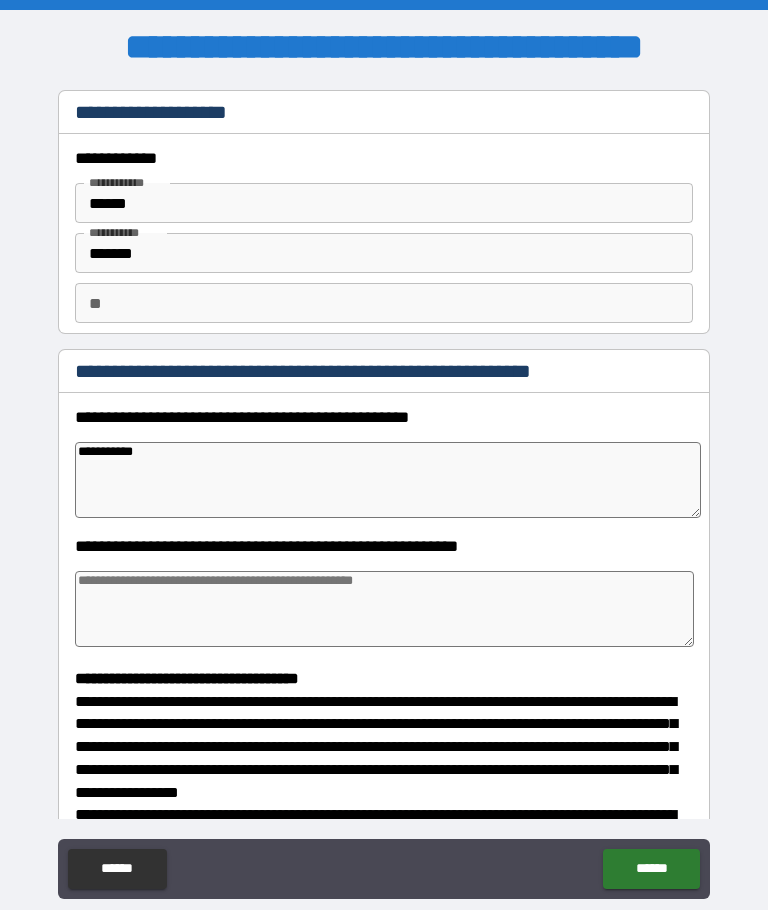 type on "*" 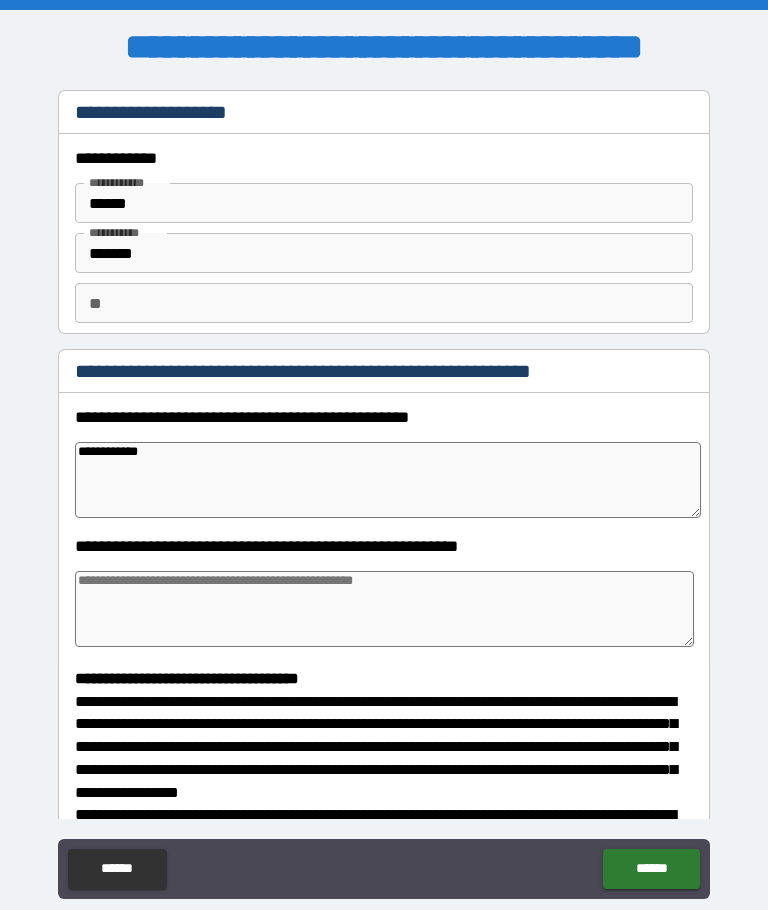 type on "*" 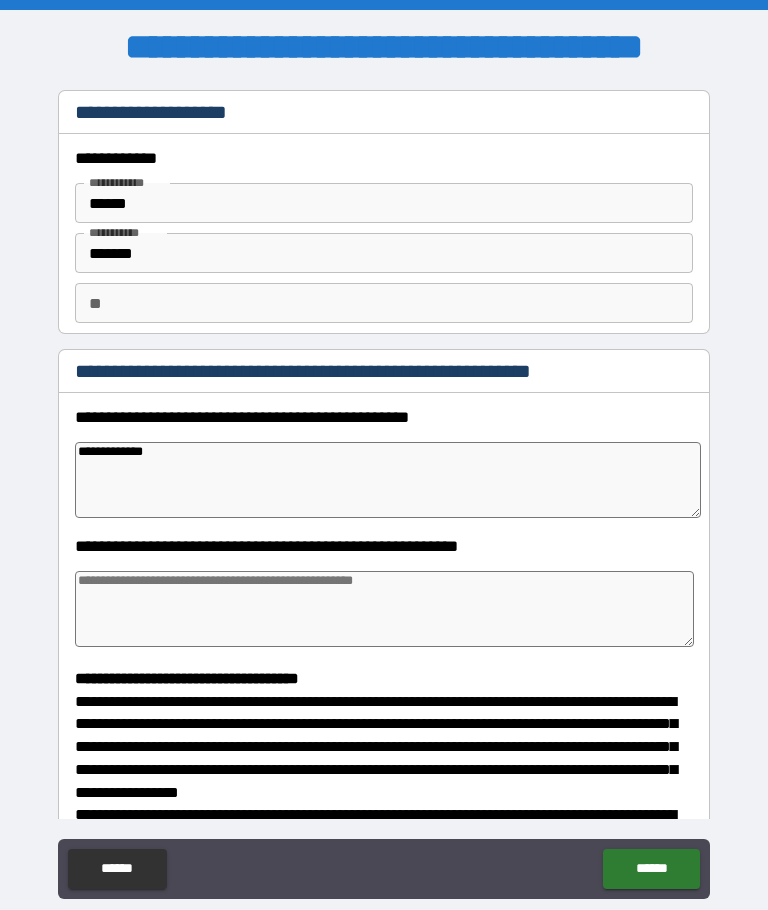 type on "*" 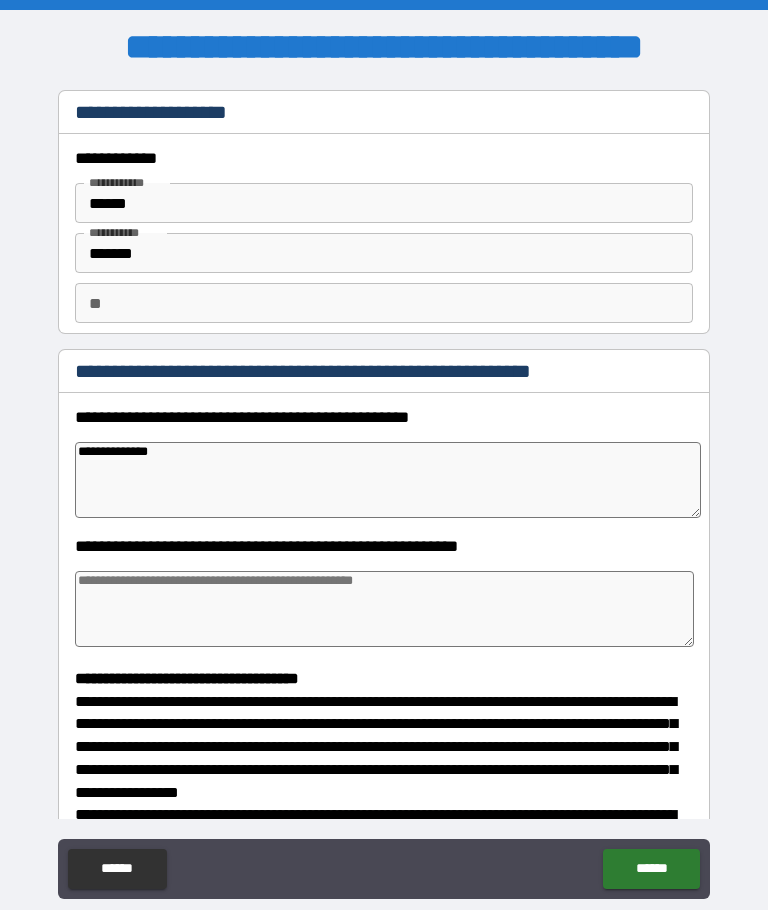 type on "*" 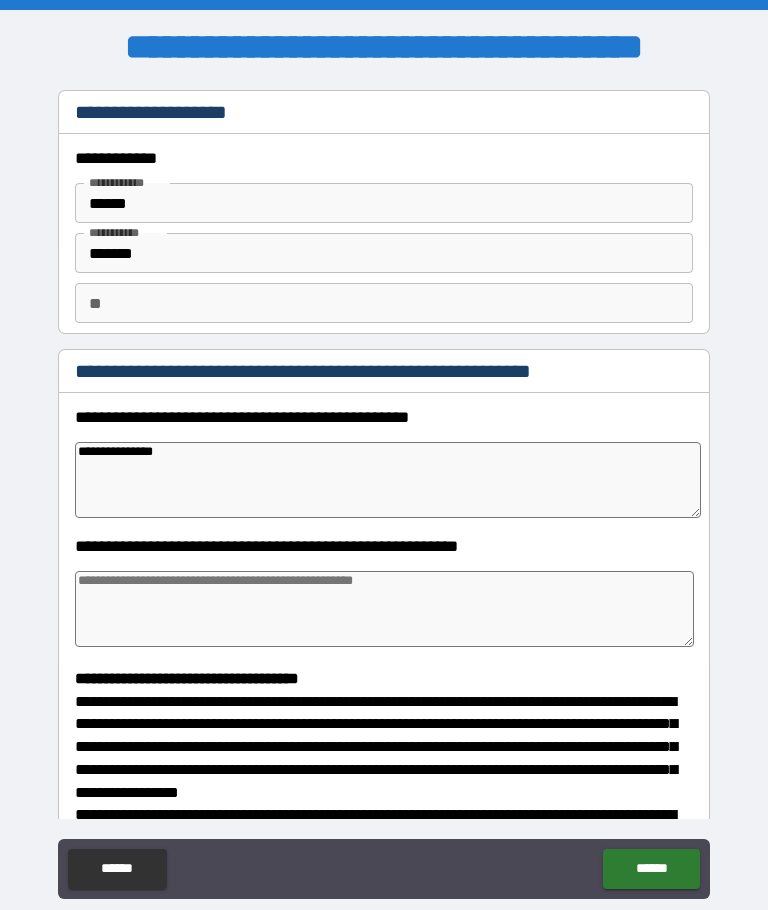 type on "*" 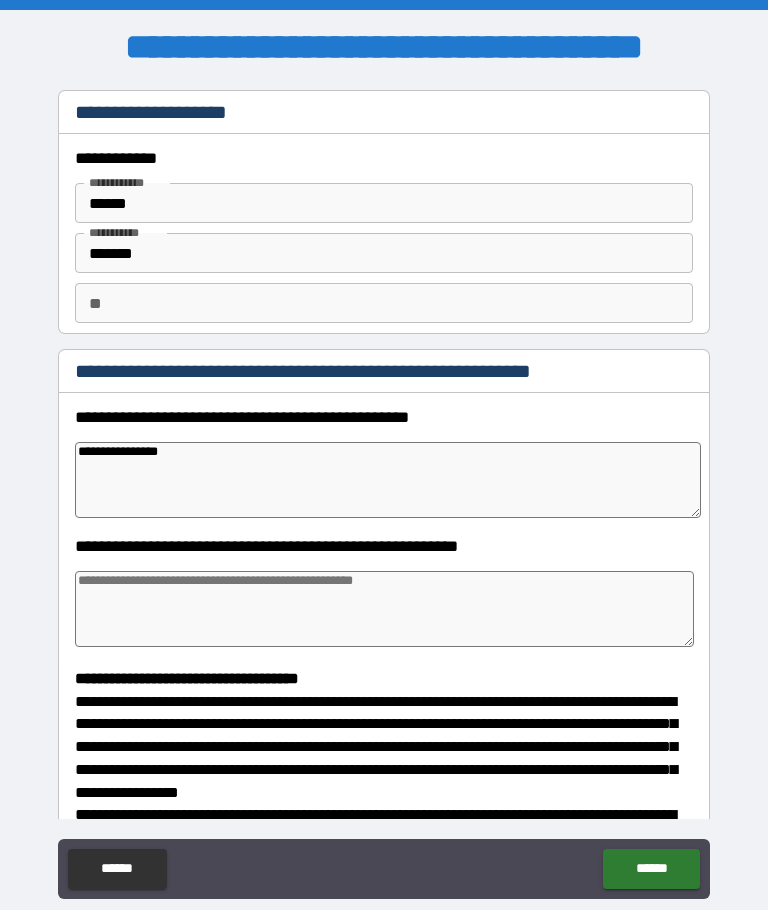 type on "*" 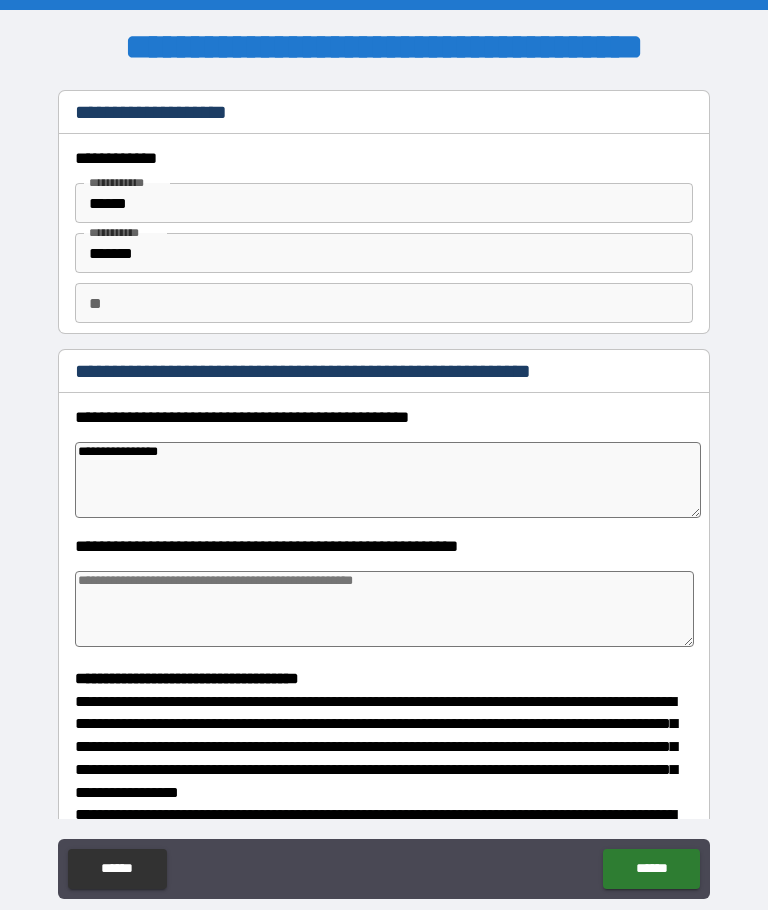 type on "**********" 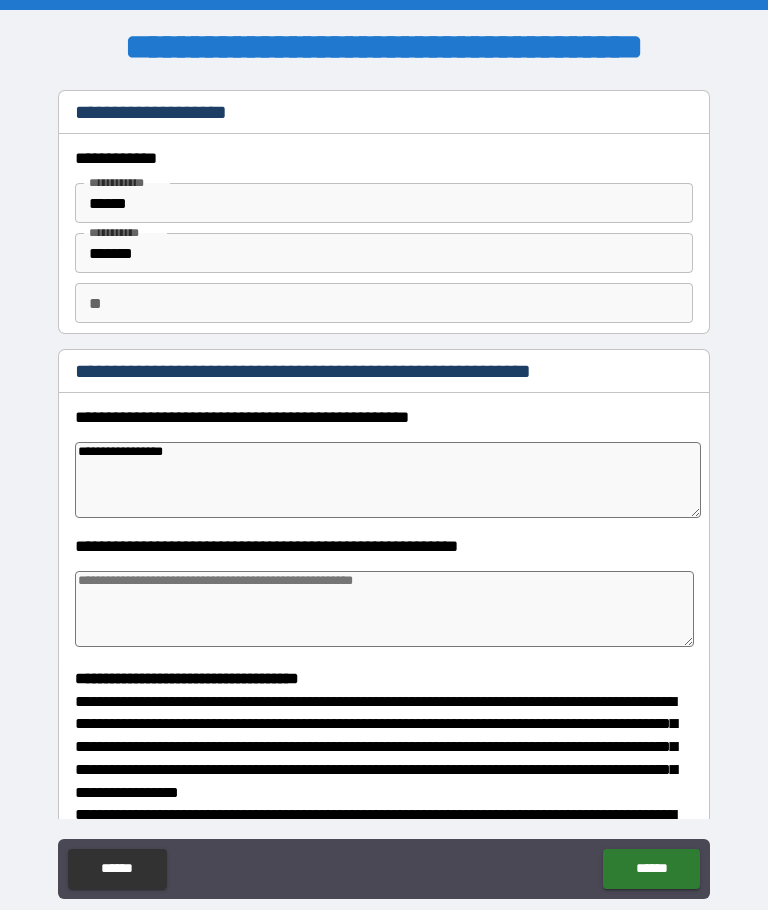 type on "*" 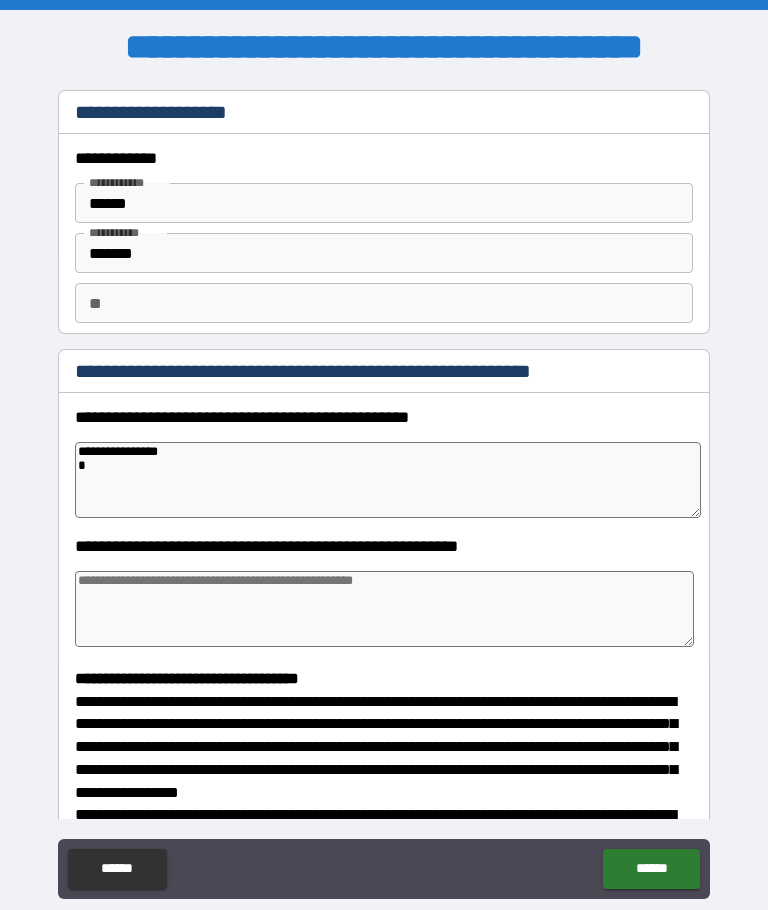 type on "*" 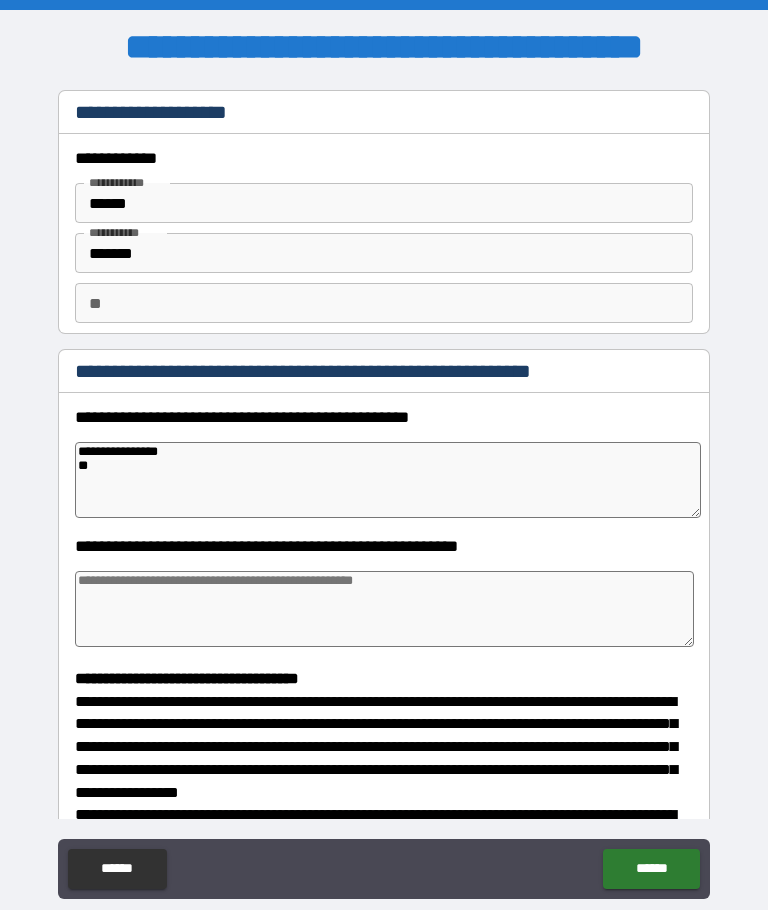 type on "*" 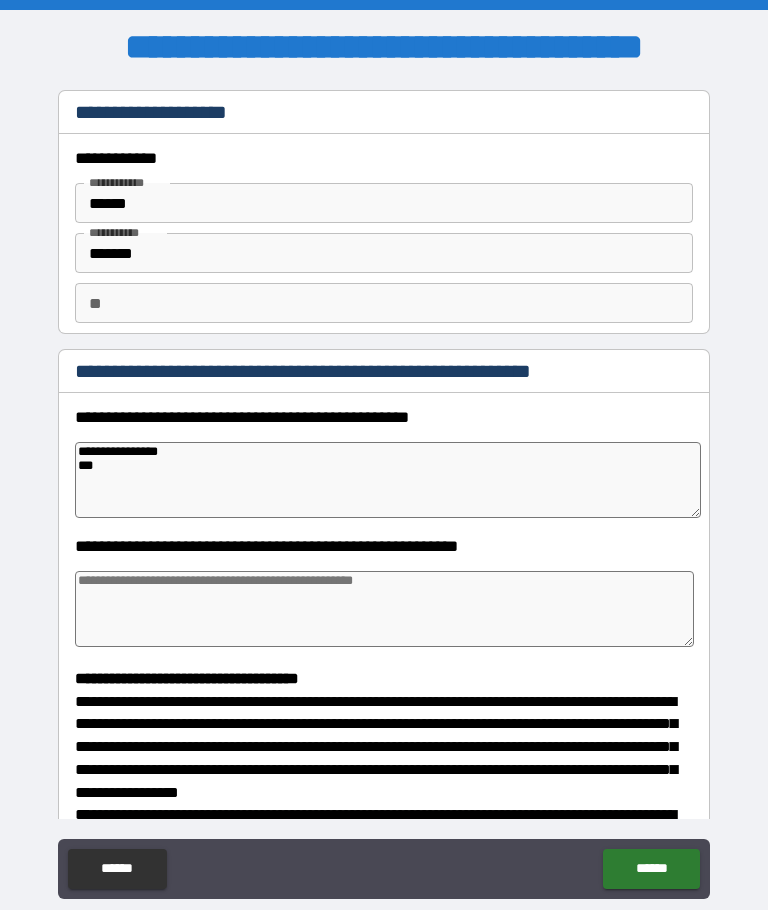 type on "*" 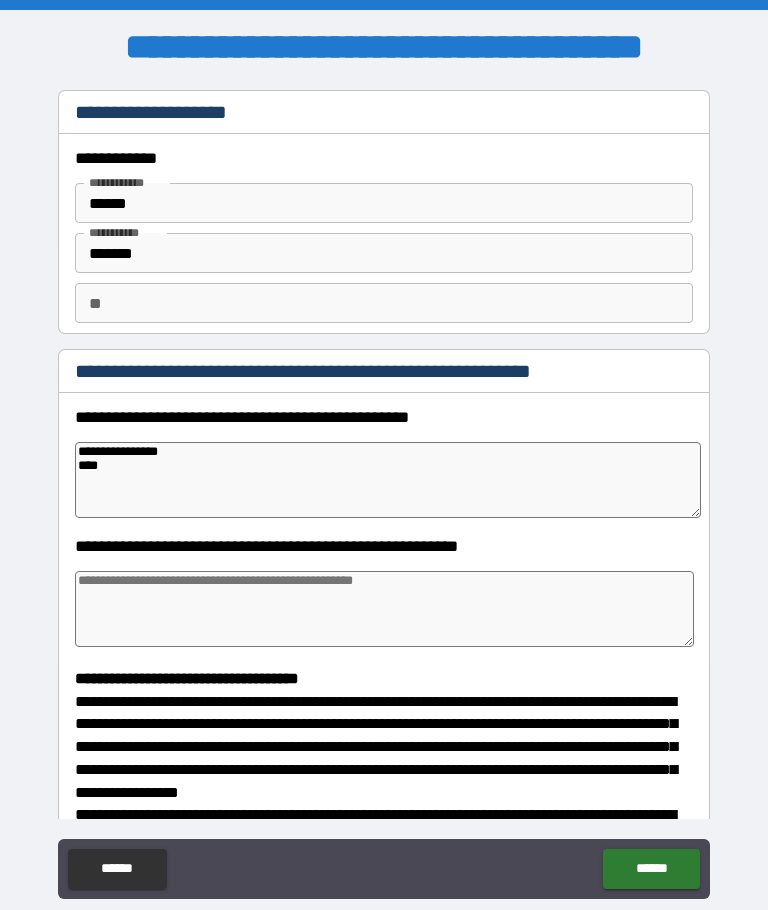 type on "*" 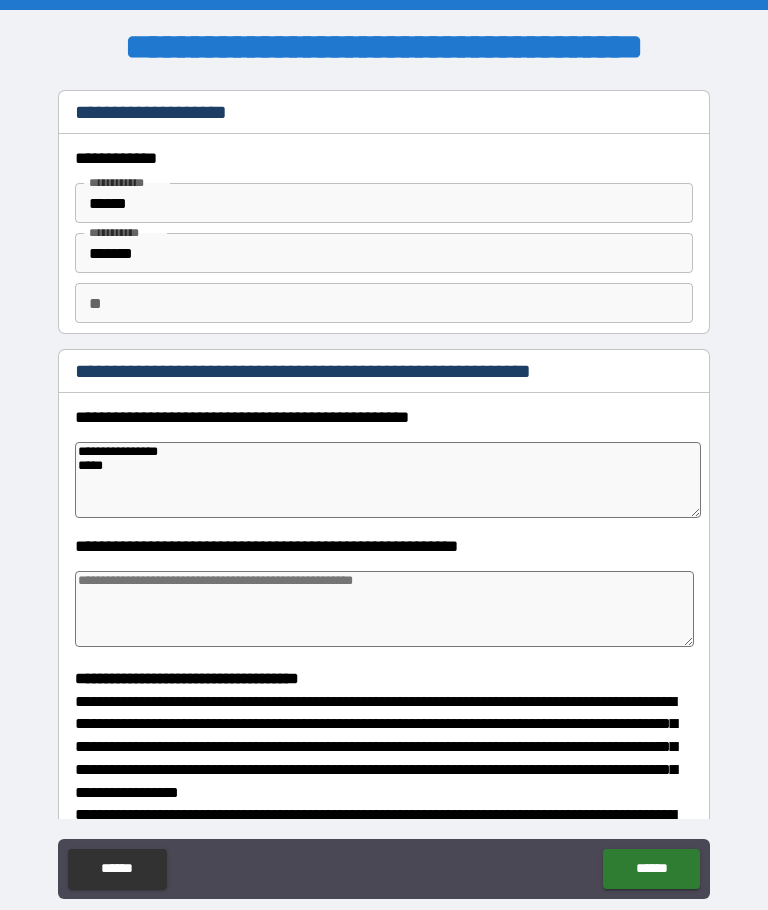 type on "*" 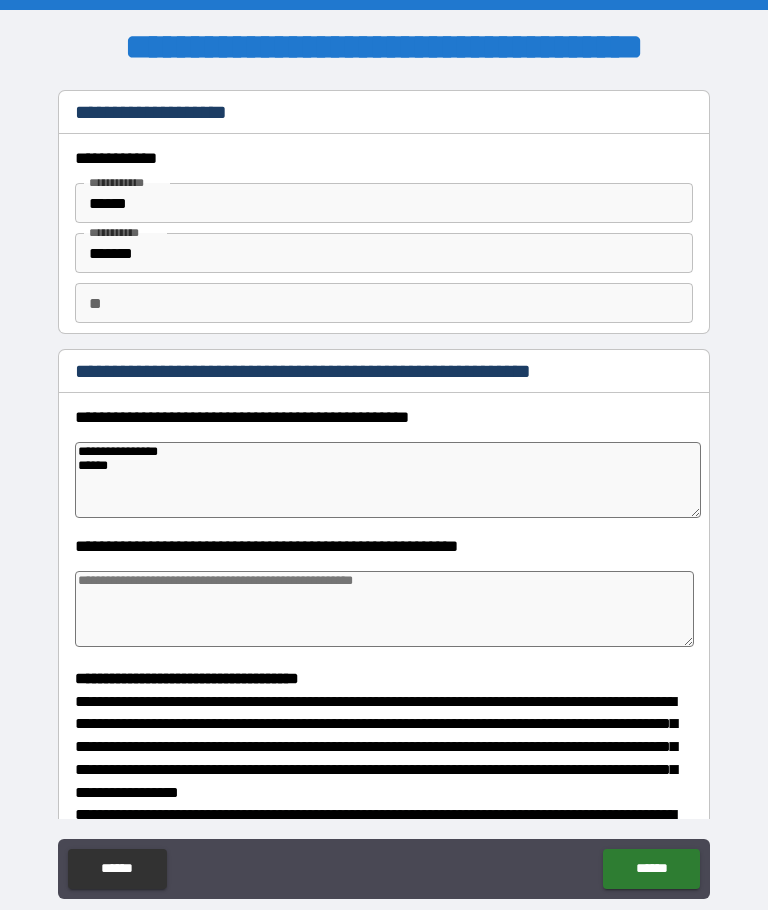 type on "*" 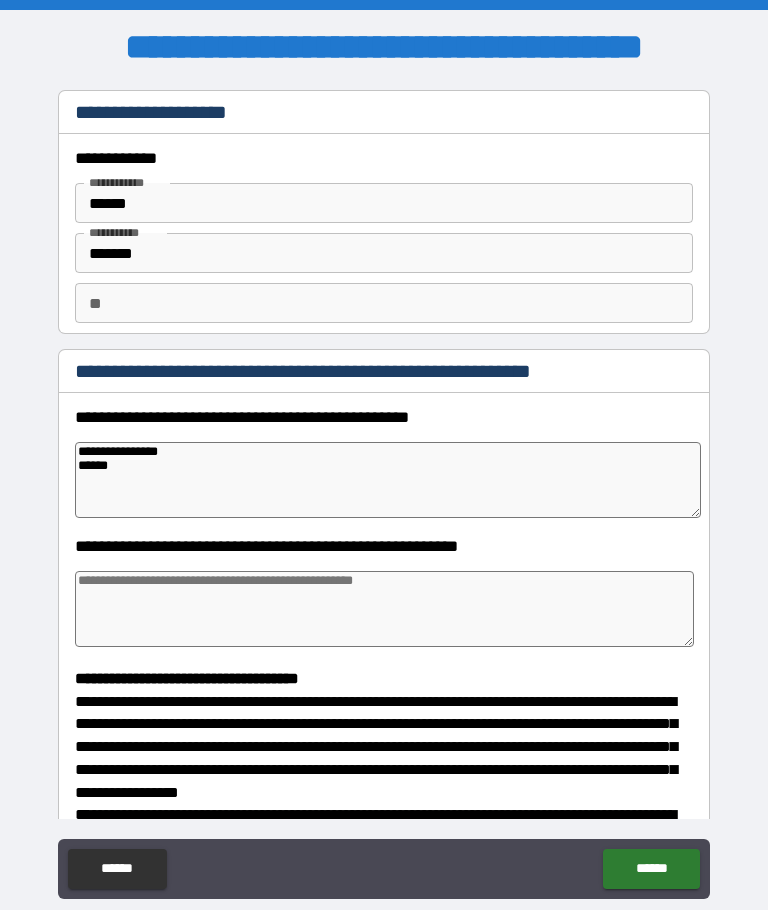 type on "**********" 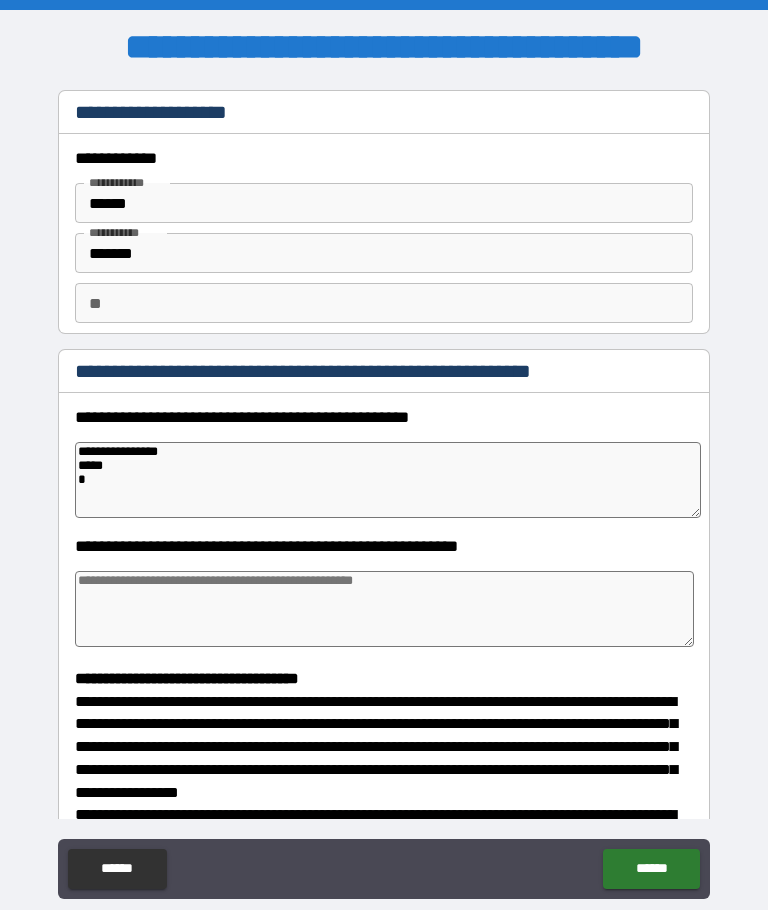 type on "*" 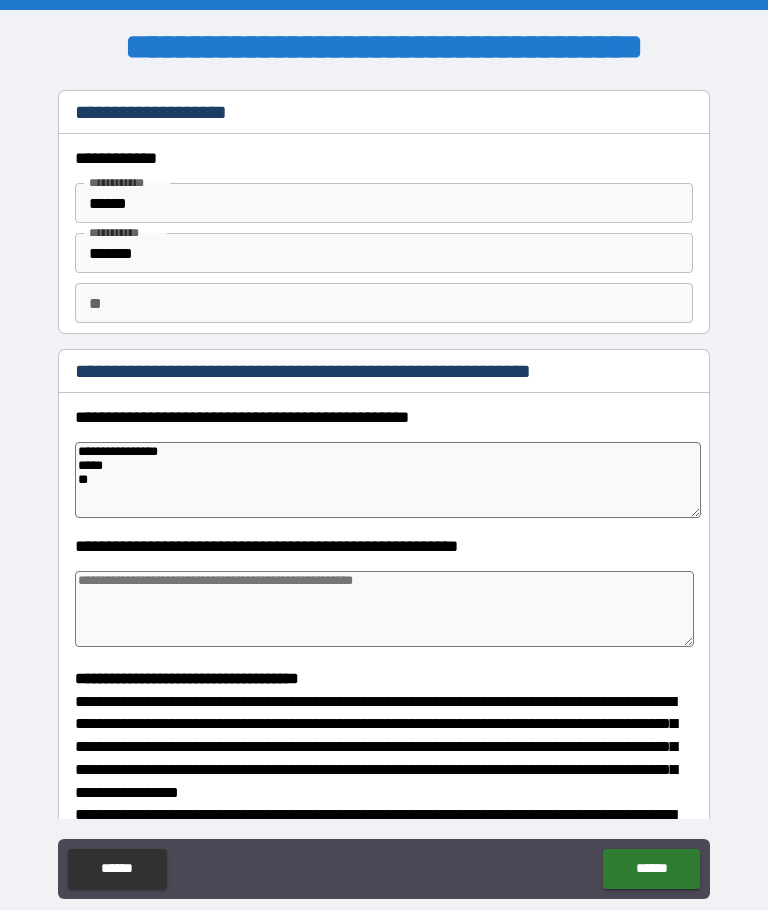 type on "*" 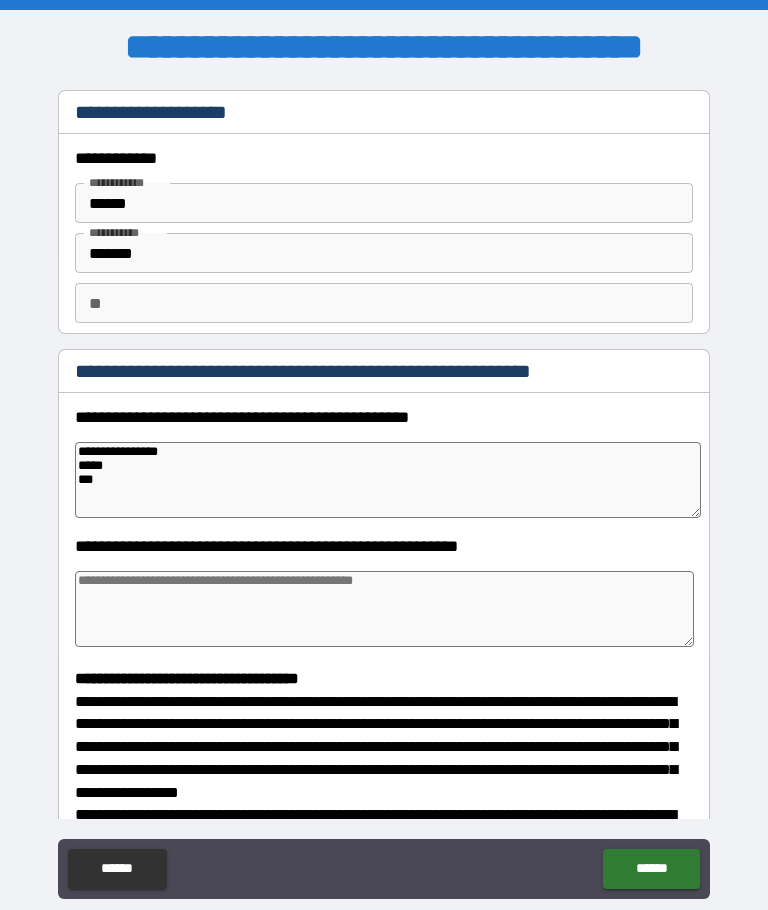 type on "*" 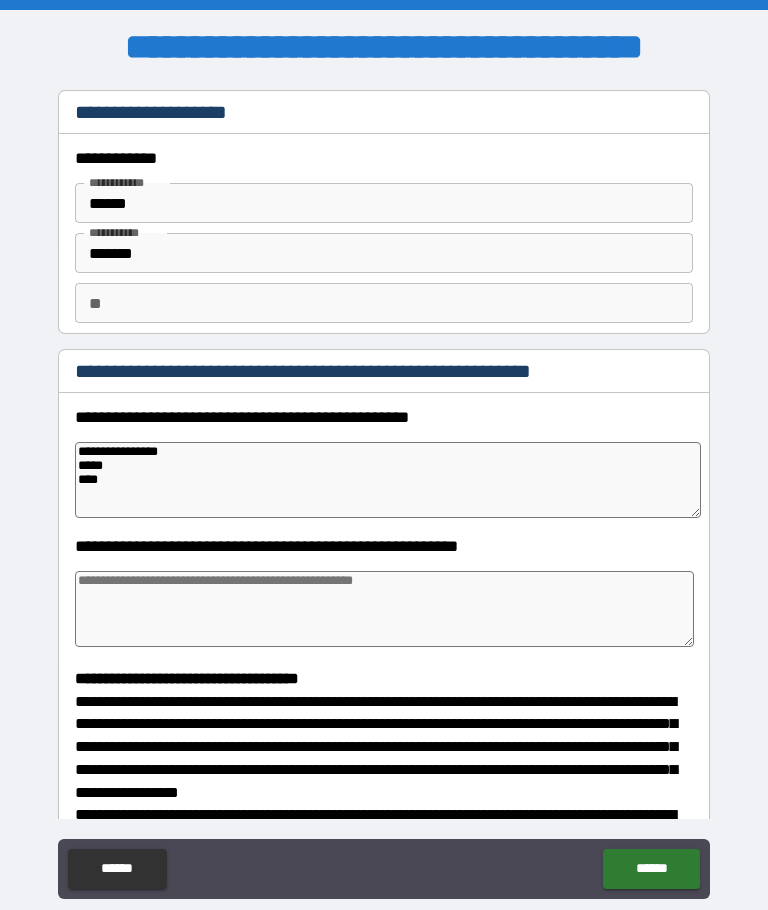 type on "*" 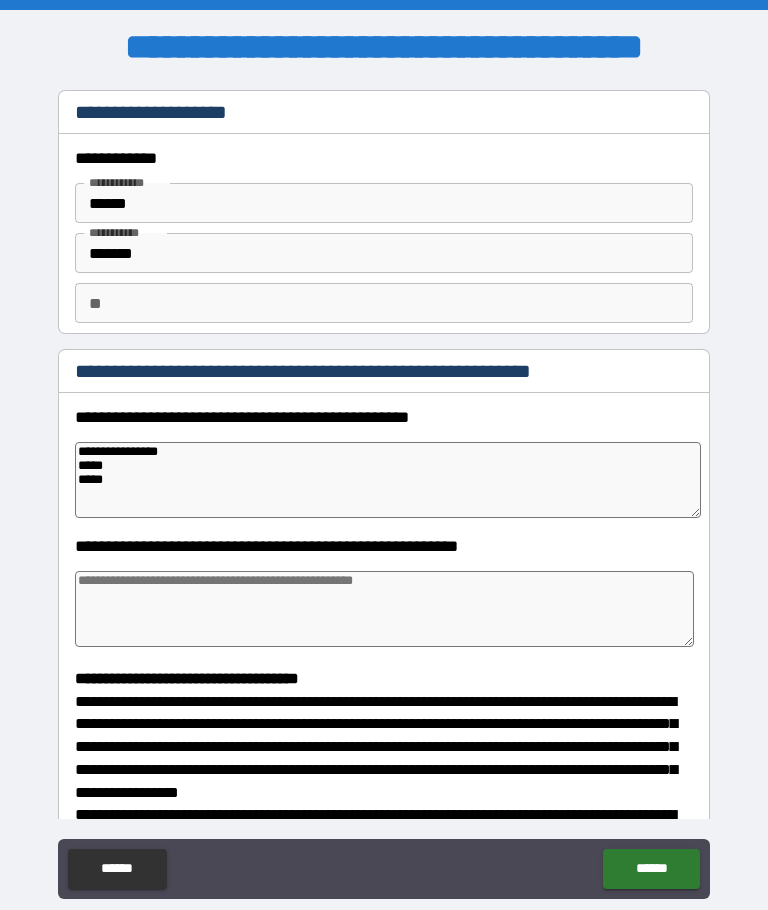 type on "*" 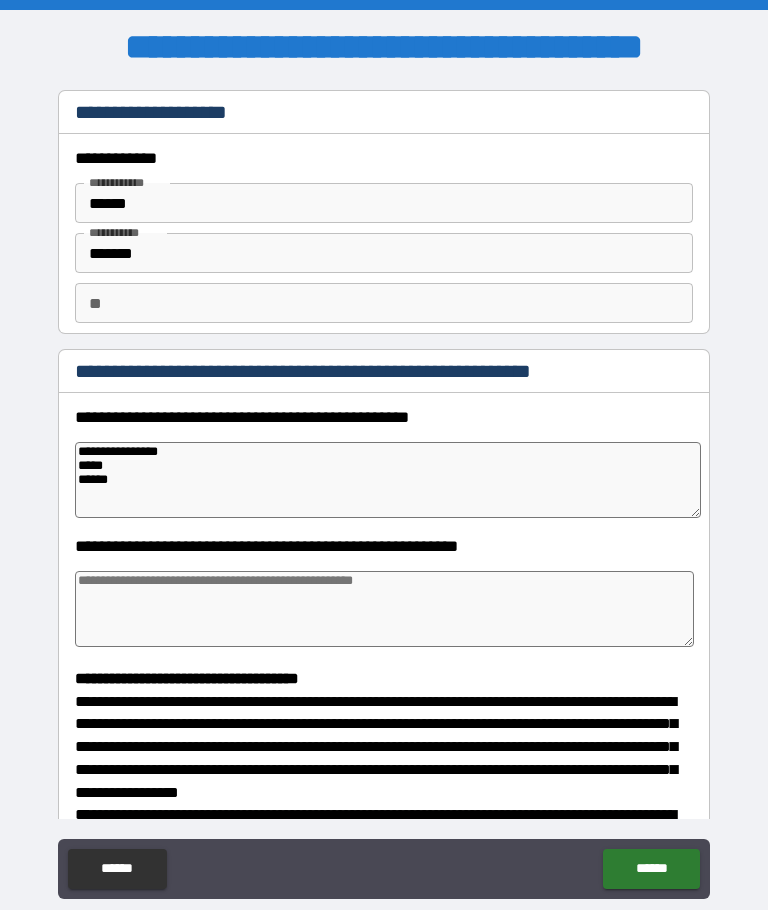 type on "*" 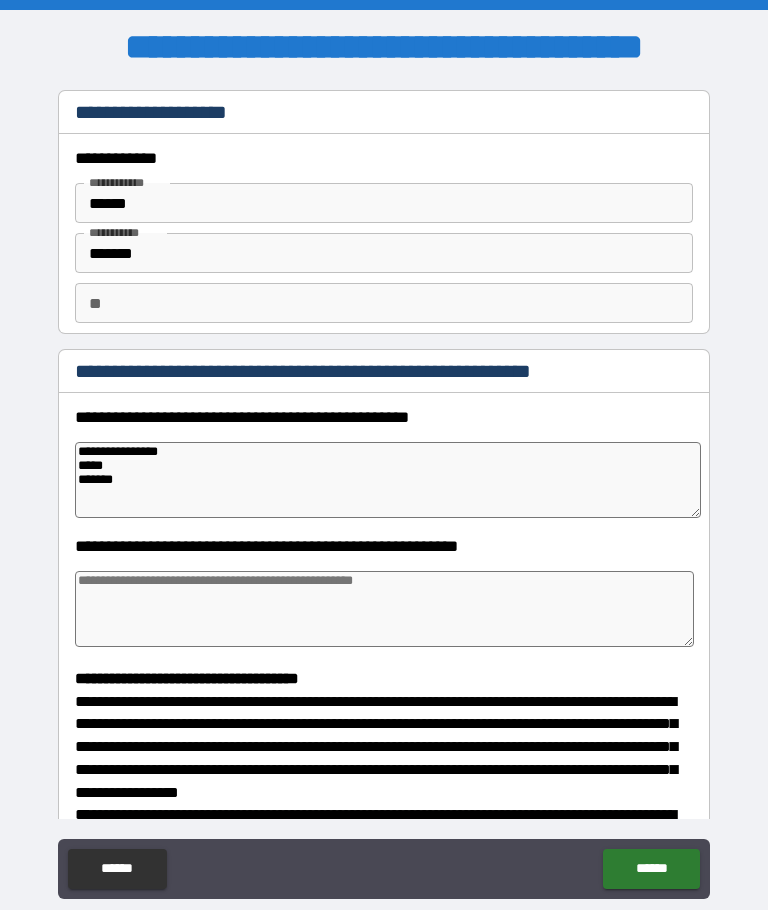 type on "*" 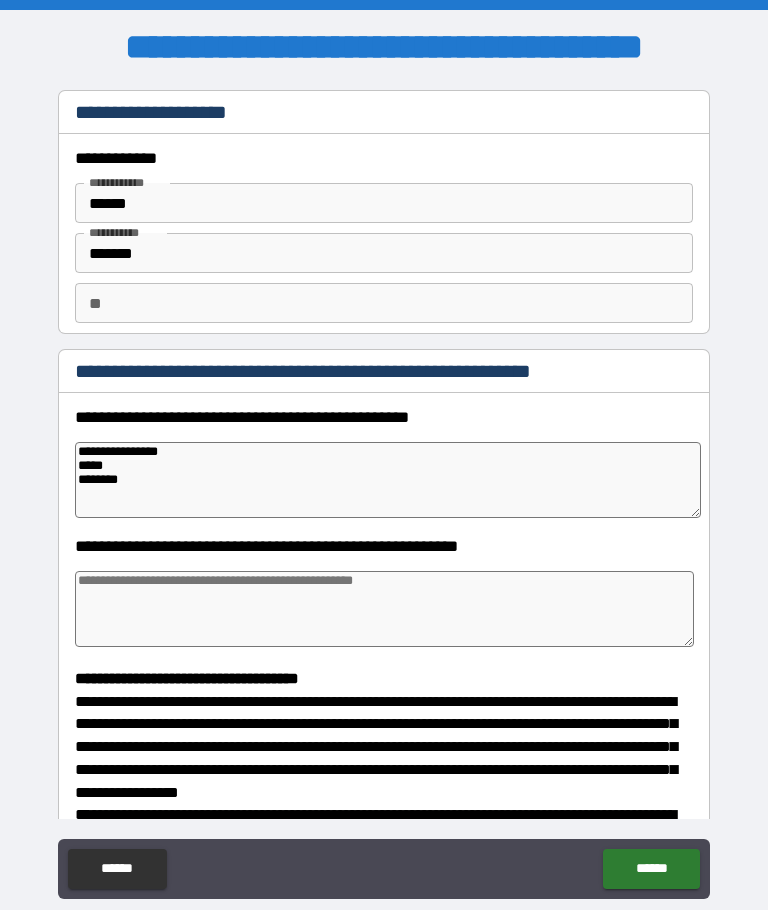 type on "**********" 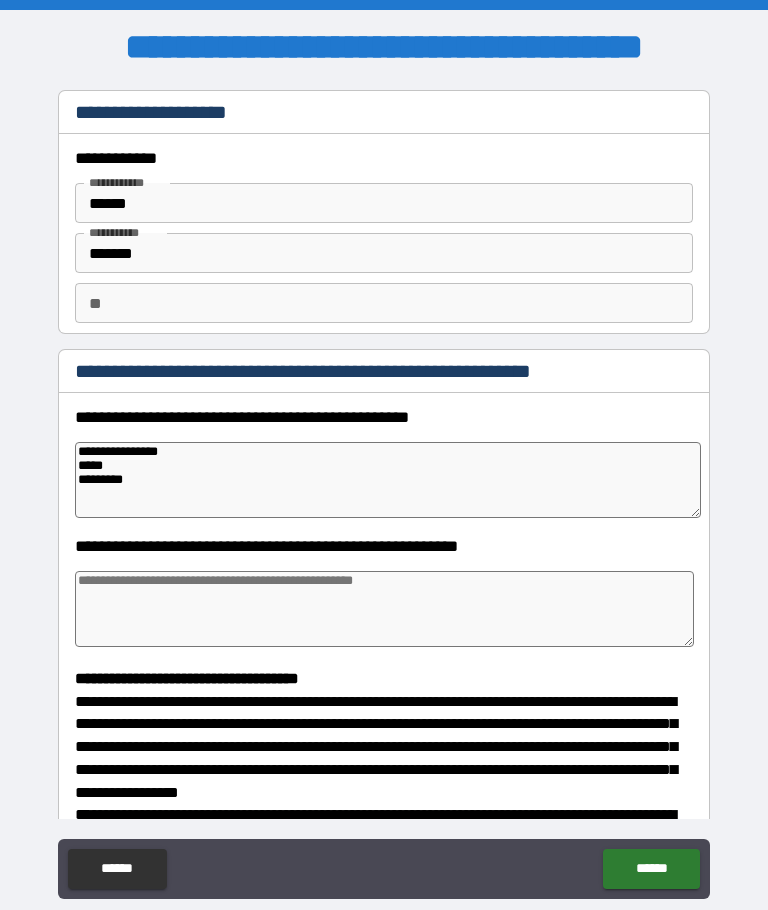 type on "*" 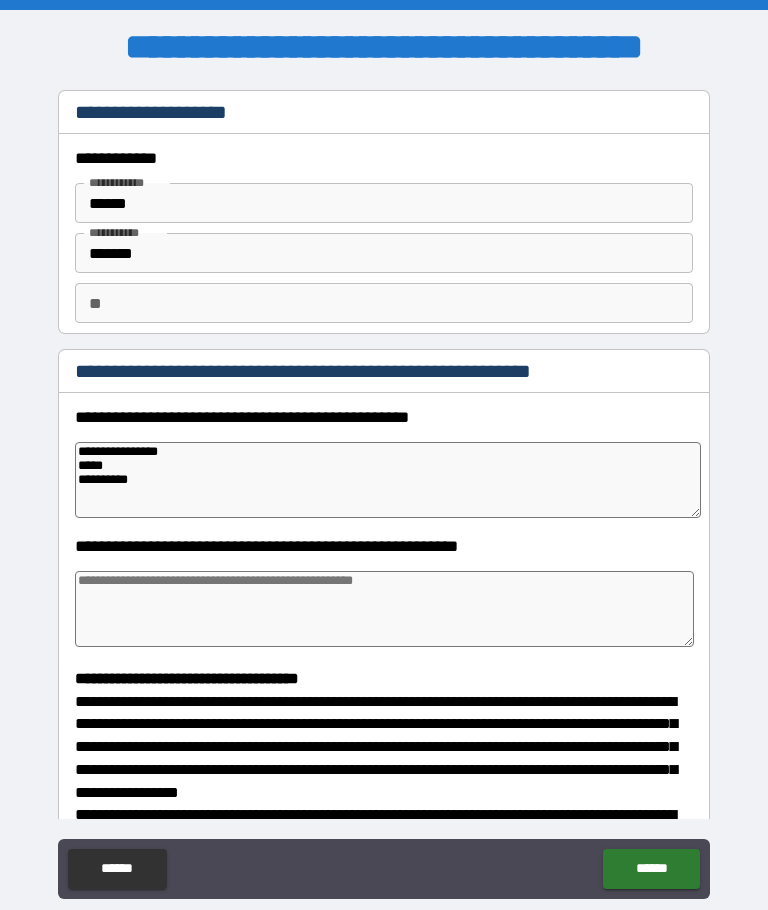 type on "*" 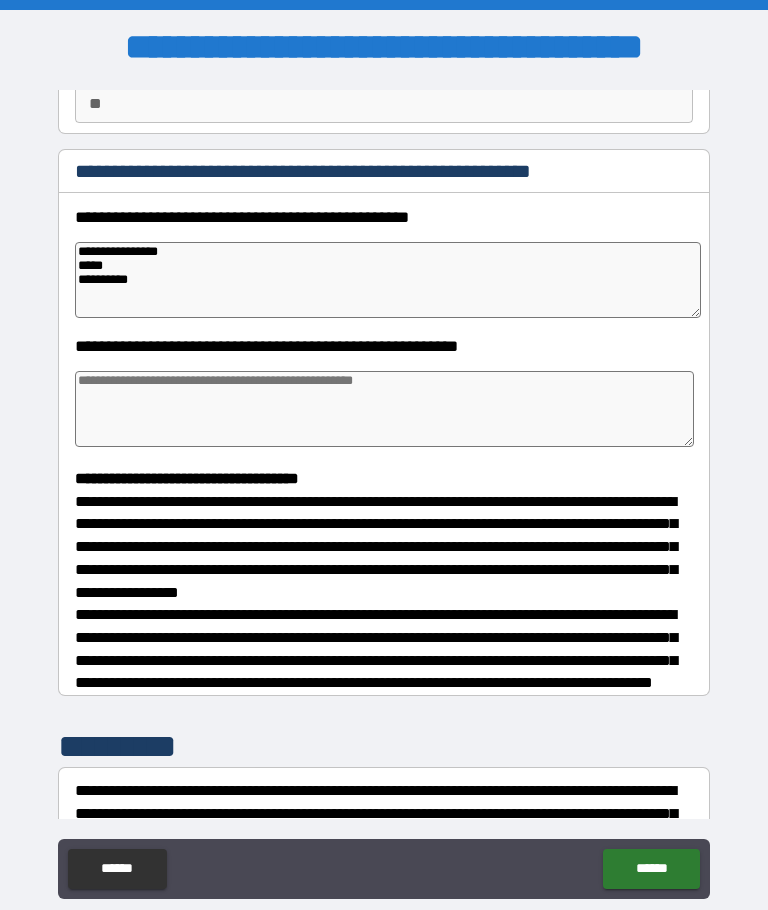scroll, scrollTop: 203, scrollLeft: 0, axis: vertical 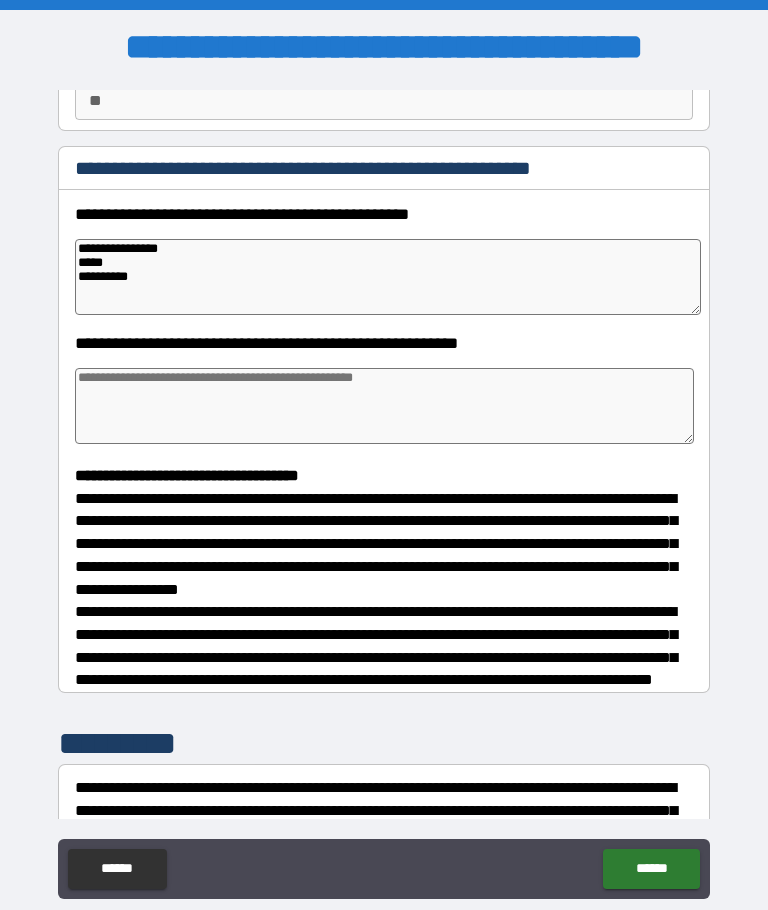 type on "**********" 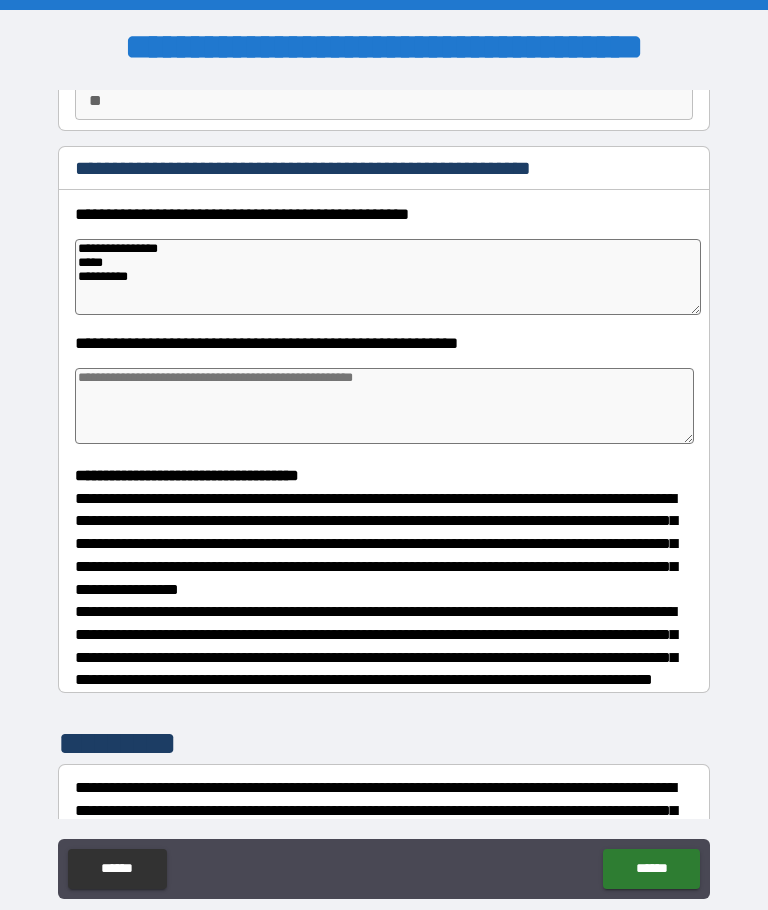 type on "*" 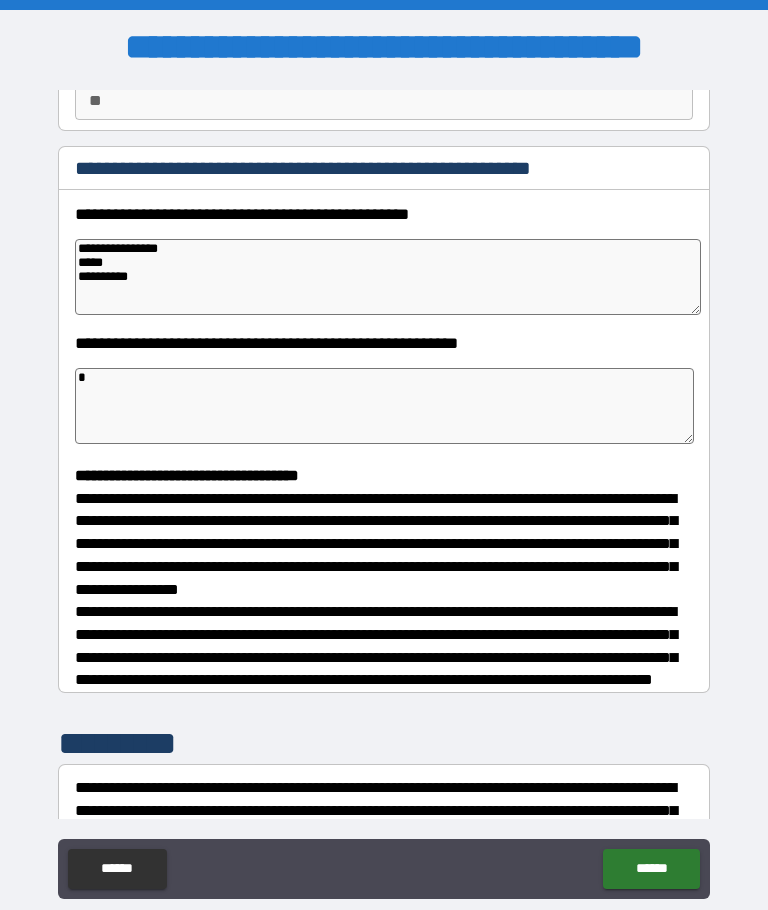 type on "*" 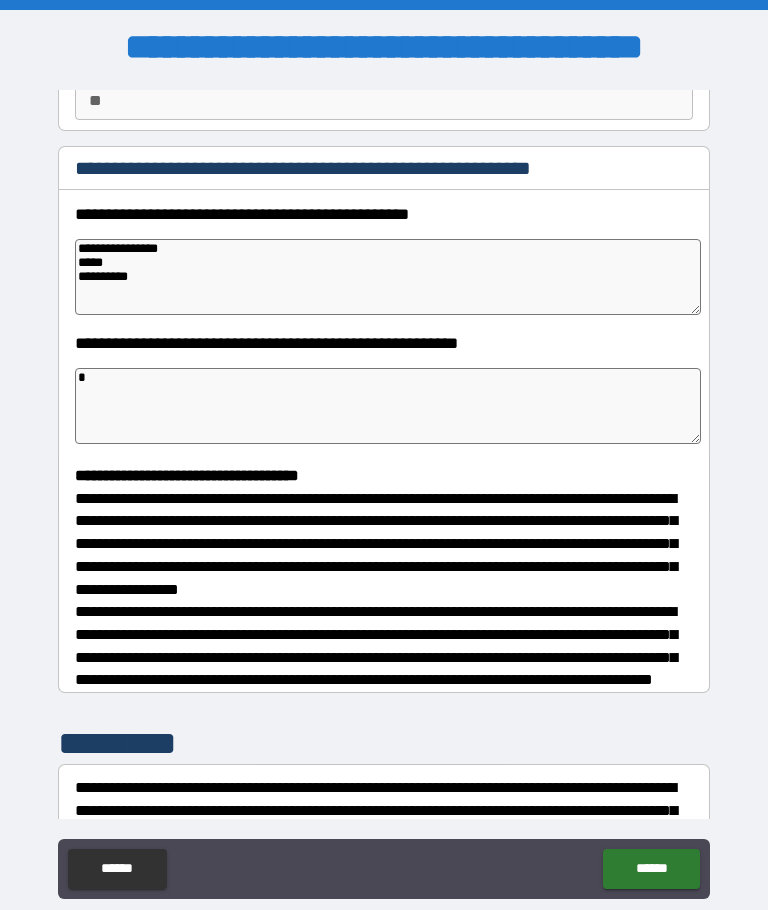 type on "*" 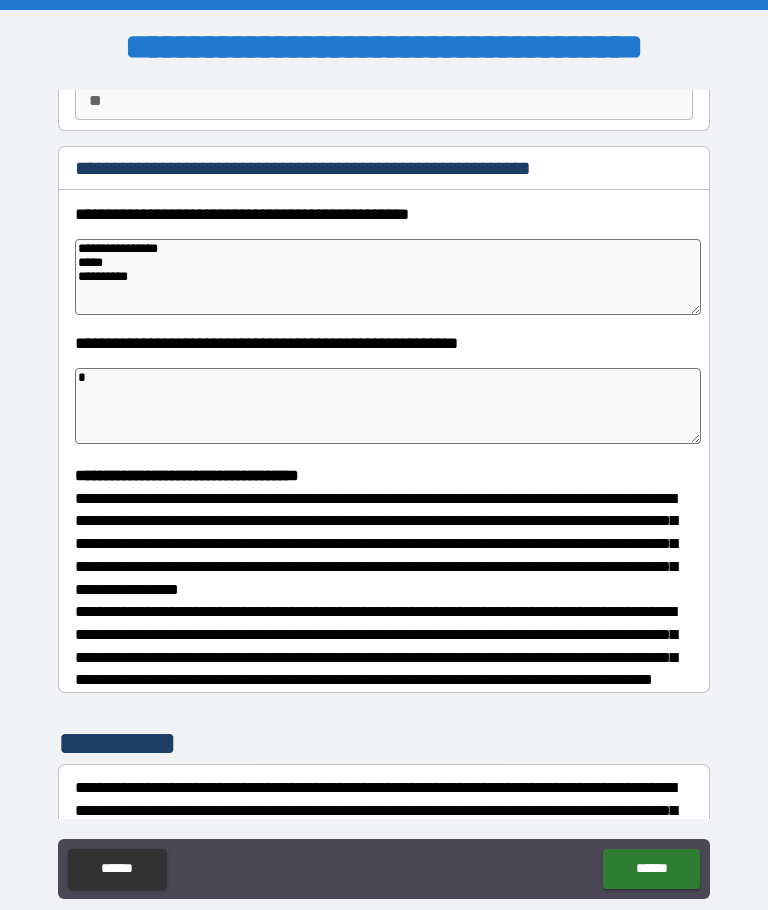 type on "*" 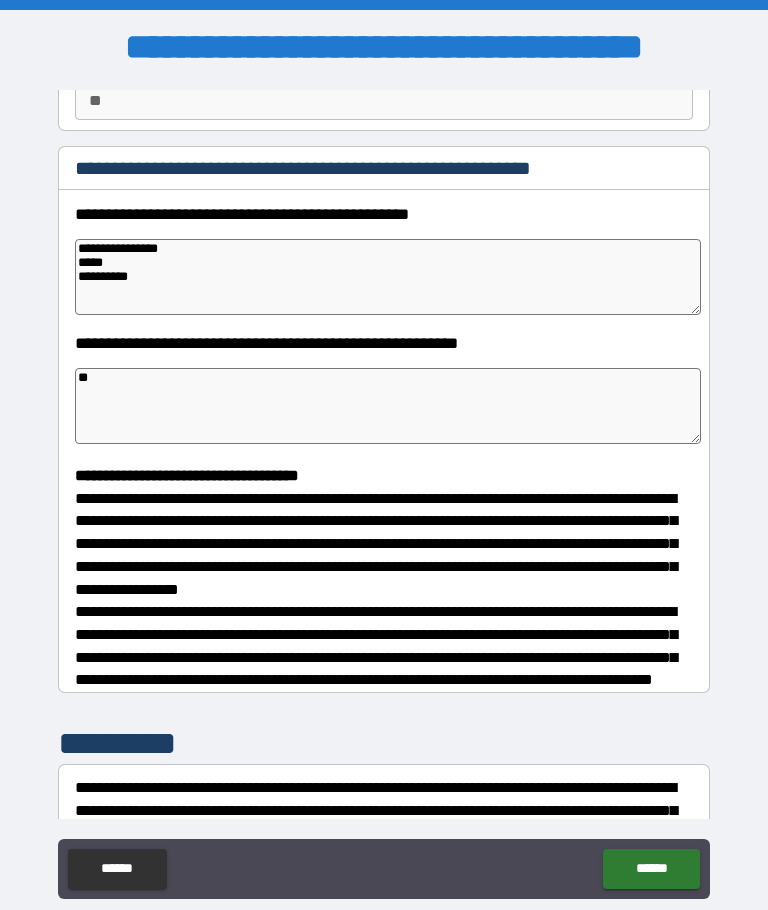 type on "*" 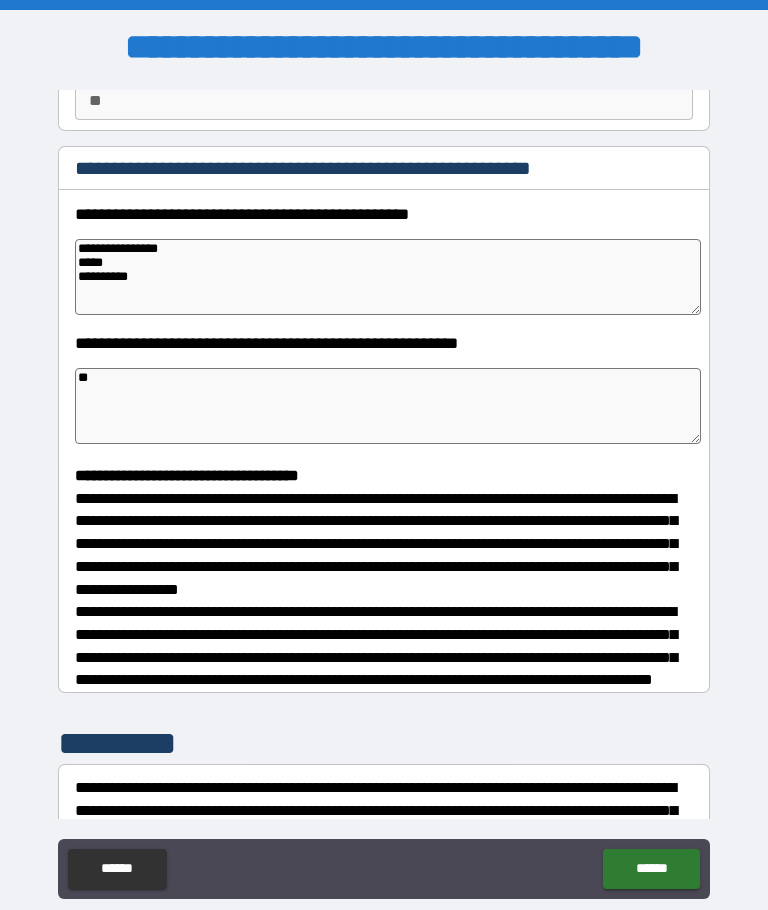 type on "*" 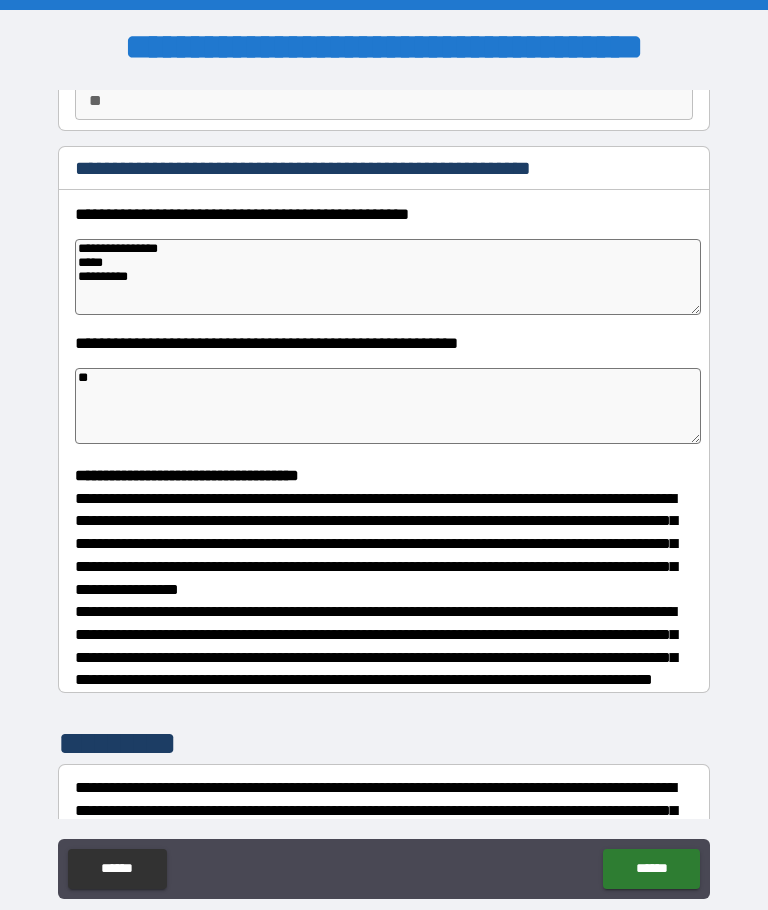 type on "*" 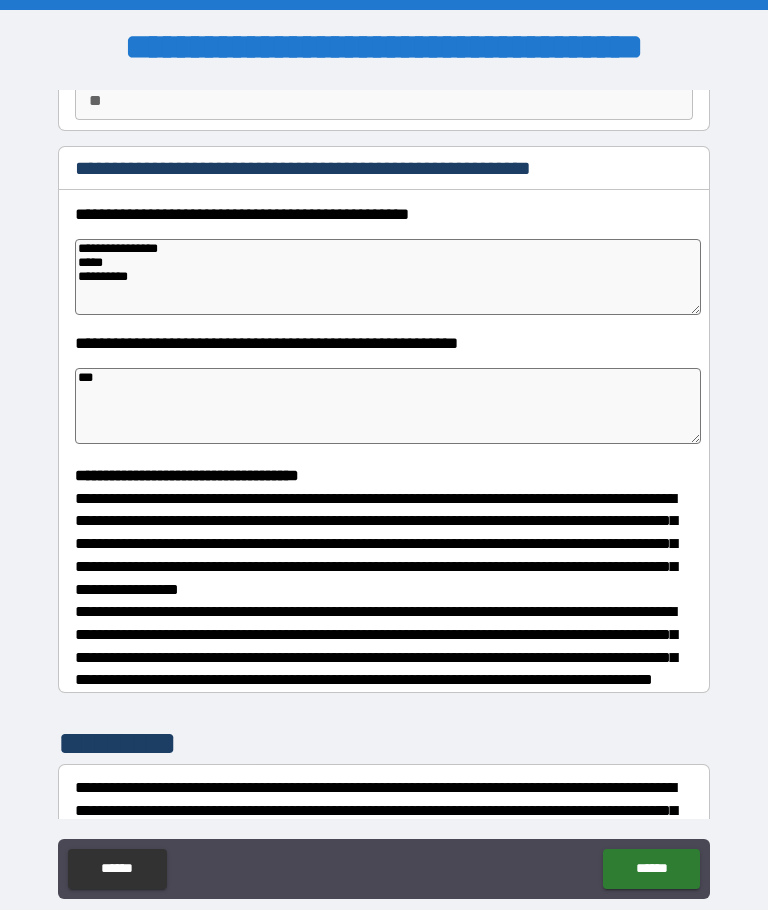 type on "*" 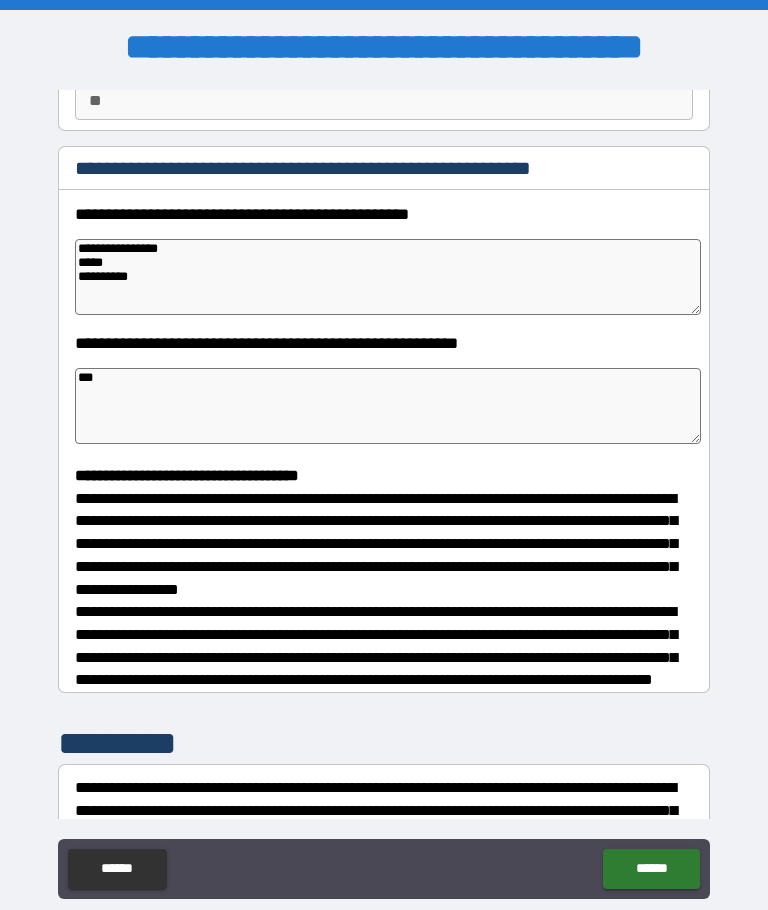 type on "*" 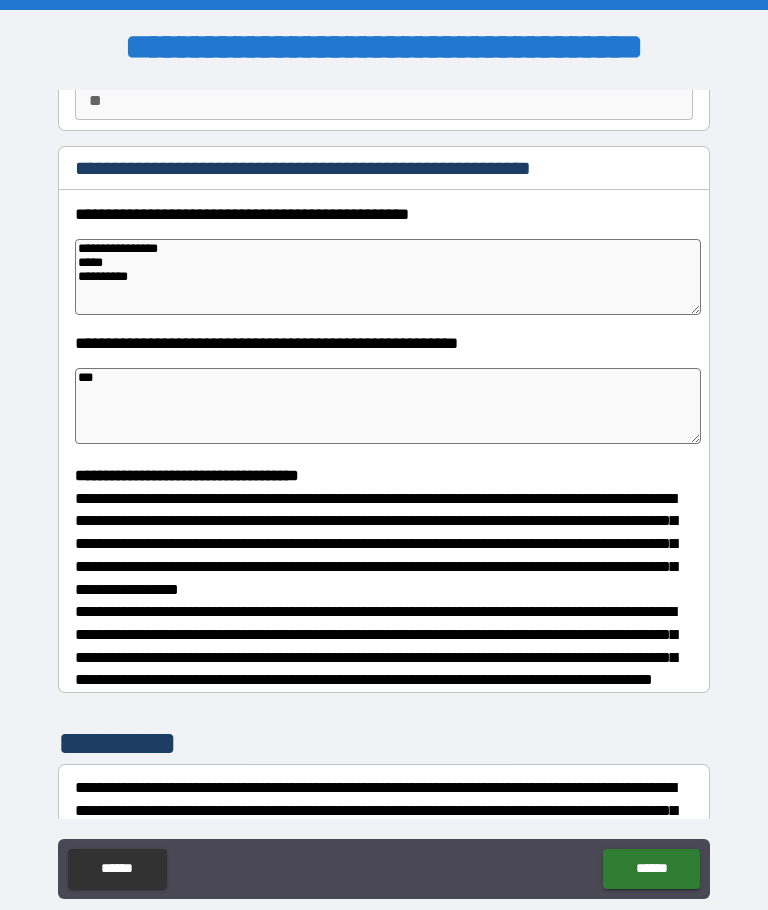 type on "*" 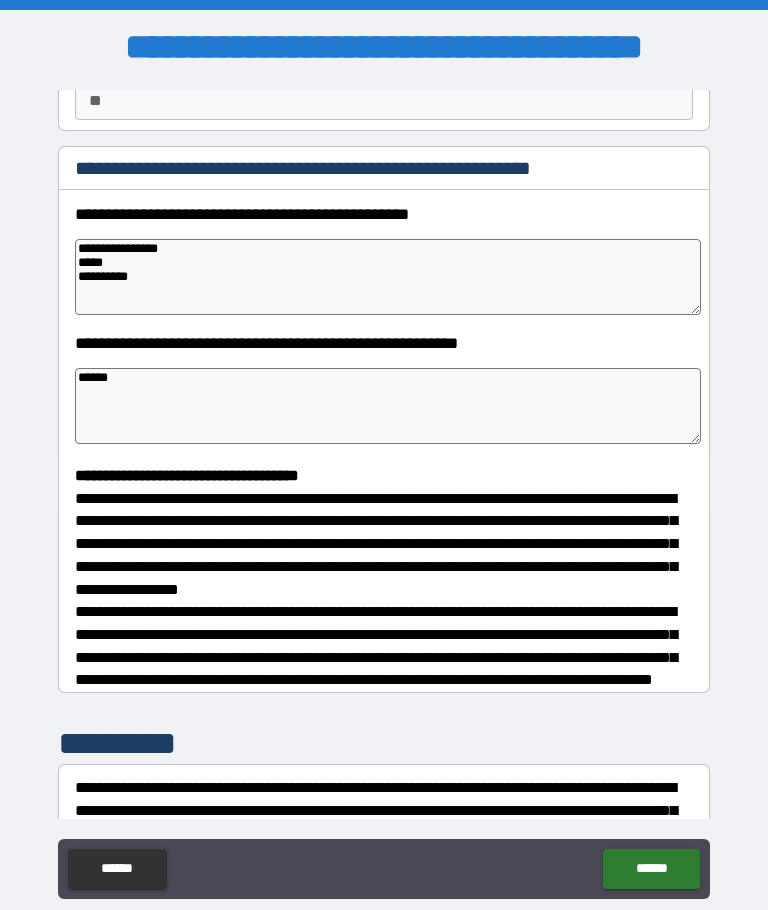 type on "*" 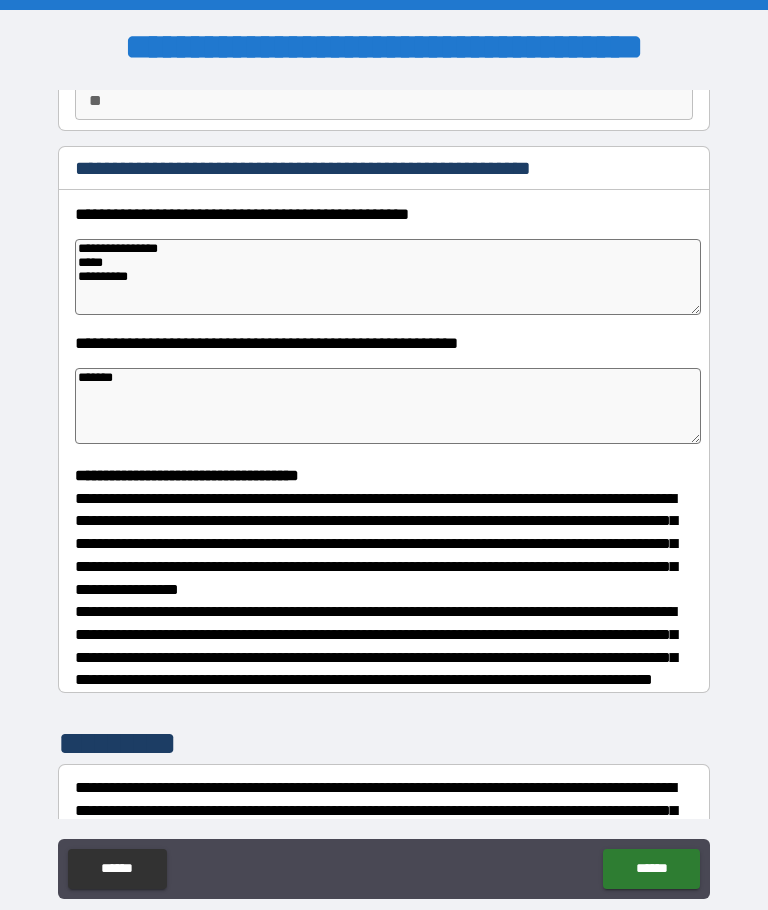 type on "*" 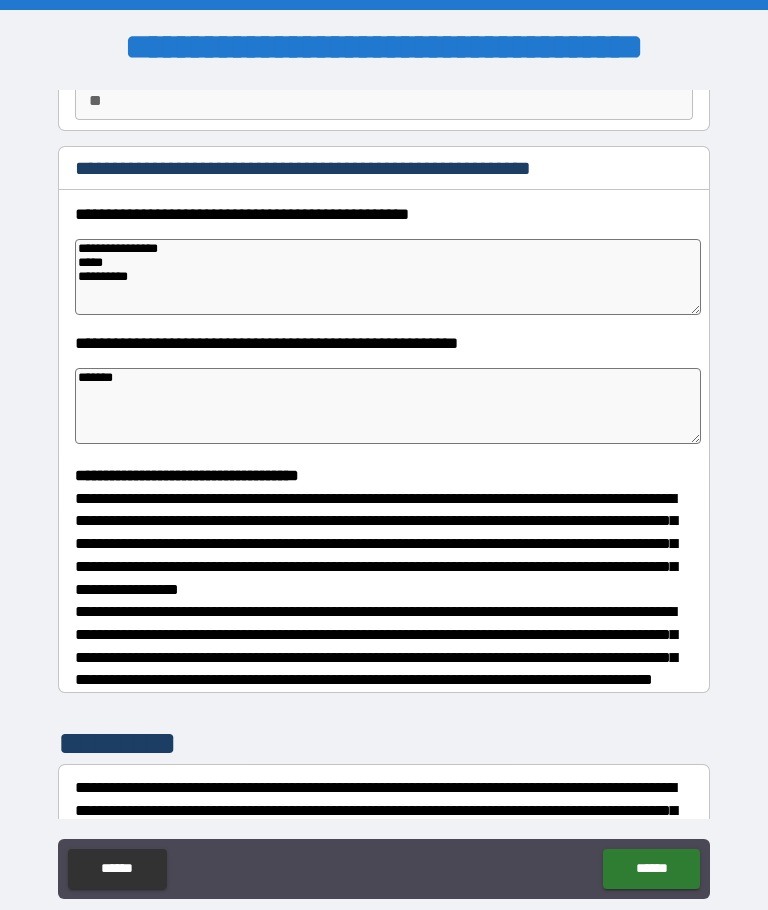 type on "*" 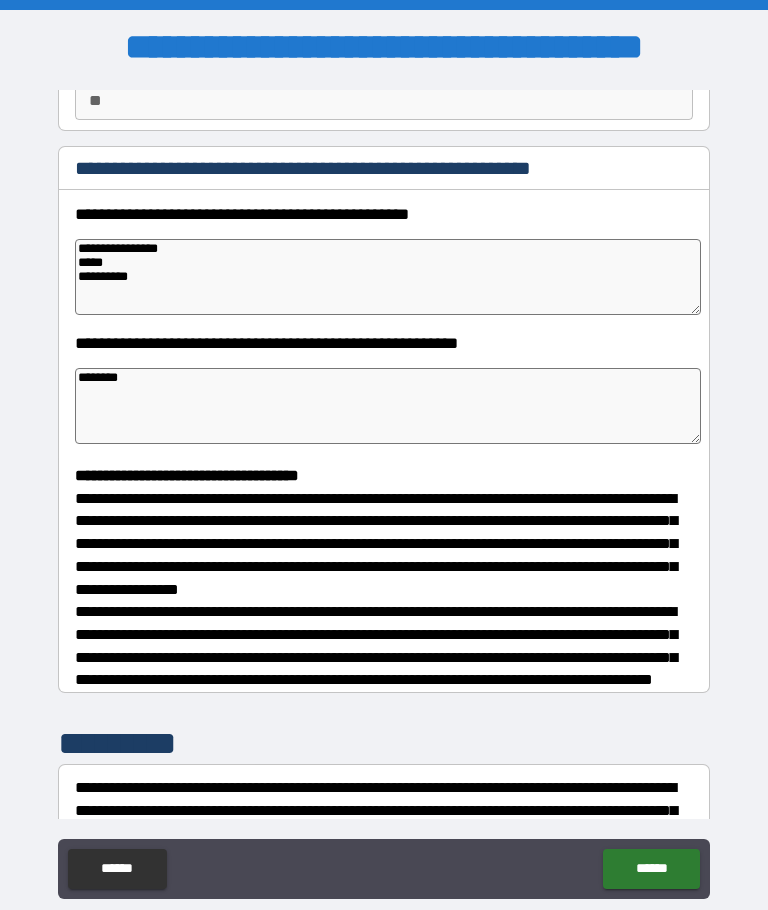 type on "*" 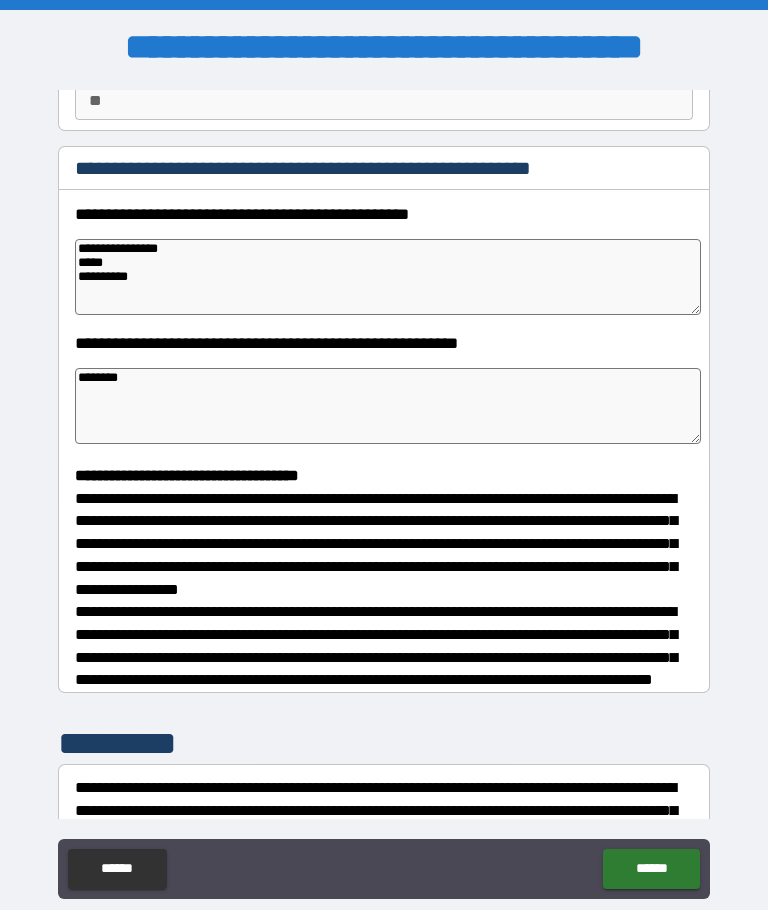 type on "*" 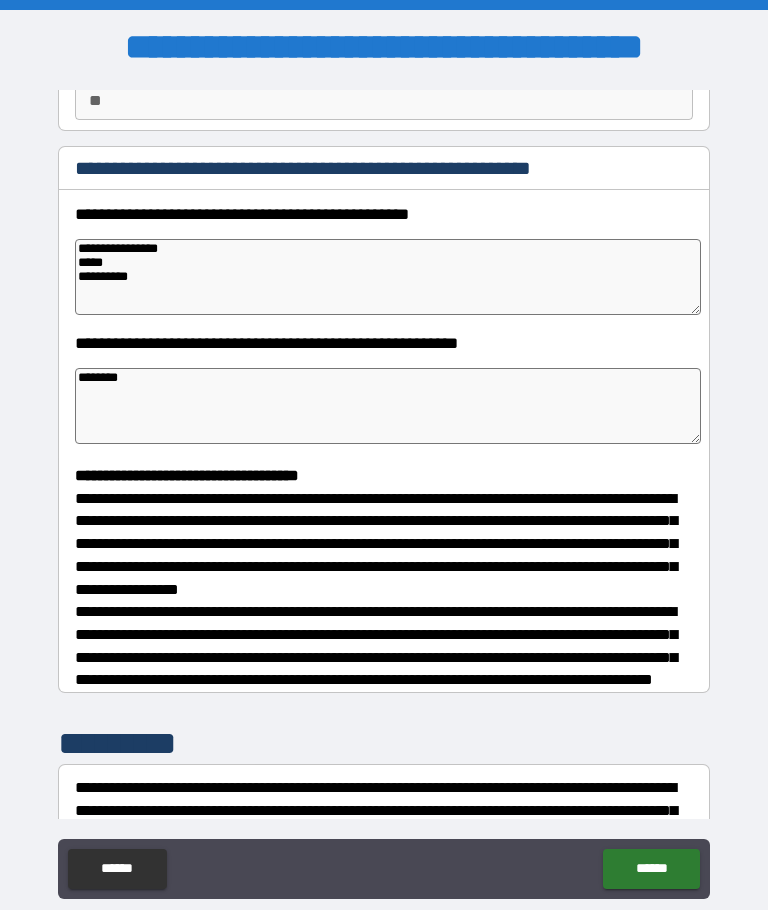 type on "*********" 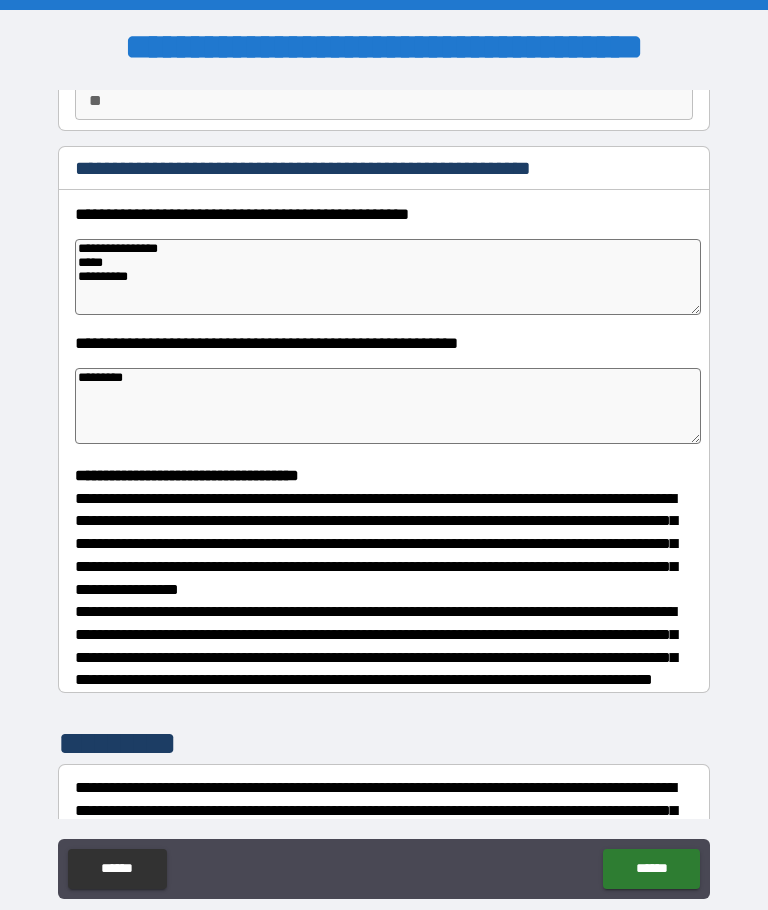 type on "*" 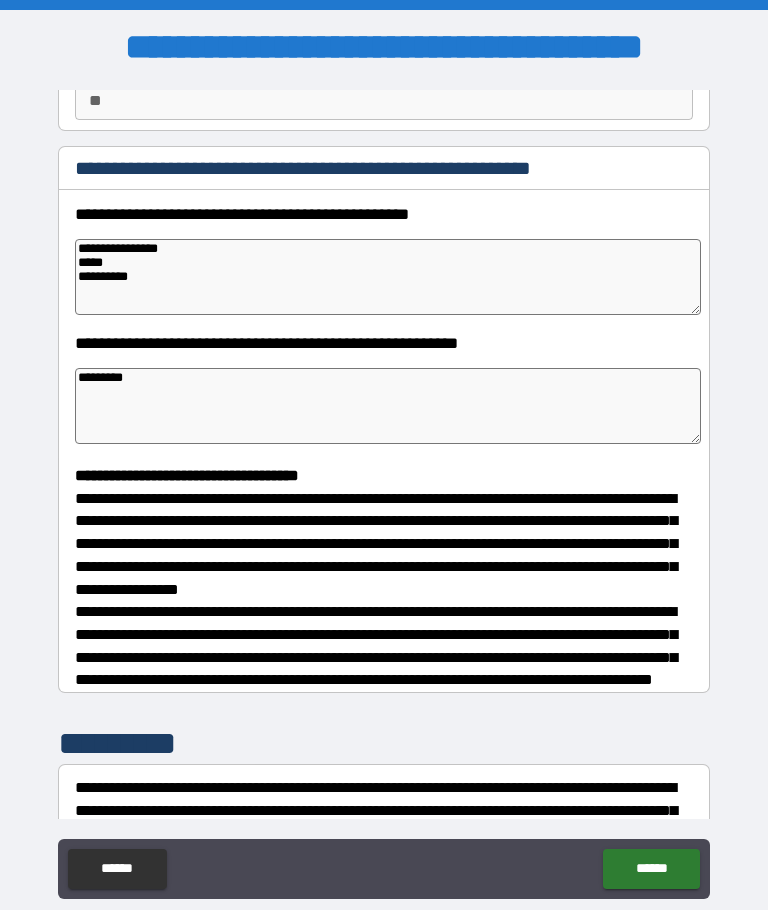 type on "**********" 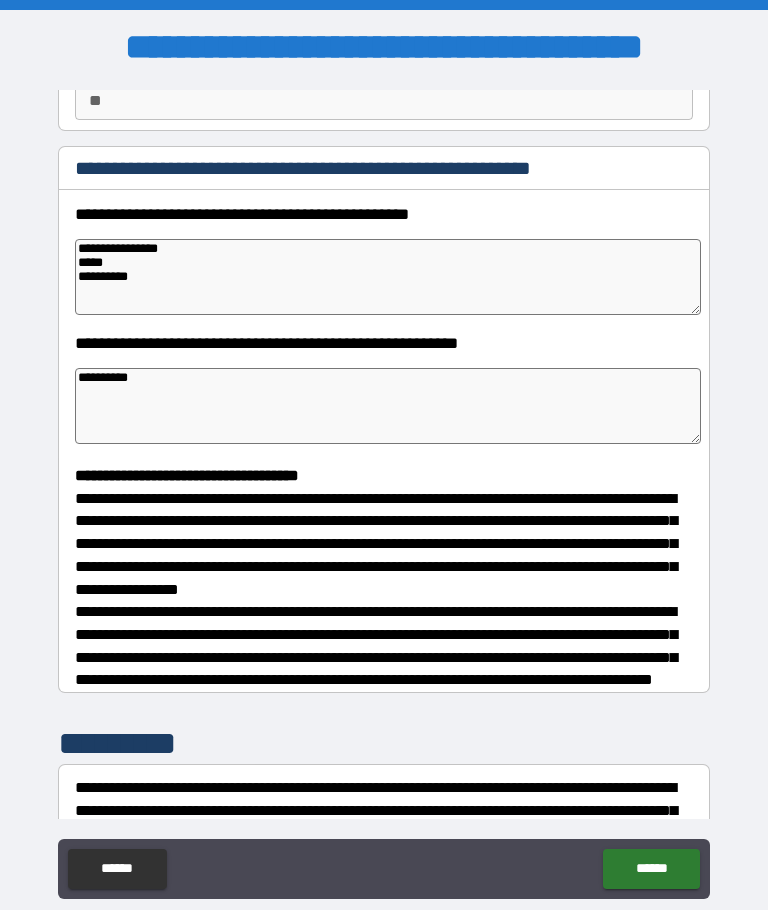 type on "**********" 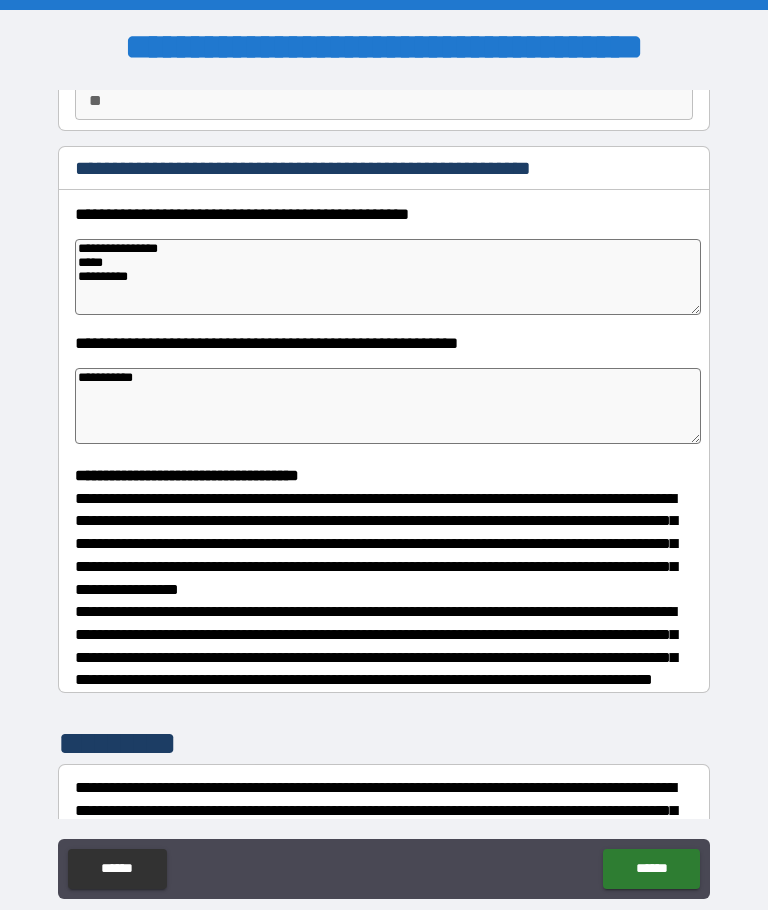 type on "*" 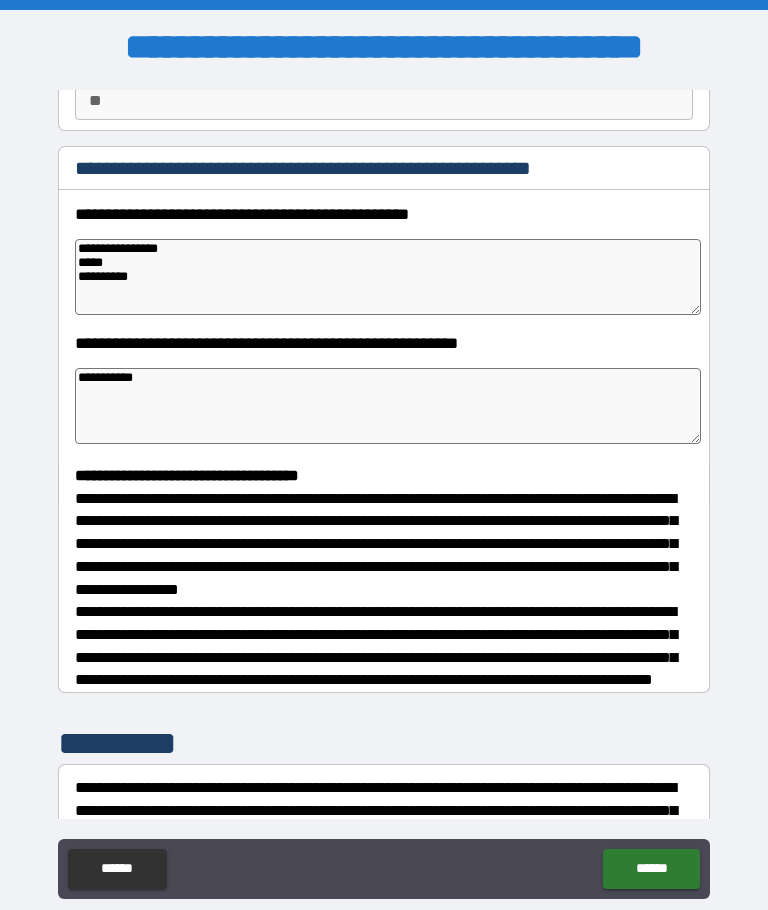type 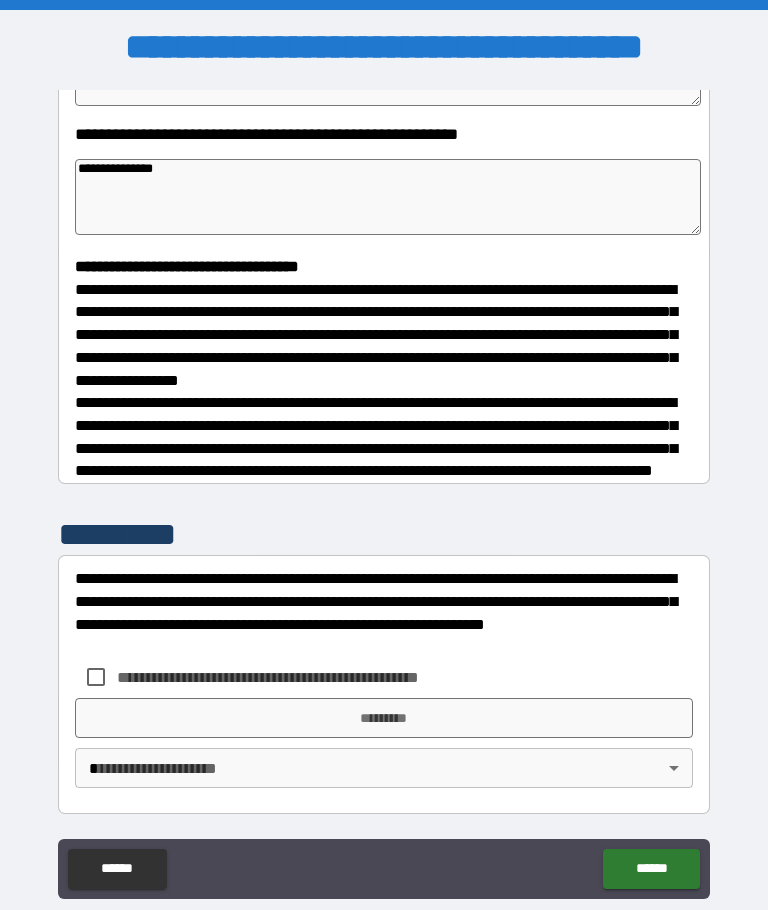 scroll, scrollTop: 427, scrollLeft: 0, axis: vertical 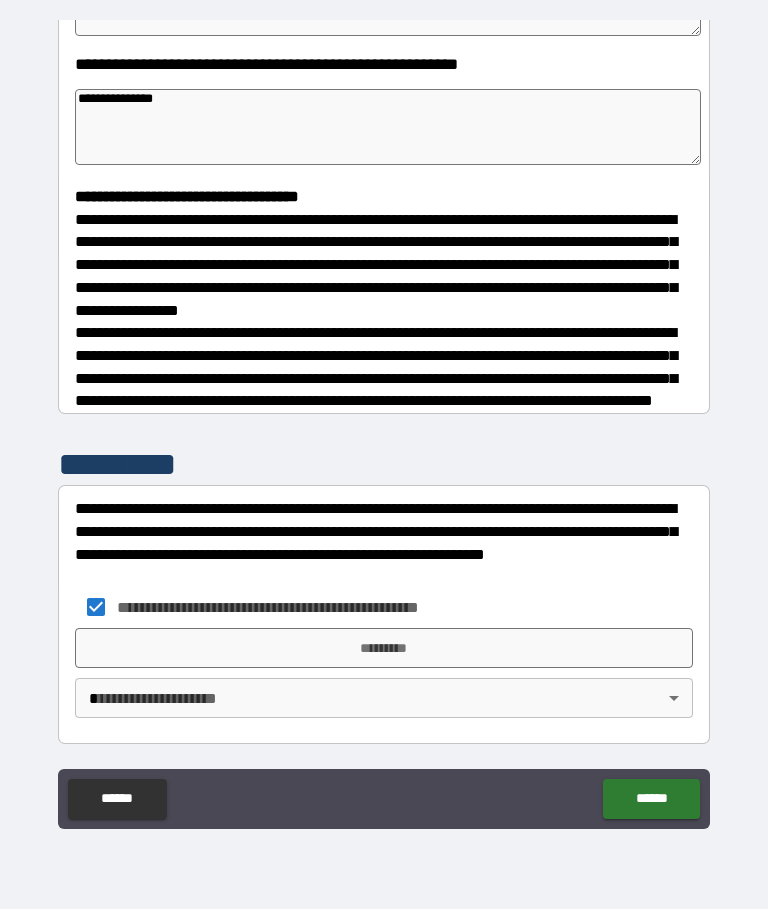 click on "*********" at bounding box center [384, 649] 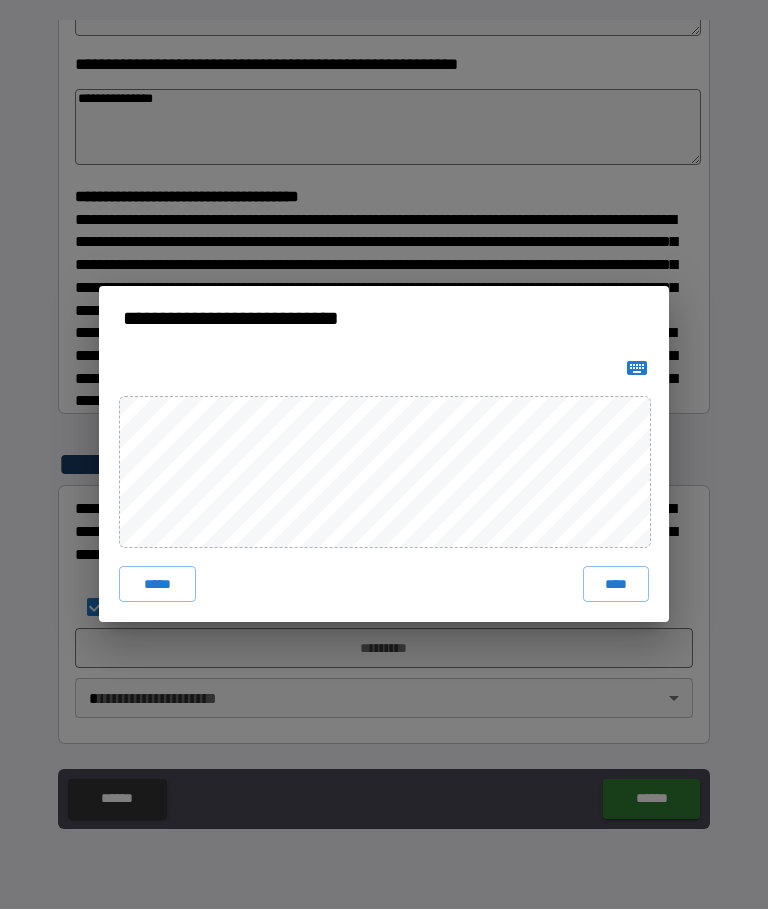 click on "****" at bounding box center [616, 585] 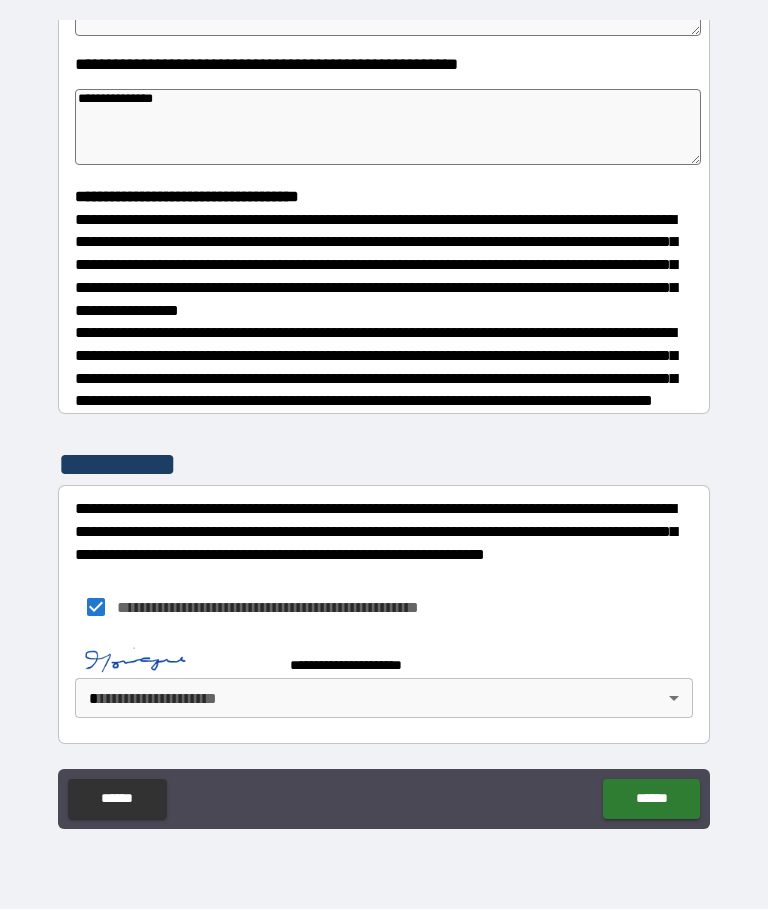 scroll, scrollTop: 417, scrollLeft: 0, axis: vertical 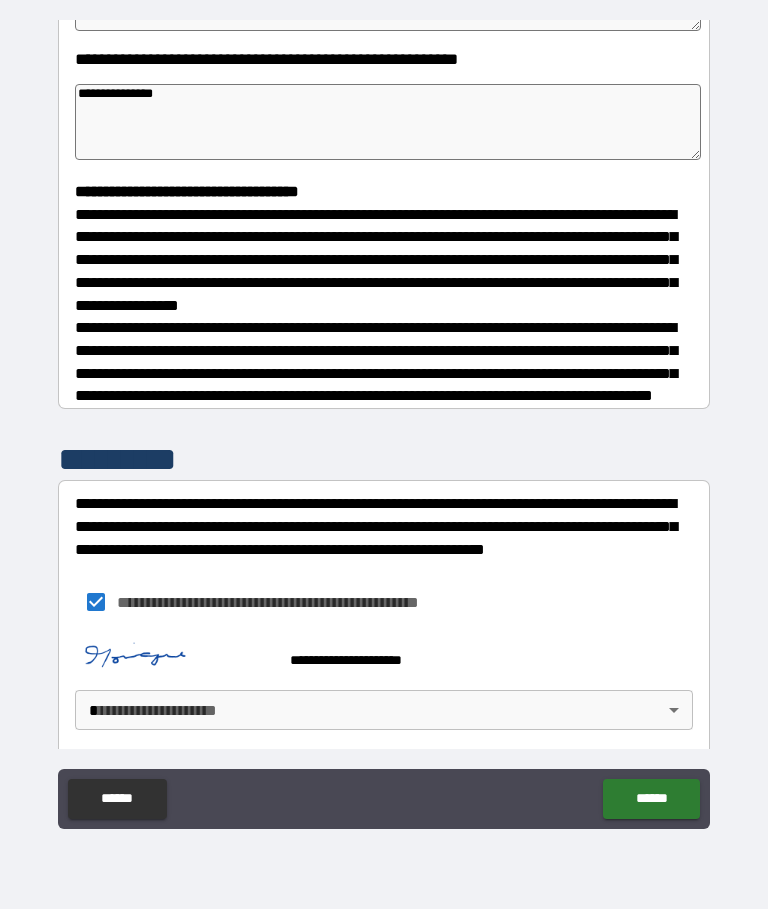 click on "**********" at bounding box center [384, 420] 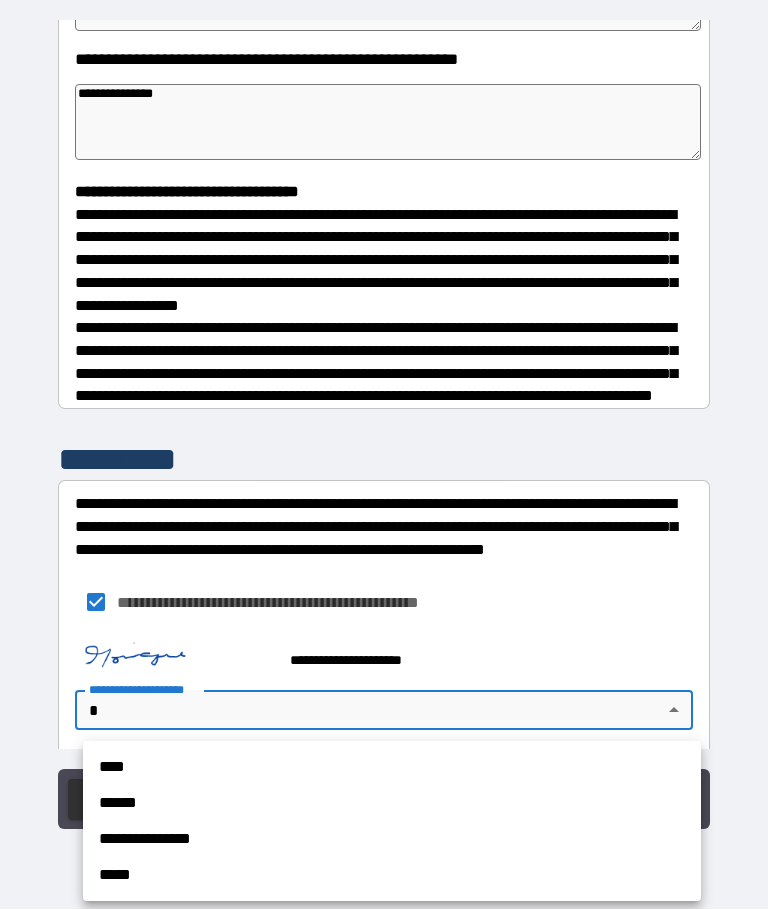 click on "**********" at bounding box center [392, 840] 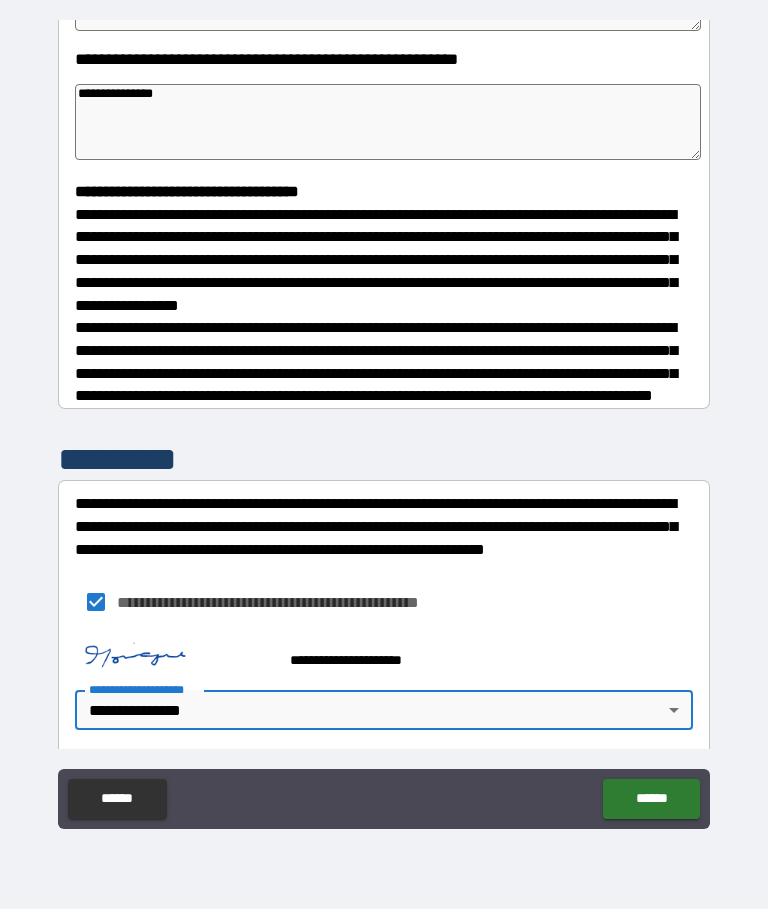 click on "******" at bounding box center [651, 800] 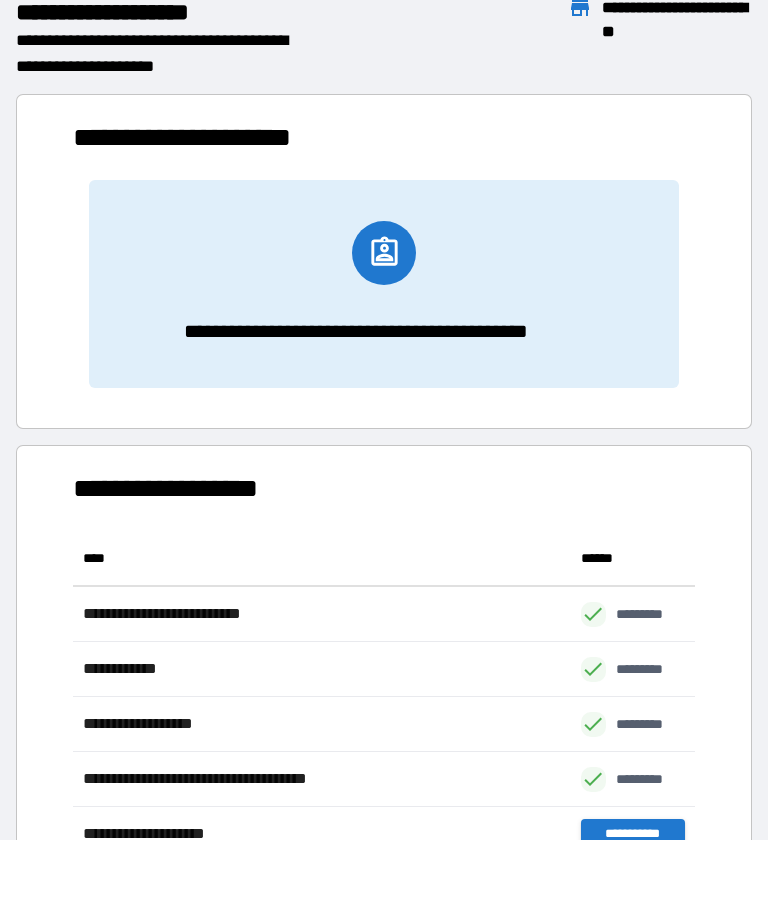 scroll, scrollTop: 1, scrollLeft: 1, axis: both 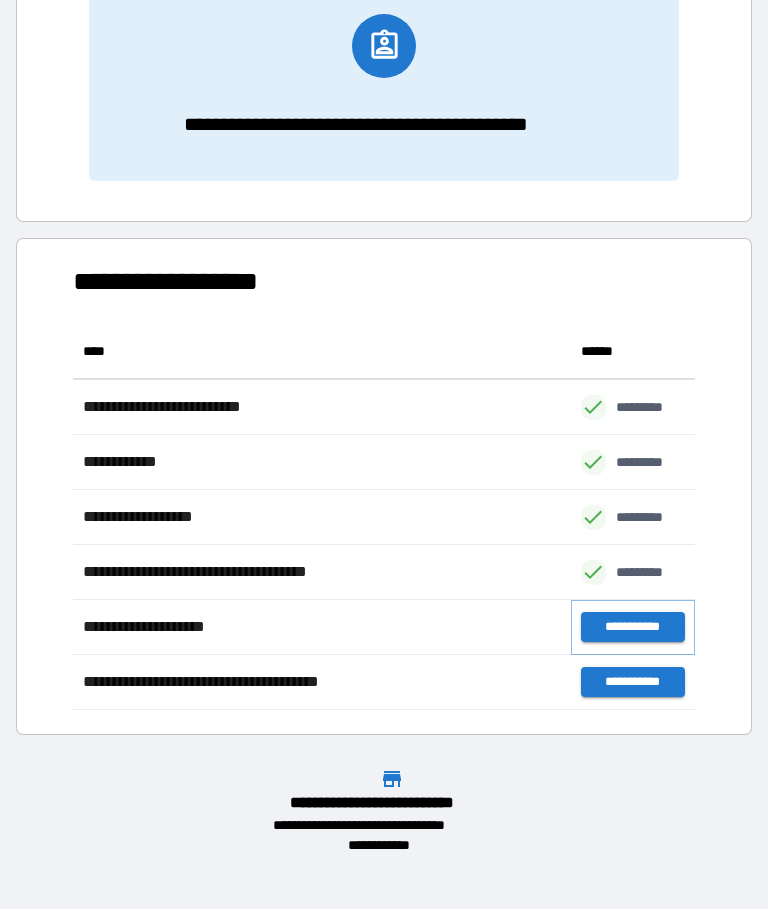 click on "**********" at bounding box center (633, 628) 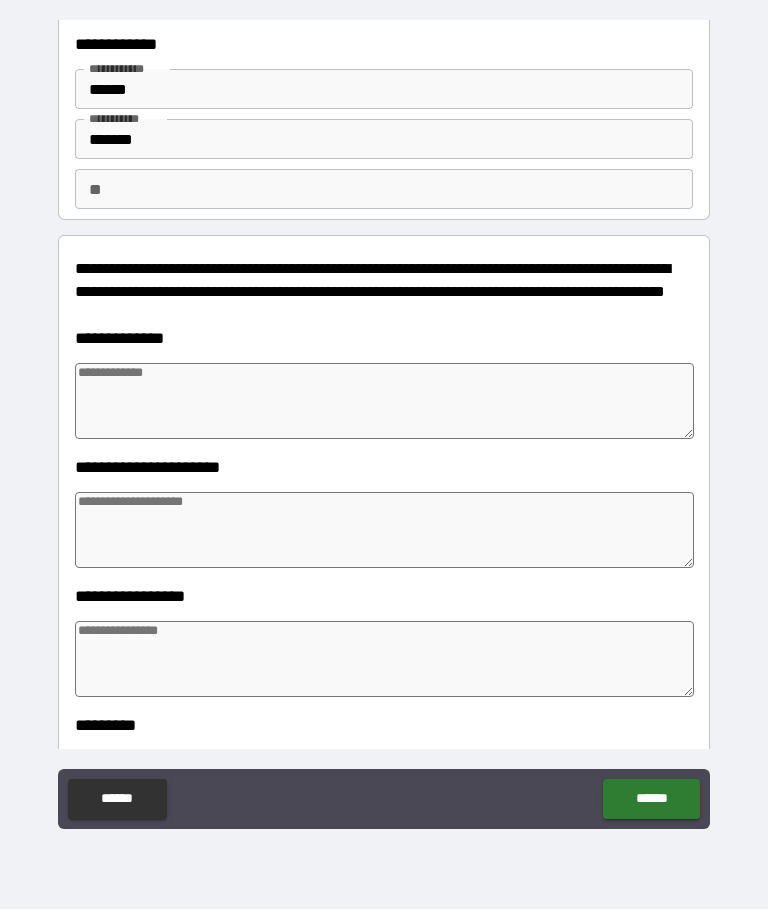 scroll, scrollTop: 54, scrollLeft: 0, axis: vertical 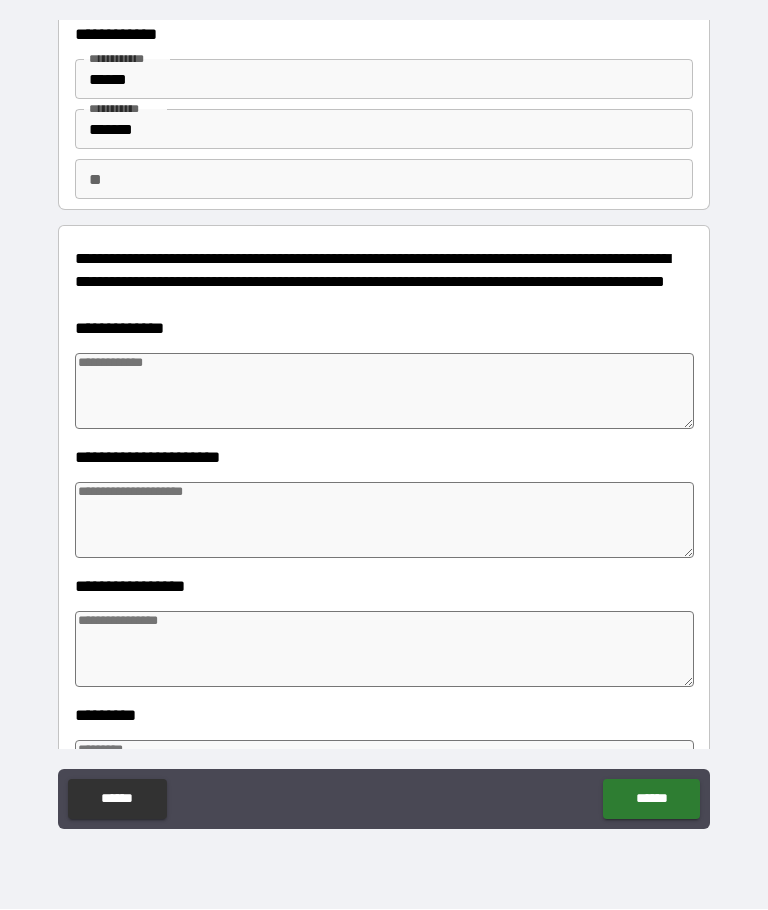 click at bounding box center (384, 392) 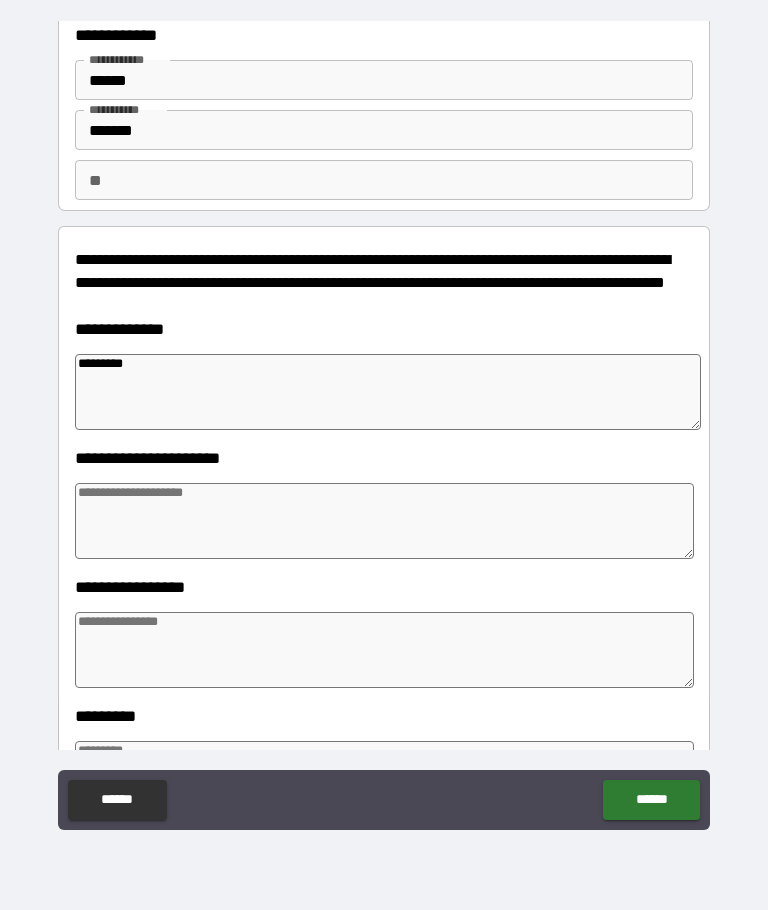 click at bounding box center [384, 521] 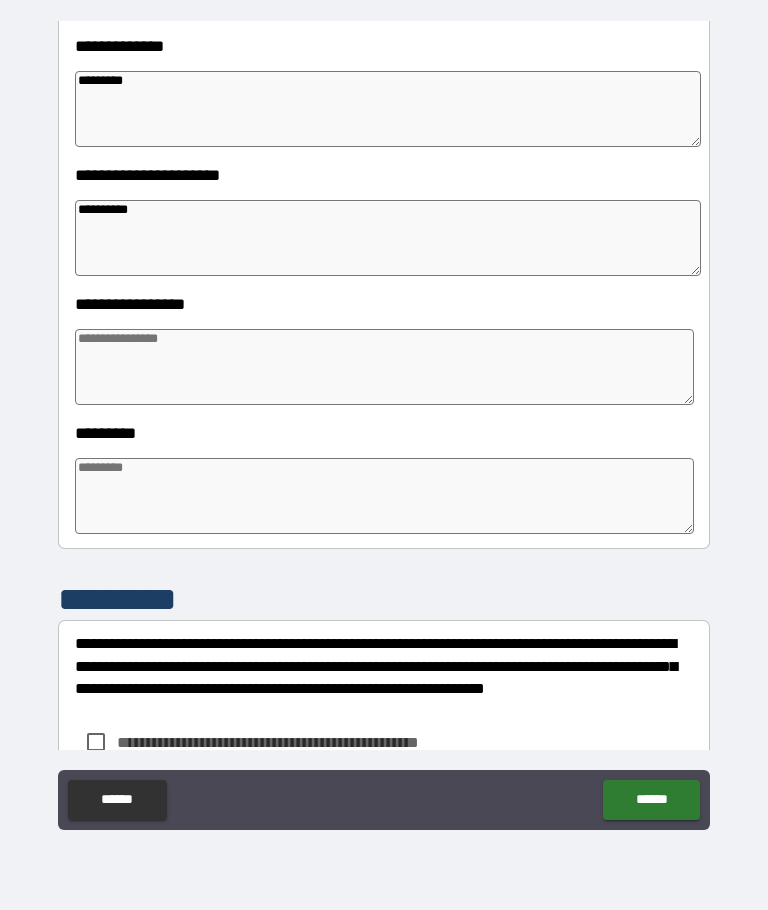 scroll, scrollTop: 347, scrollLeft: 0, axis: vertical 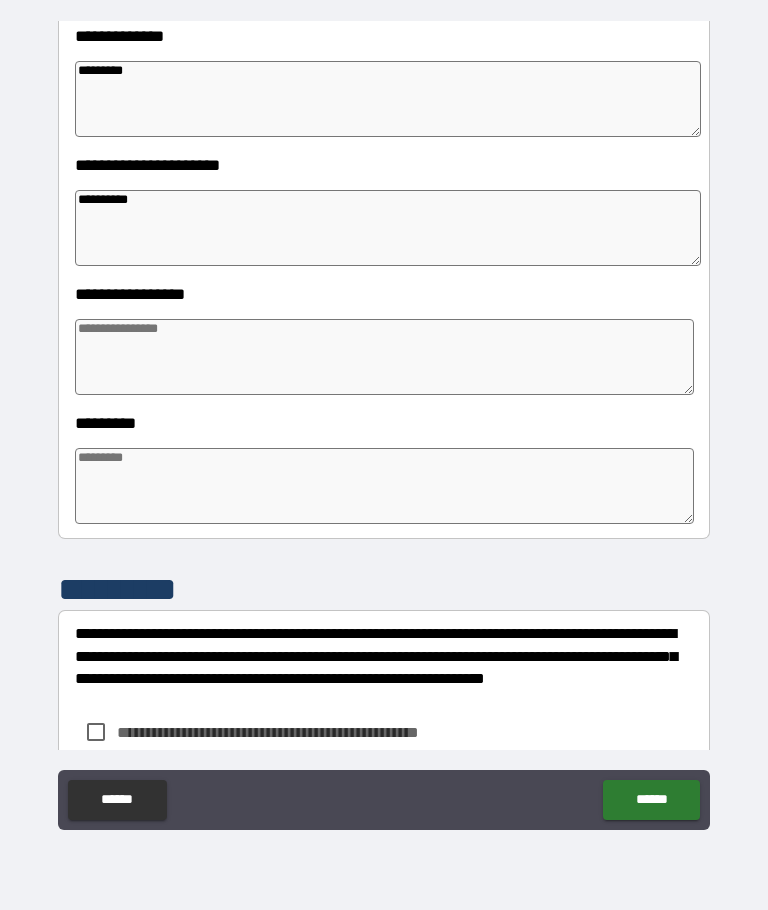 click at bounding box center [384, 357] 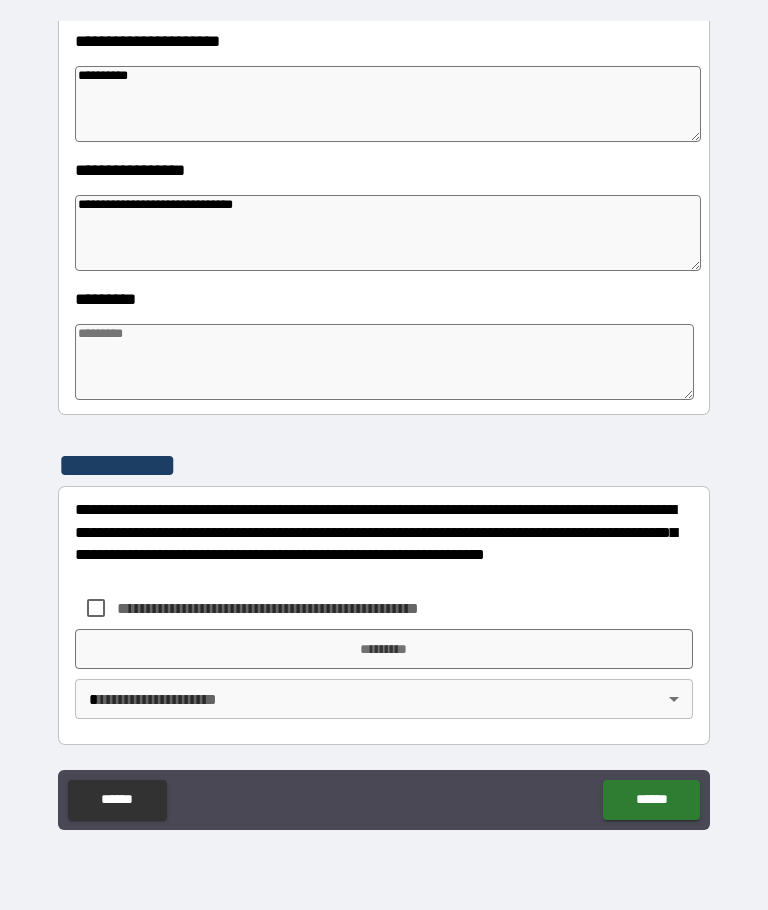 scroll, scrollTop: 471, scrollLeft: 0, axis: vertical 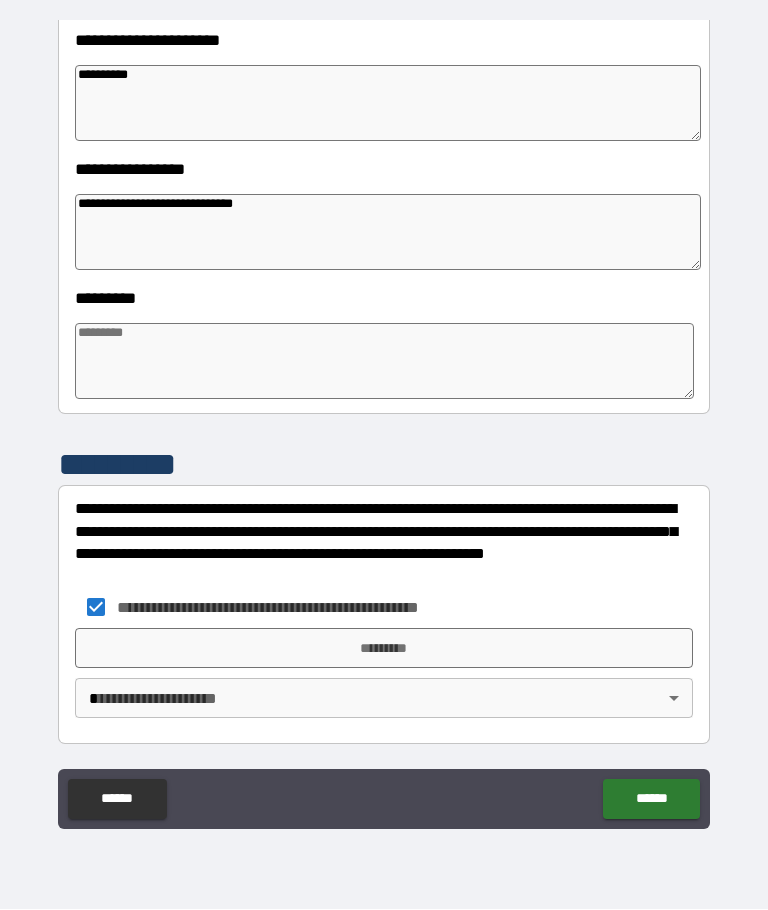 click on "*********" at bounding box center (384, 649) 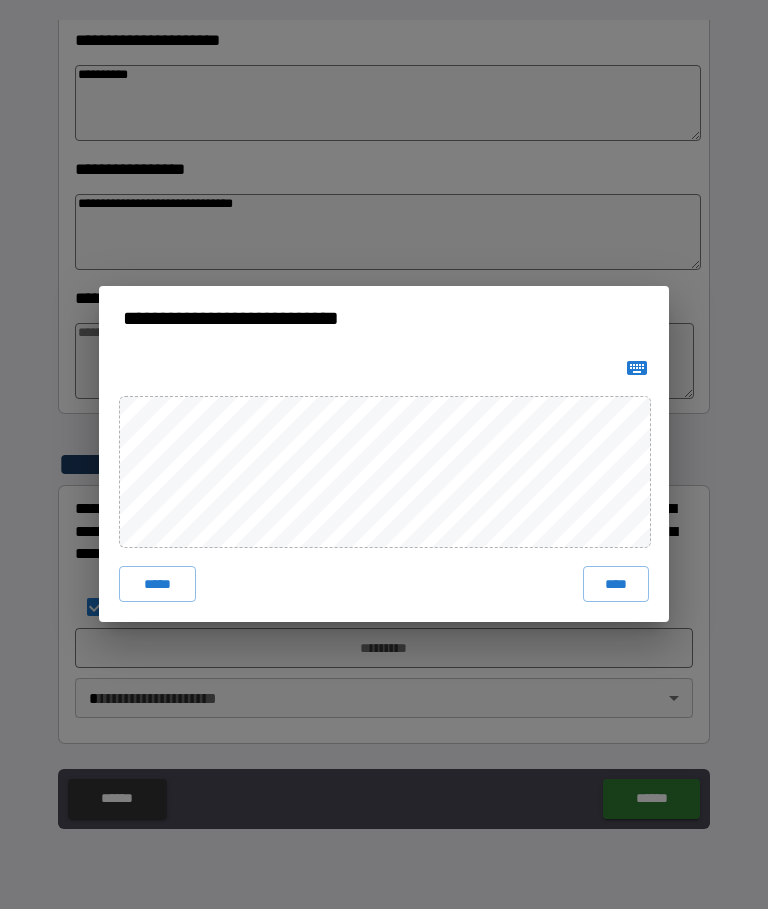 click on "****" at bounding box center (616, 585) 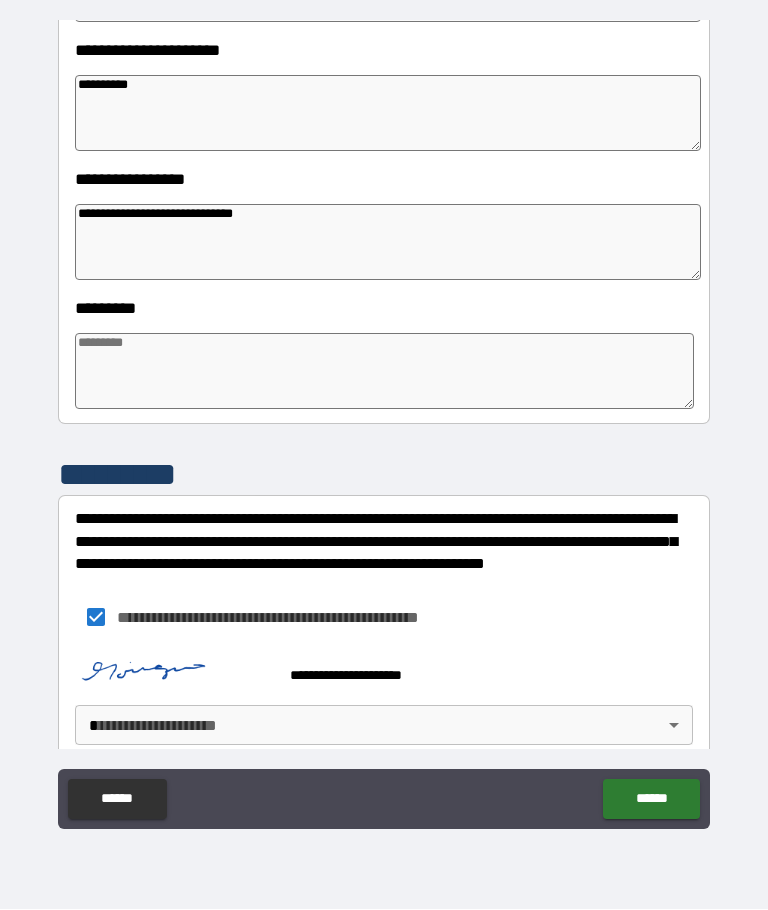 click on "**********" at bounding box center [384, 420] 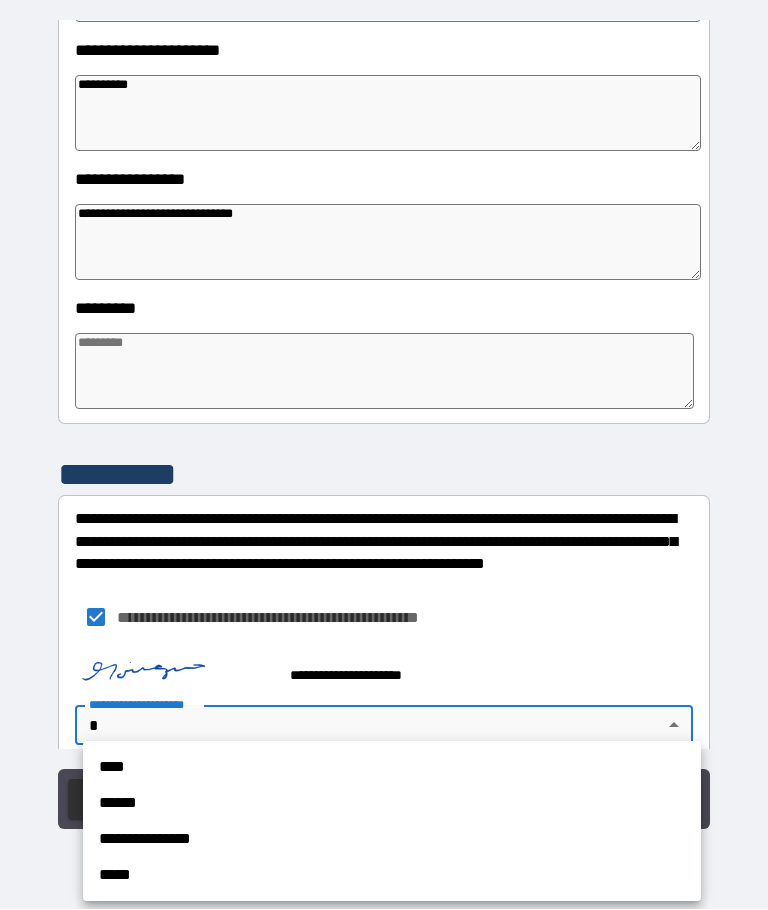 click on "**********" at bounding box center (392, 840) 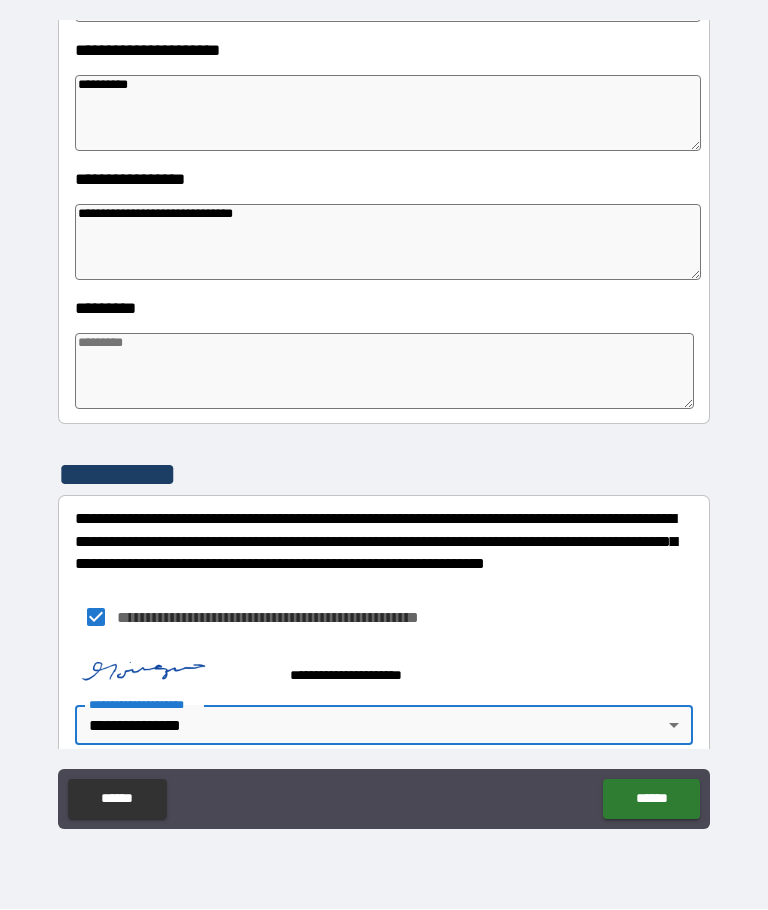 click on "******" at bounding box center (651, 800) 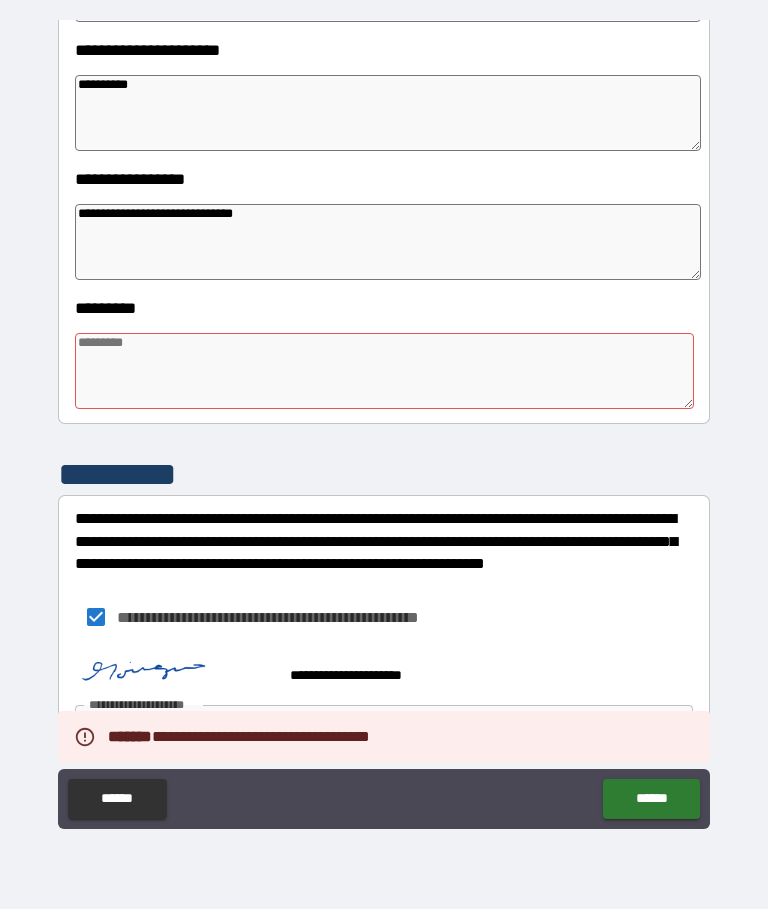 click at bounding box center [384, 372] 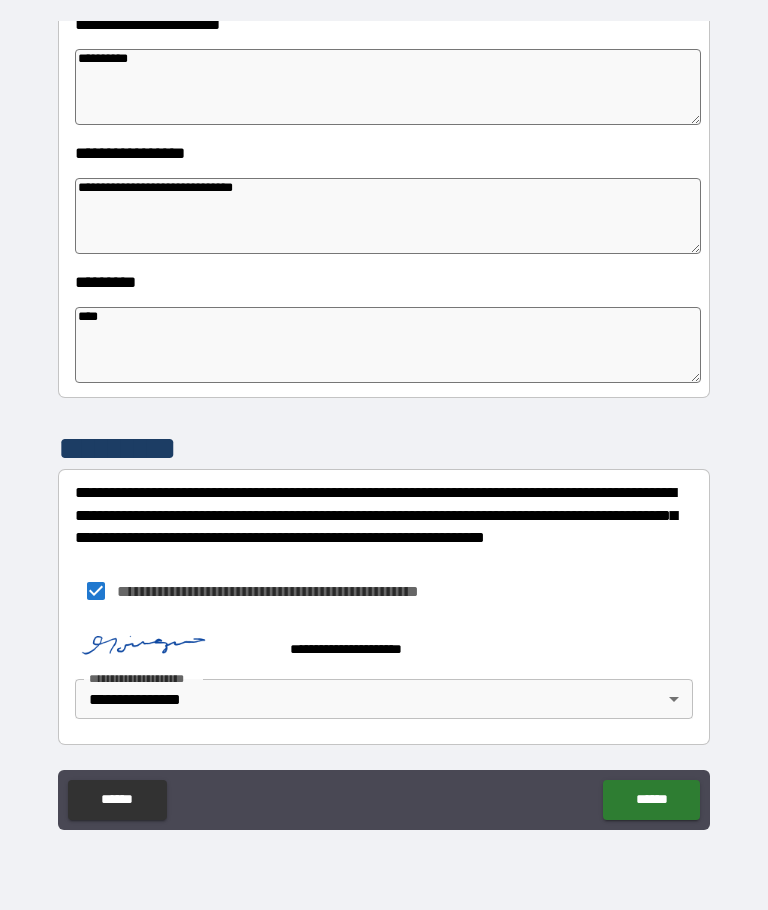 scroll, scrollTop: 488, scrollLeft: 0, axis: vertical 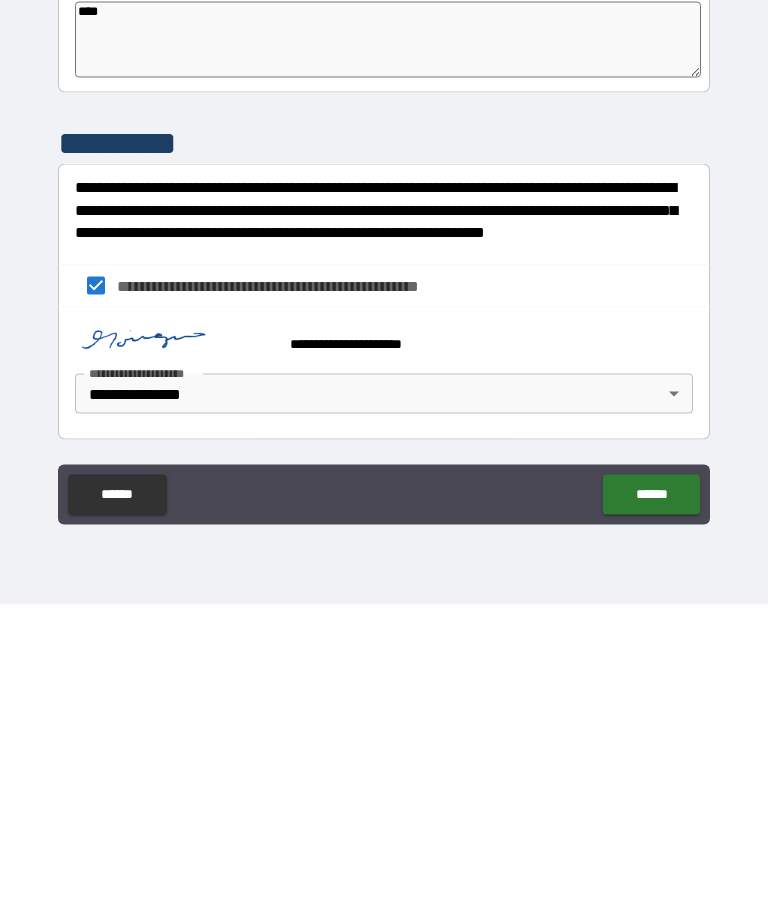 click on "******" at bounding box center (651, 800) 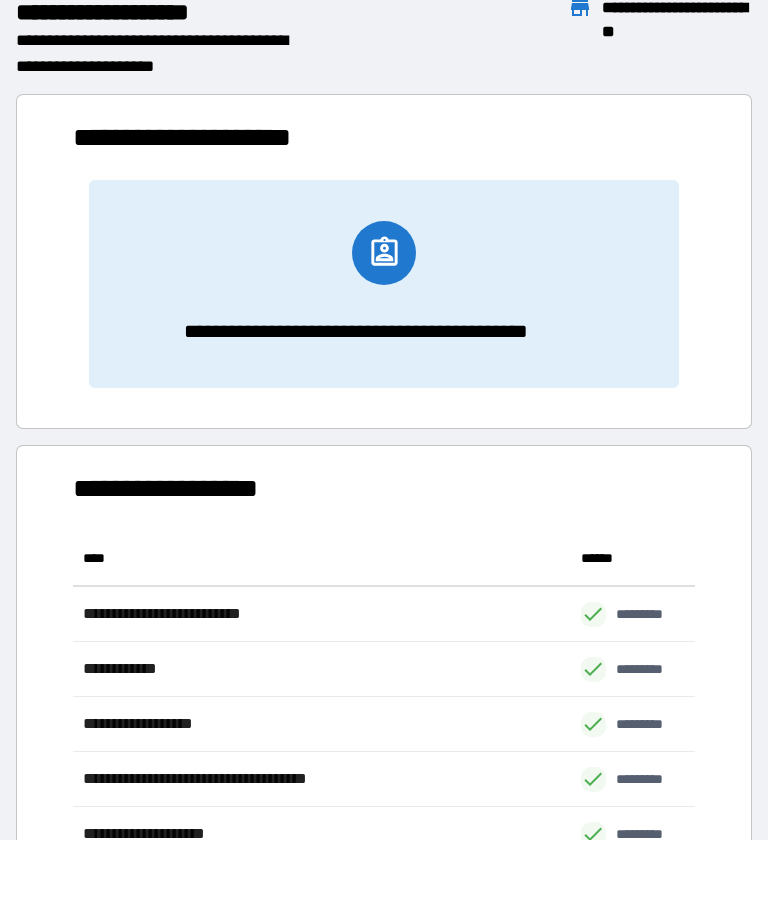 scroll, scrollTop: 386, scrollLeft: 622, axis: both 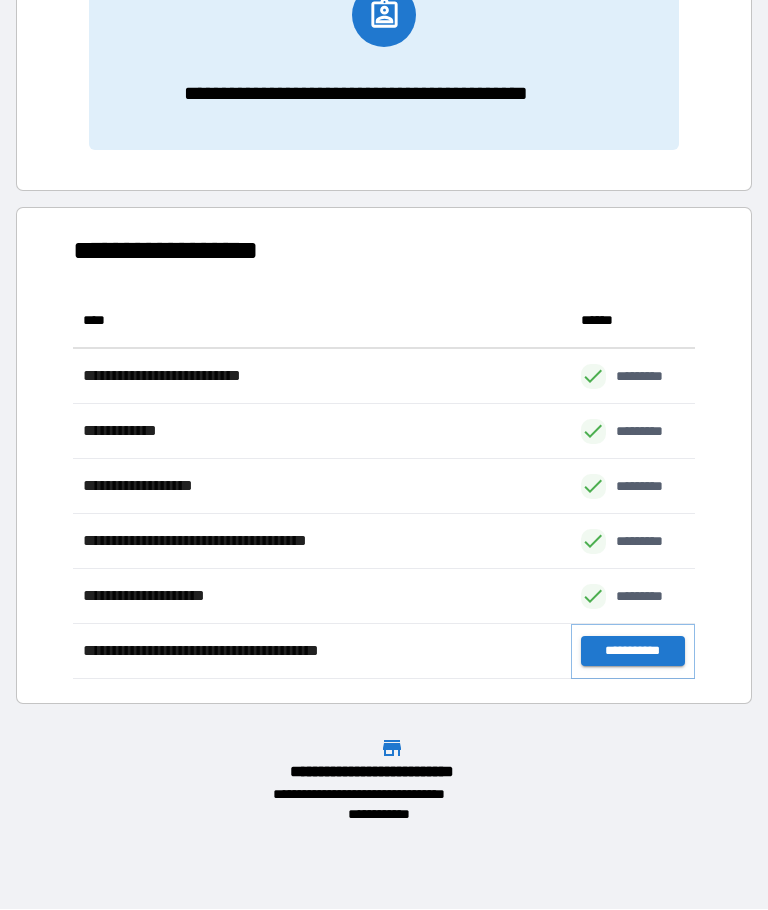 click on "**********" at bounding box center (633, 652) 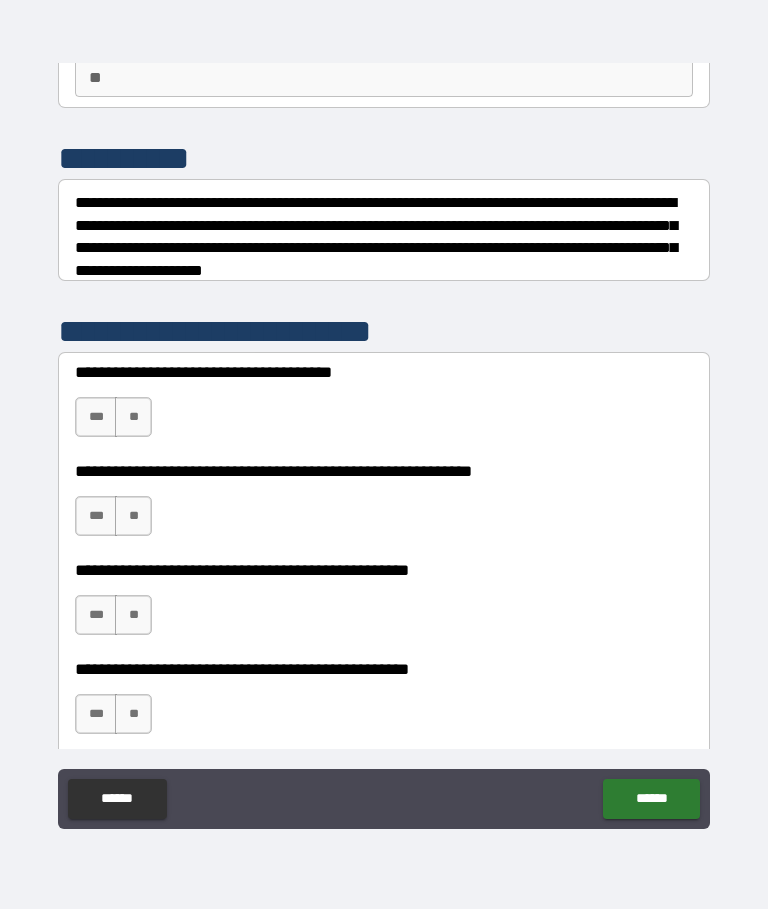 scroll, scrollTop: 210, scrollLeft: 0, axis: vertical 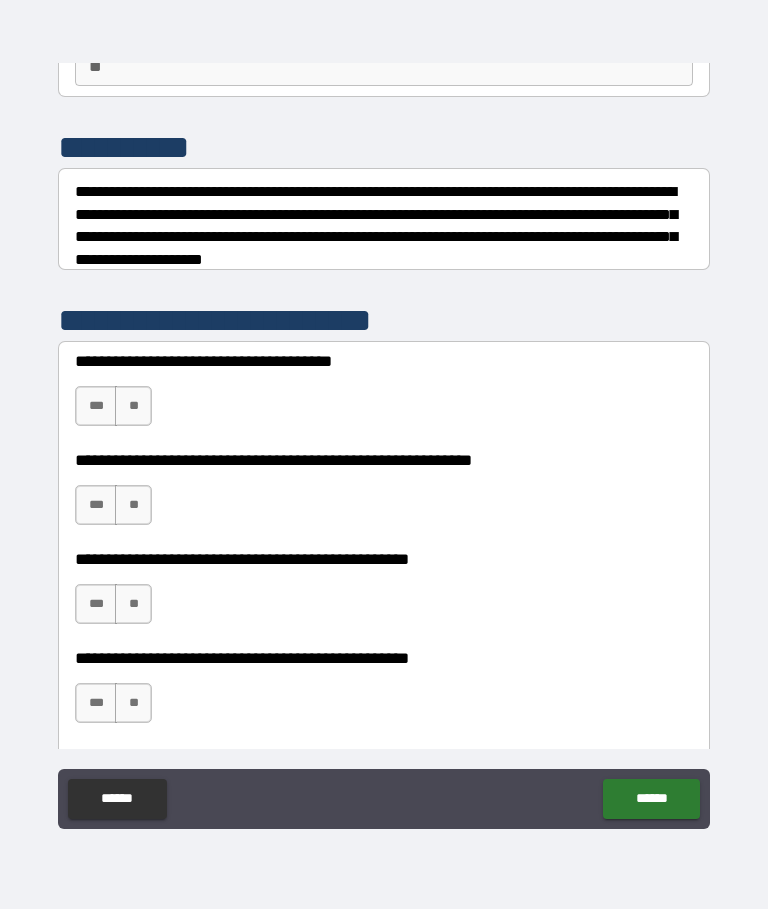 click on "**" at bounding box center [133, 506] 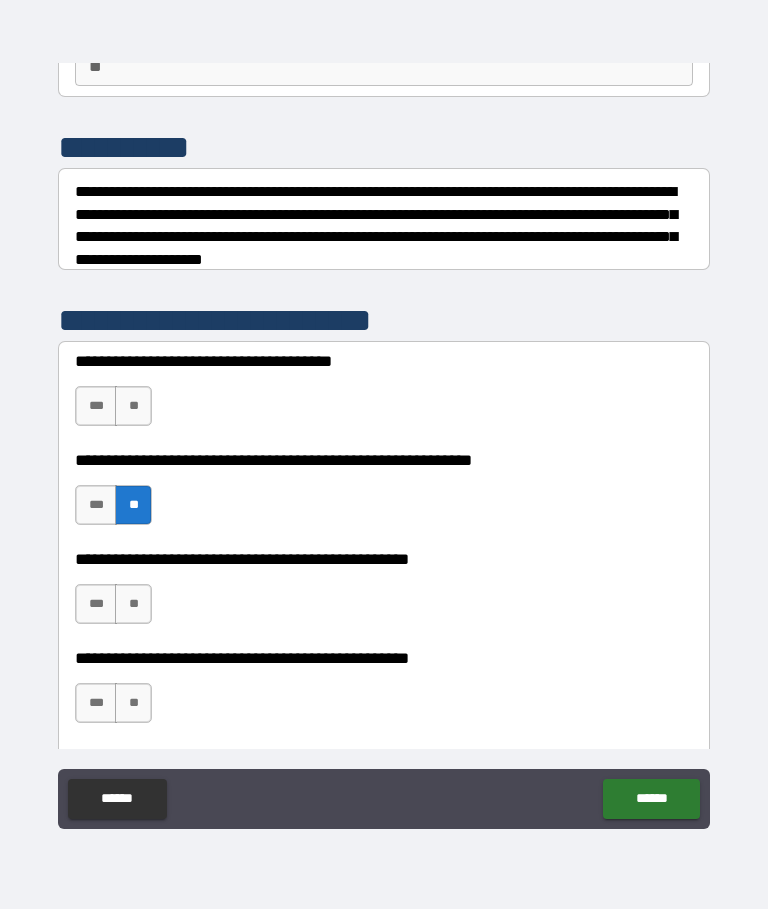 click on "***" at bounding box center (96, 407) 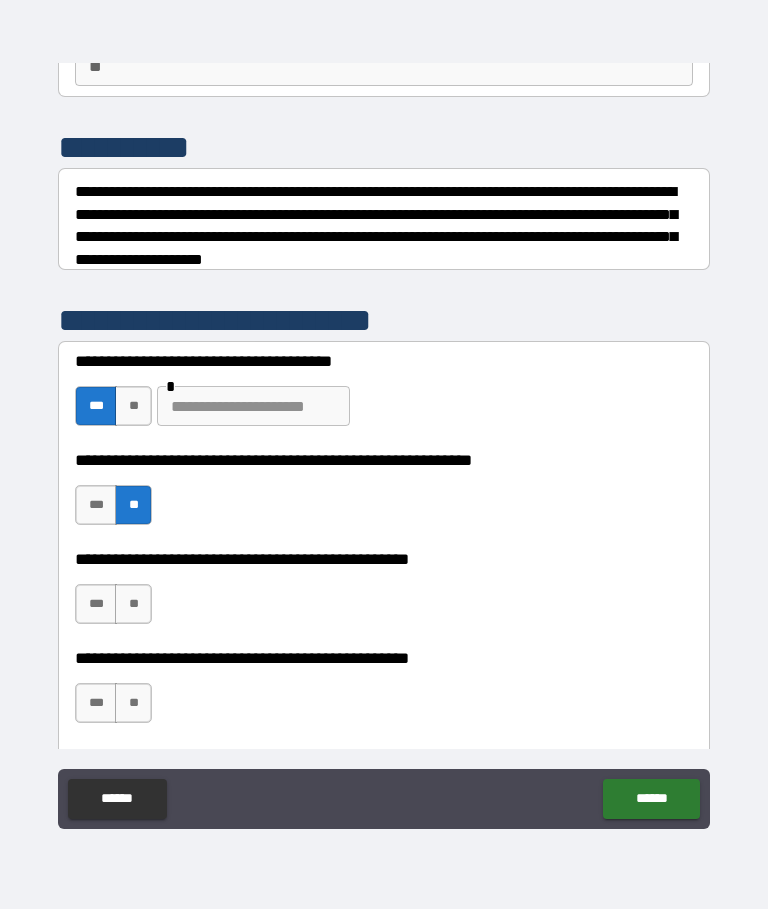 click on "**" at bounding box center (133, 407) 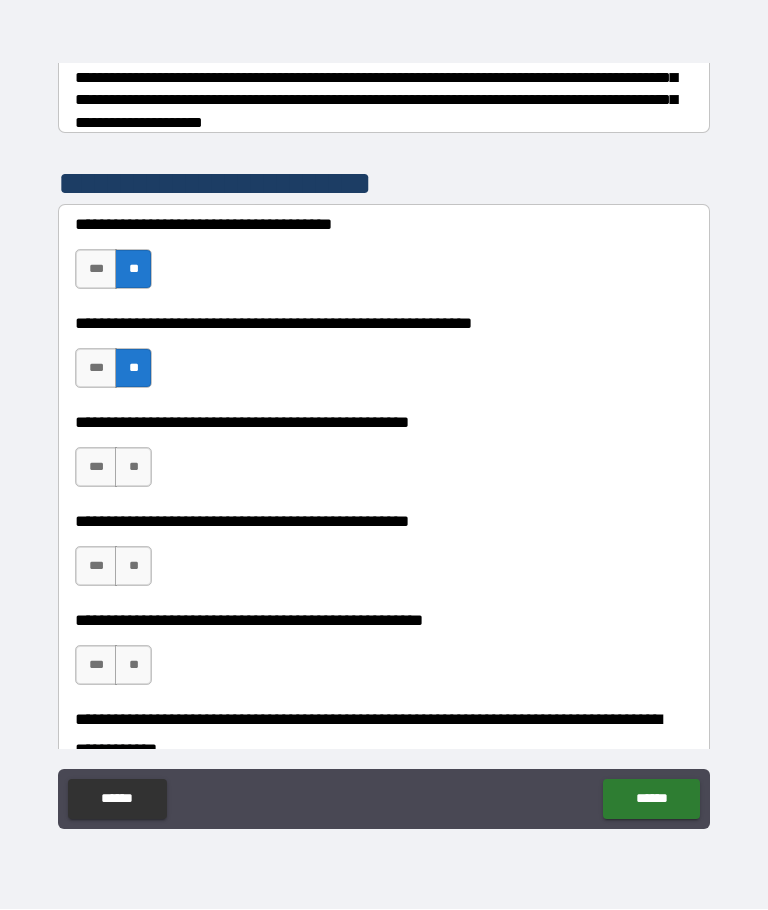 scroll, scrollTop: 358, scrollLeft: 0, axis: vertical 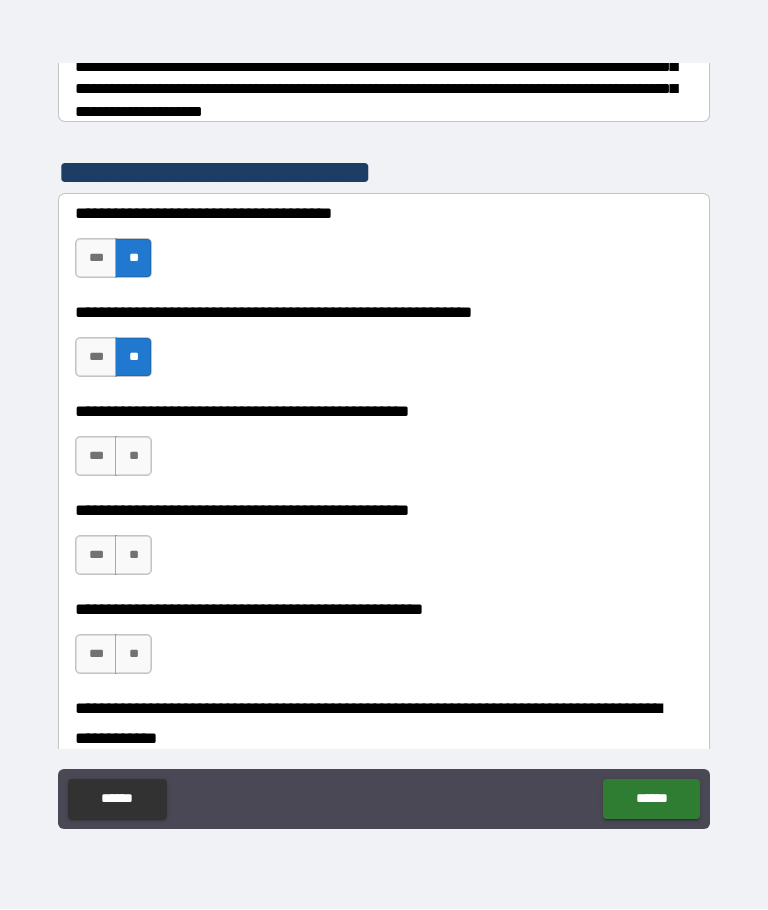 click on "**" at bounding box center [133, 457] 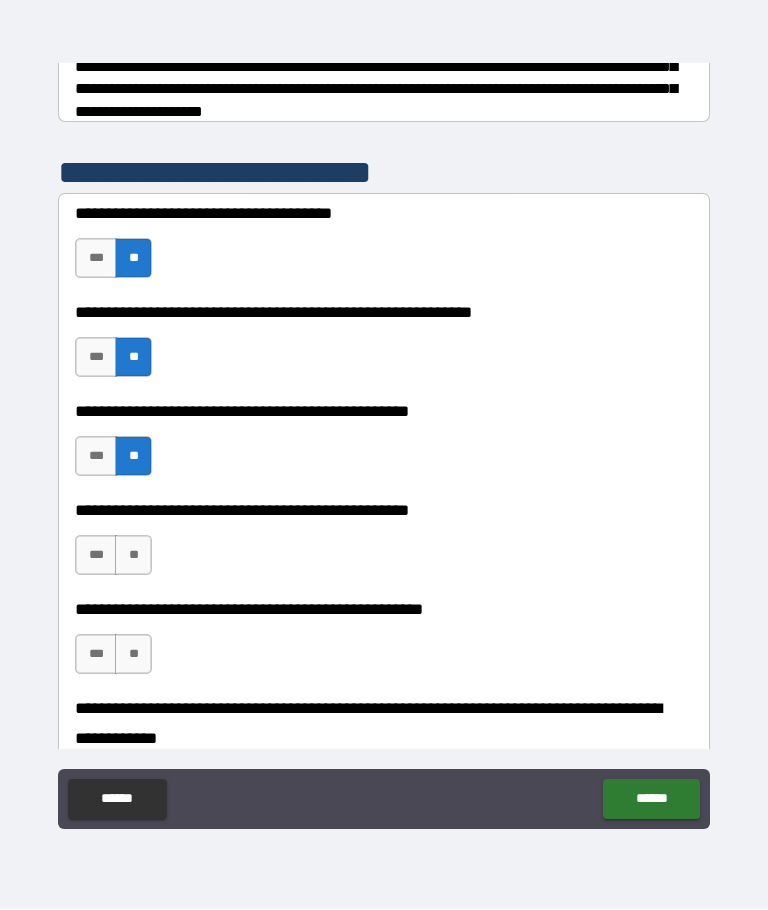 click on "**" at bounding box center (133, 556) 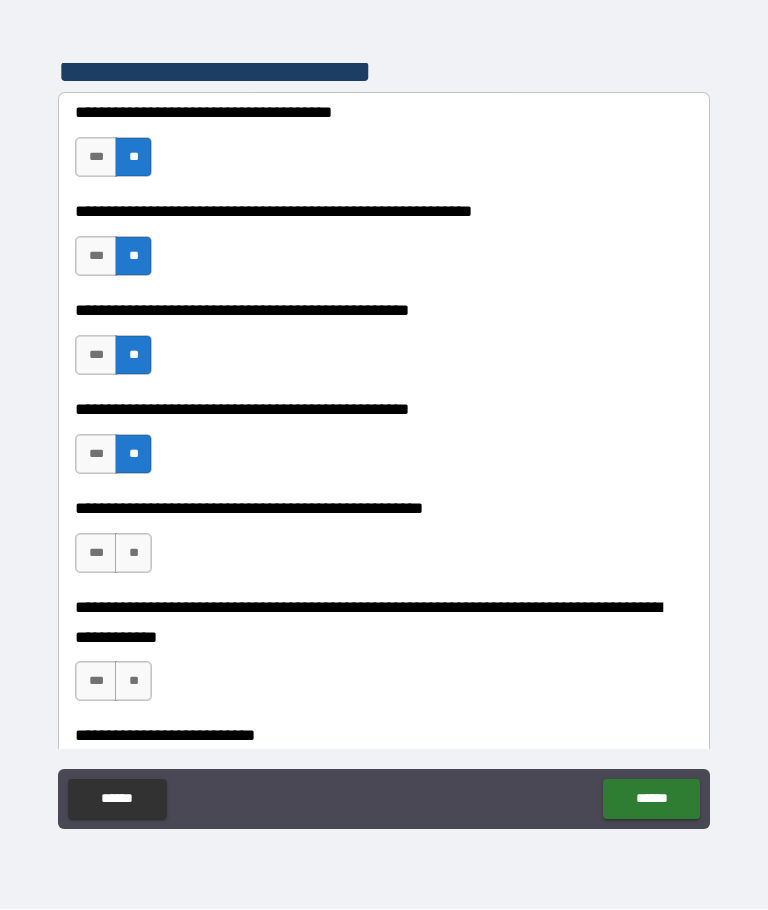 scroll, scrollTop: 478, scrollLeft: 0, axis: vertical 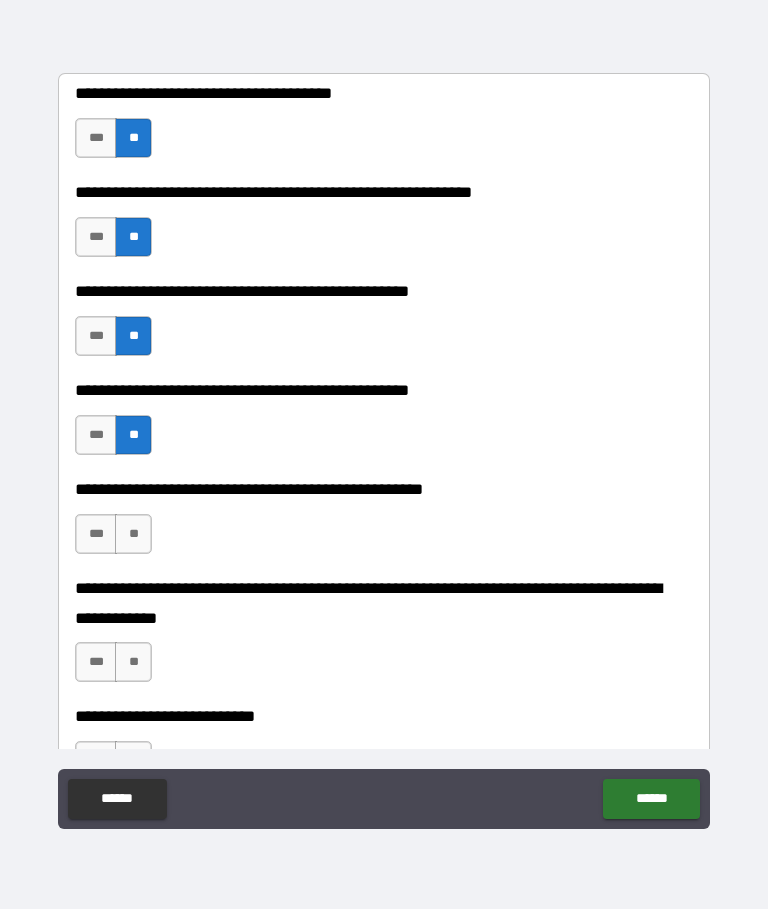 click on "**" at bounding box center [133, 535] 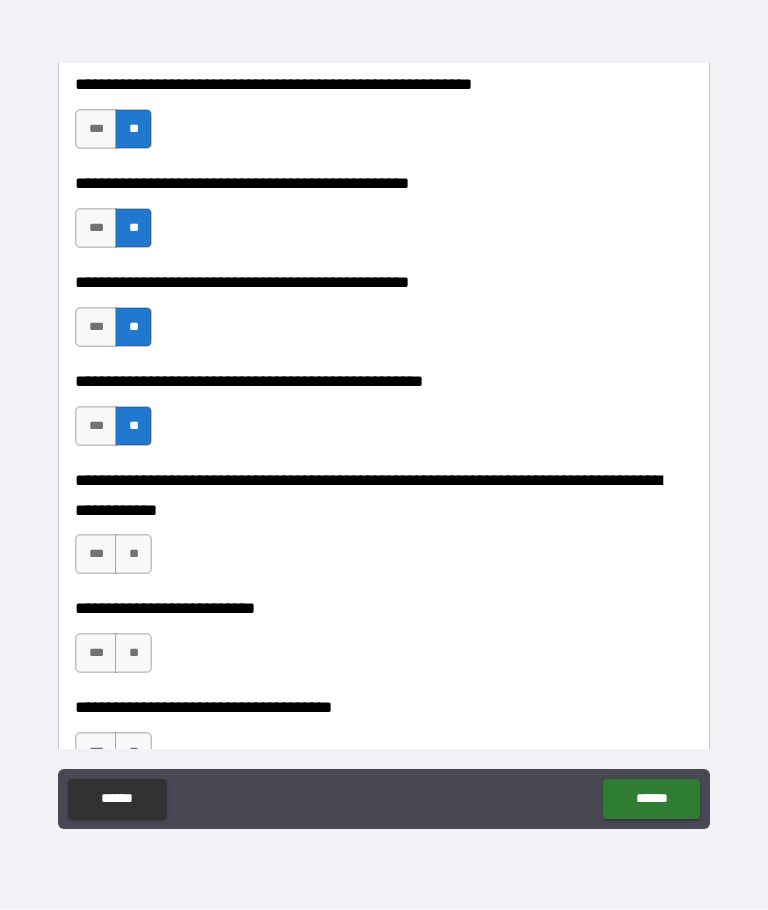 scroll, scrollTop: 605, scrollLeft: 0, axis: vertical 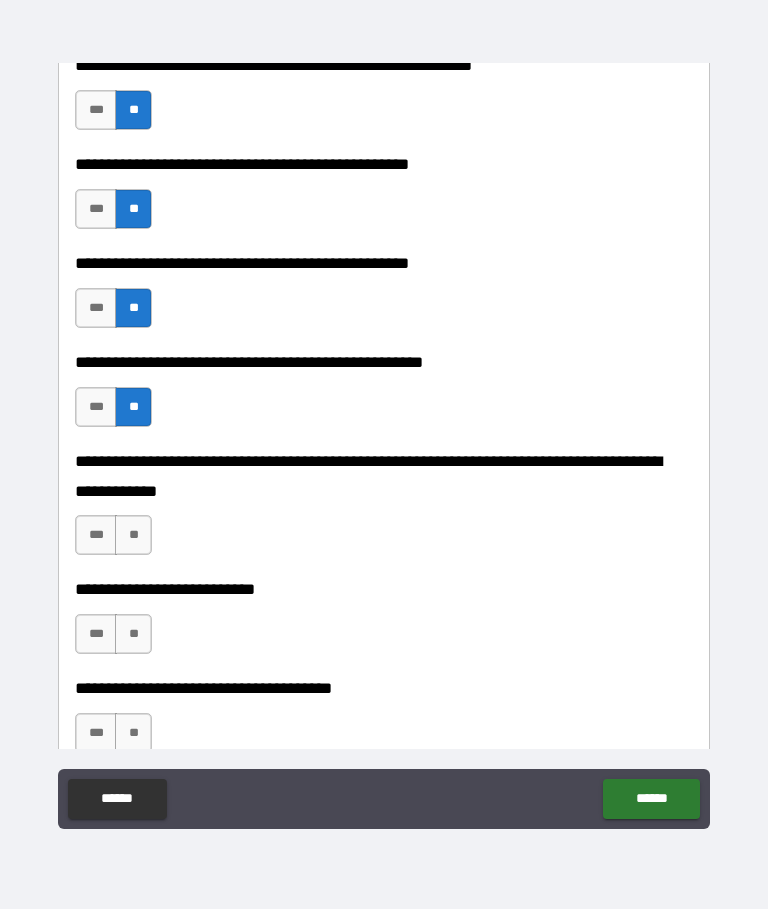 click on "**" at bounding box center [133, 536] 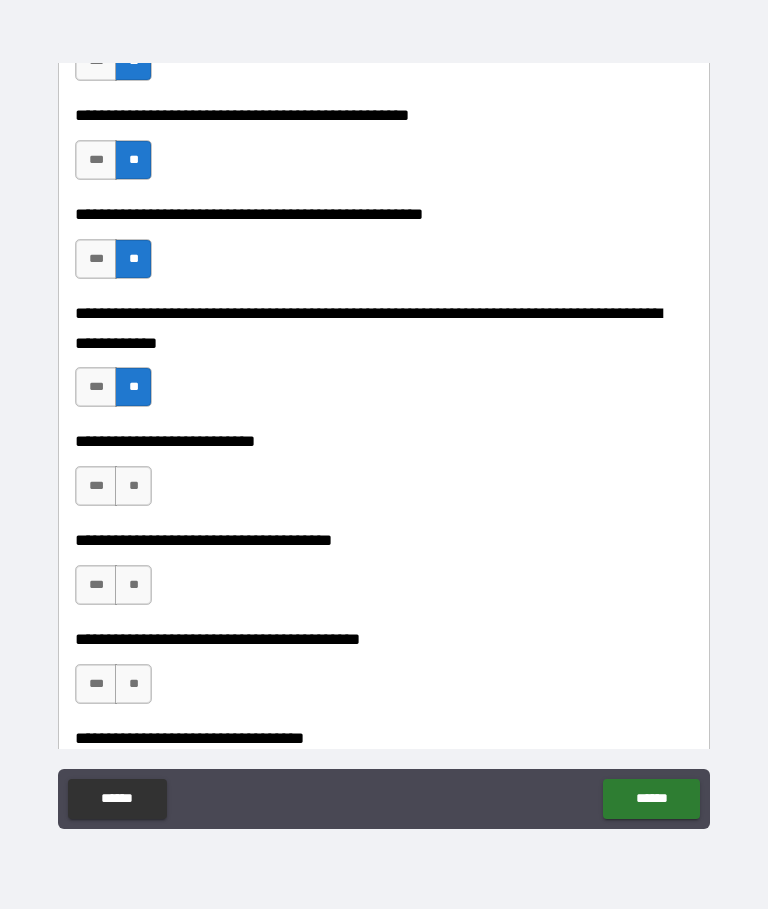 scroll, scrollTop: 756, scrollLeft: 0, axis: vertical 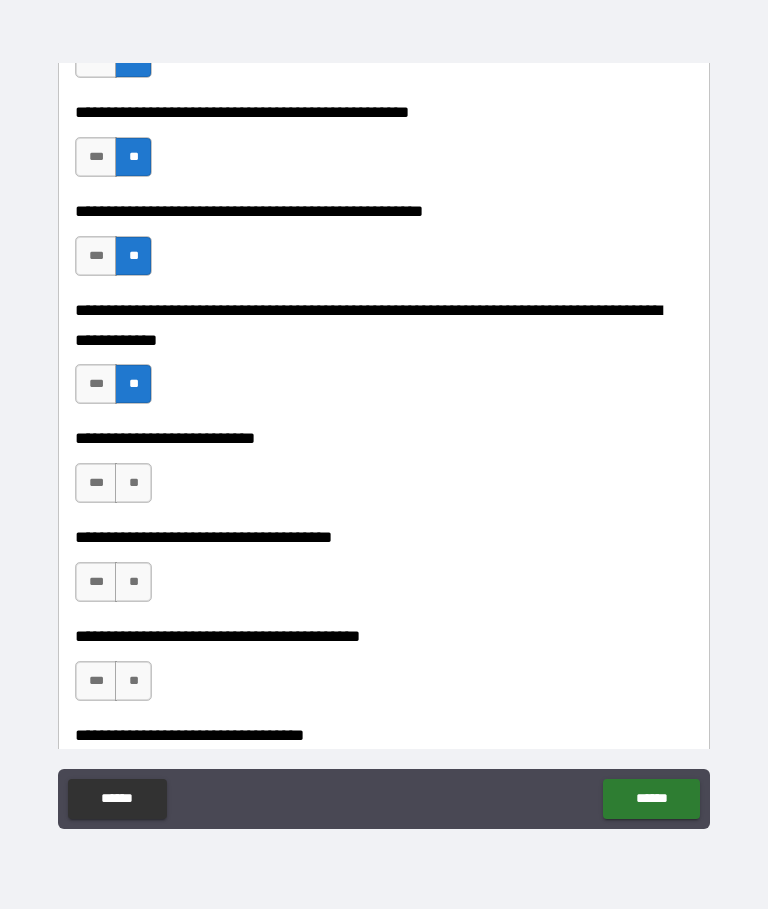 click on "**" at bounding box center (133, 484) 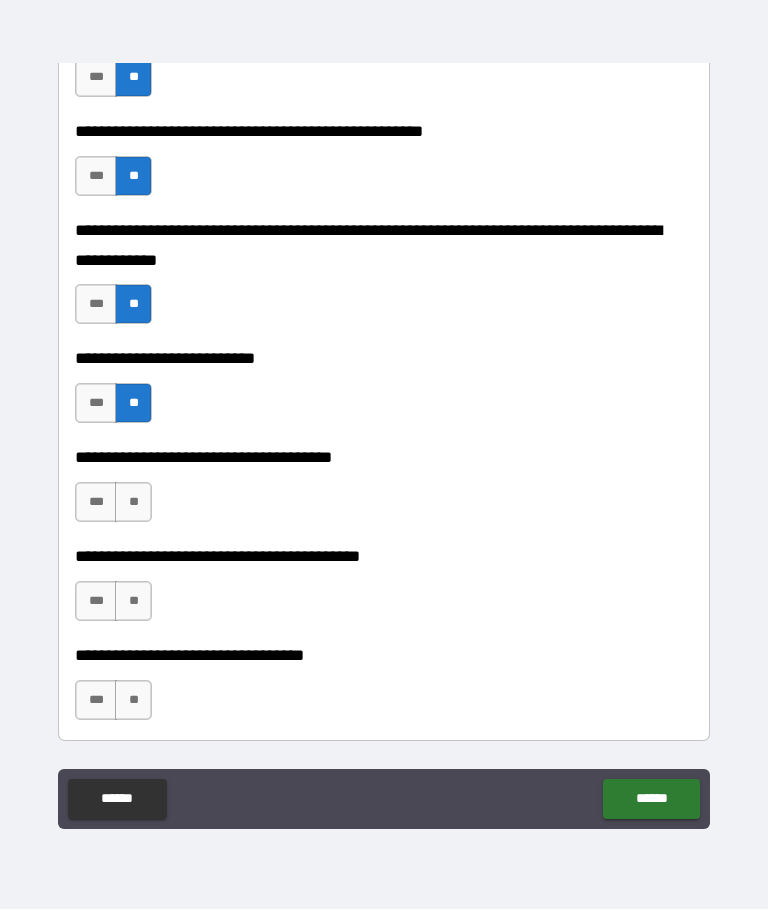 scroll, scrollTop: 850, scrollLeft: 0, axis: vertical 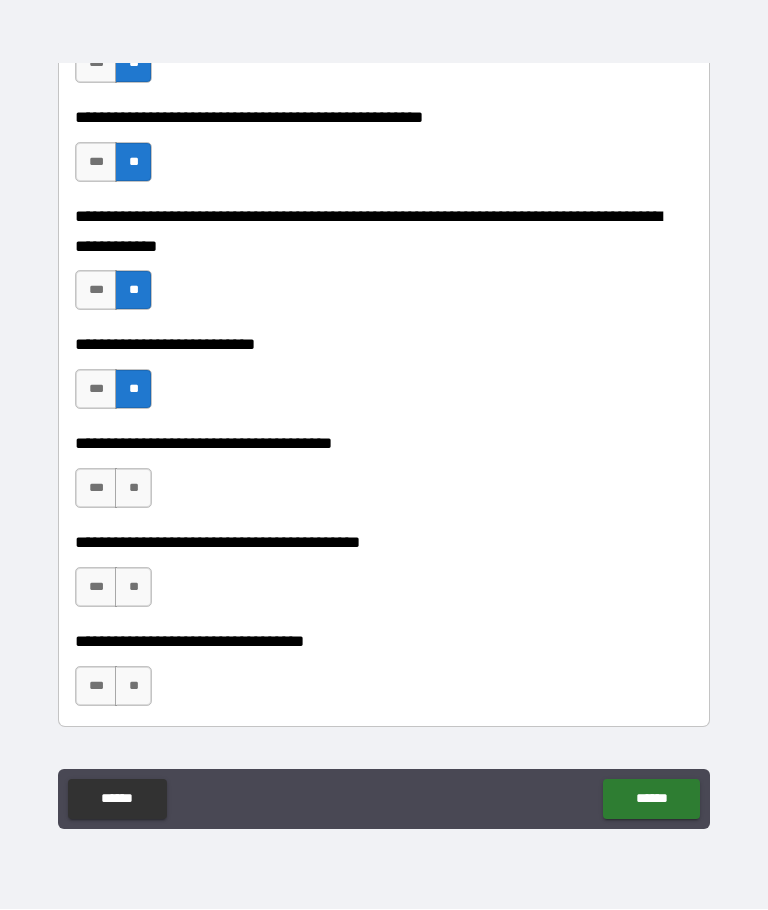 click on "**" at bounding box center (133, 489) 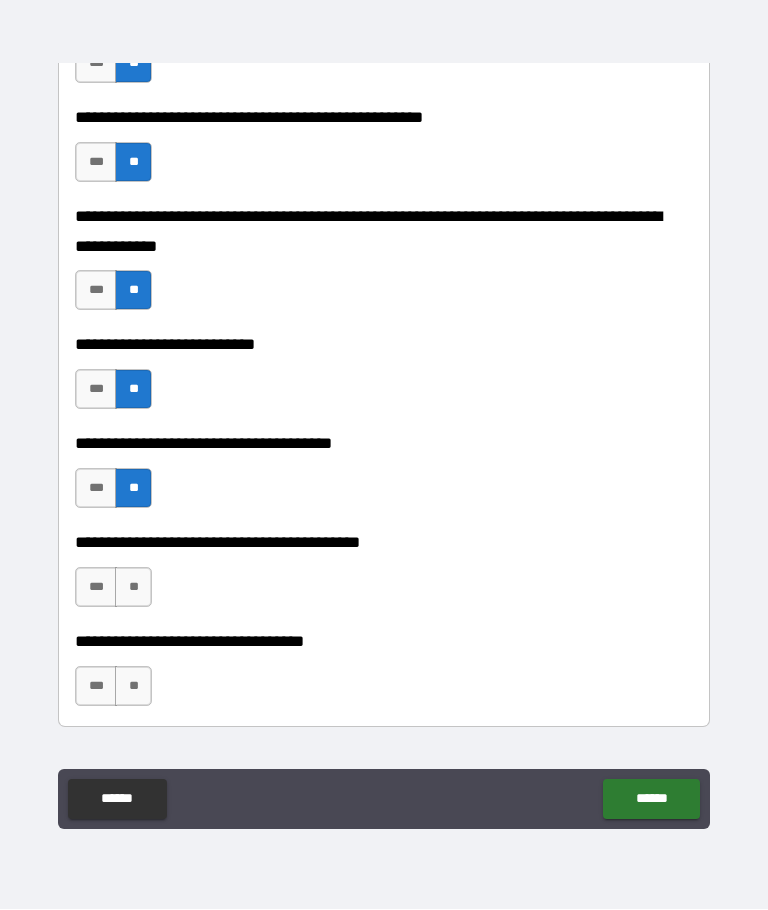 click on "**" at bounding box center (133, 588) 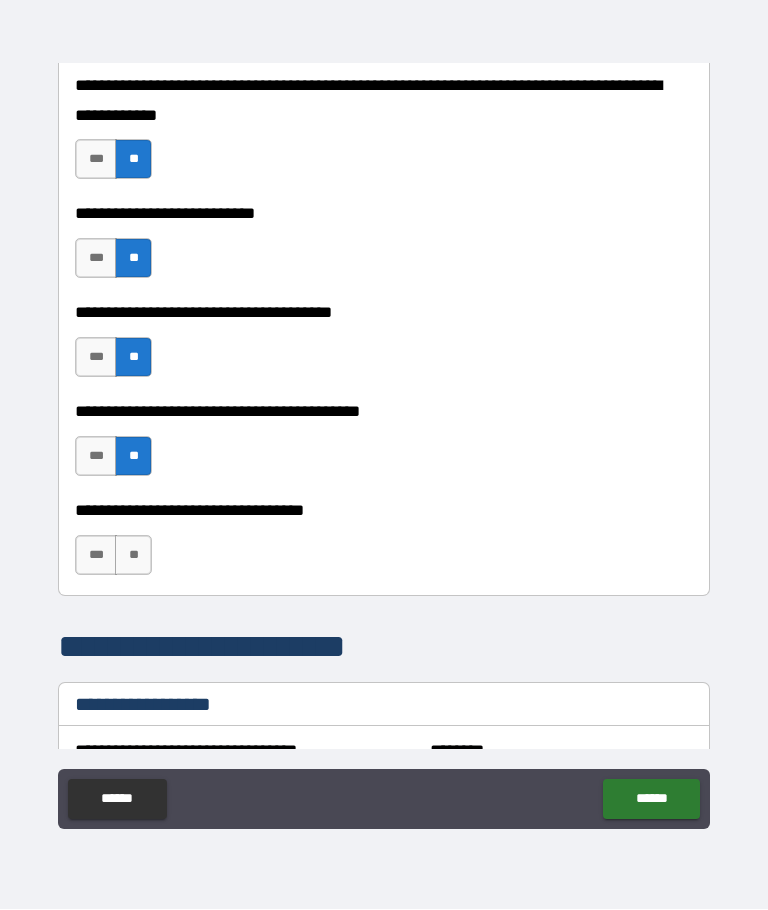 scroll, scrollTop: 982, scrollLeft: 0, axis: vertical 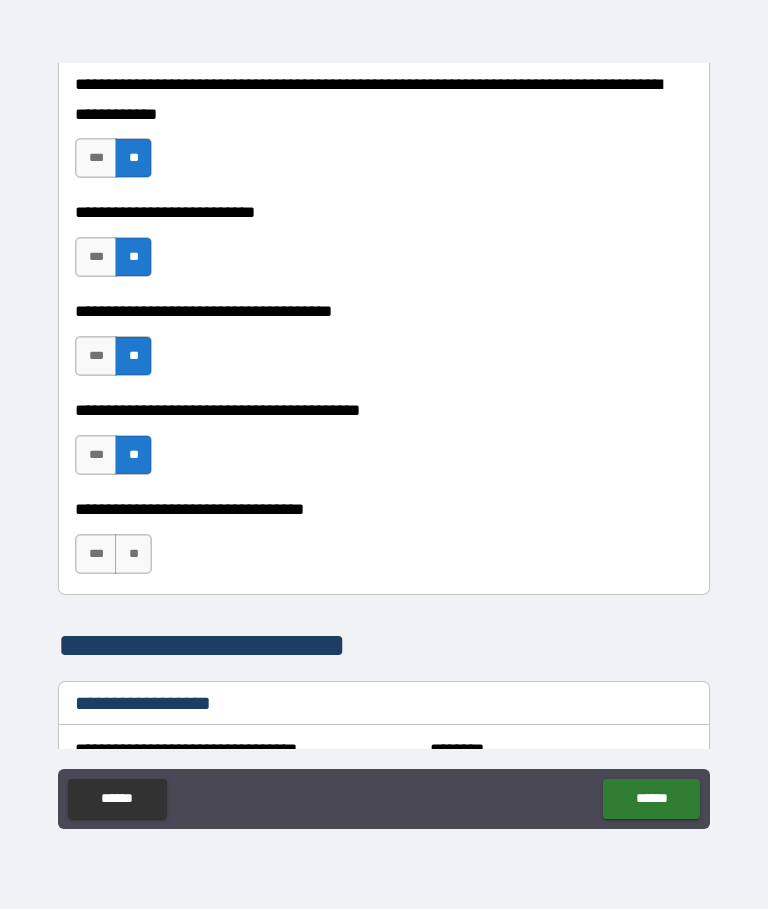 click on "**" at bounding box center [133, 555] 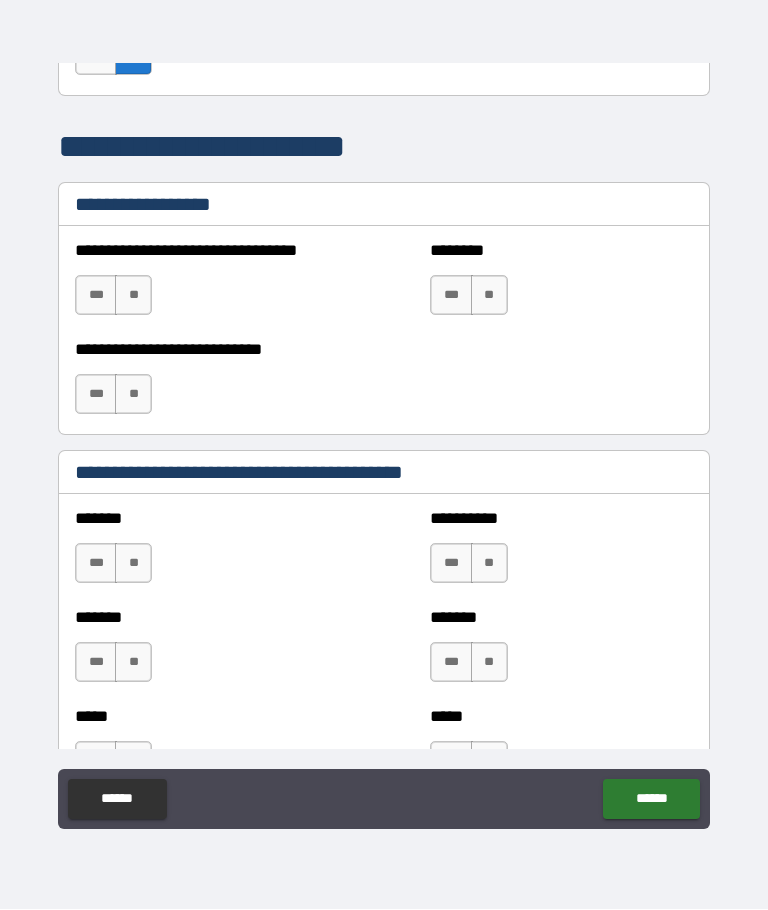scroll, scrollTop: 1483, scrollLeft: 0, axis: vertical 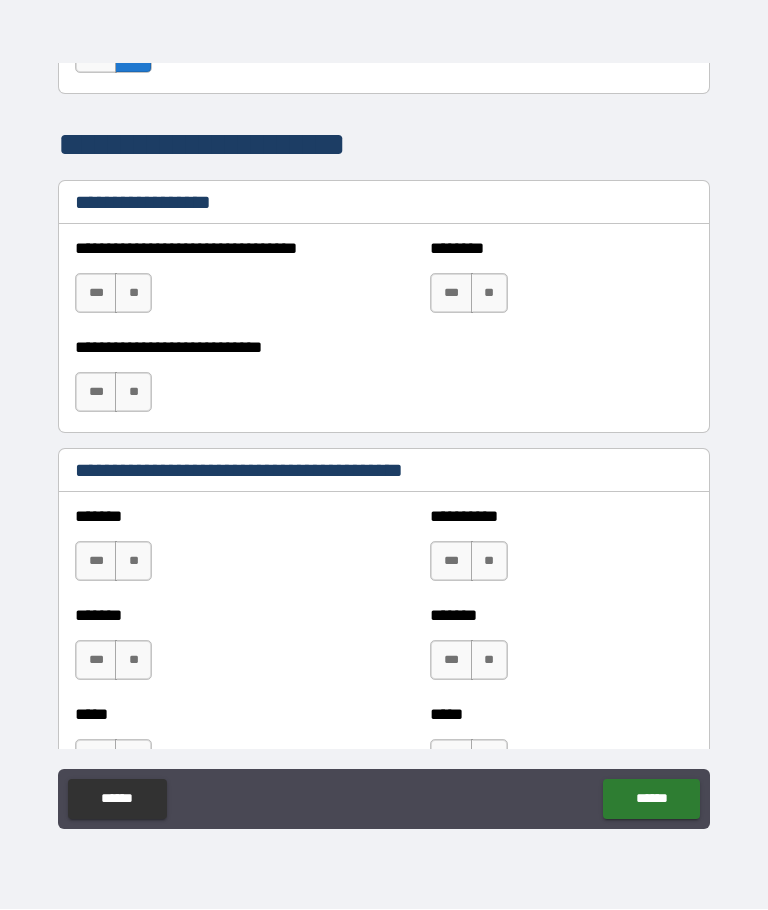 click on "**" at bounding box center [133, 294] 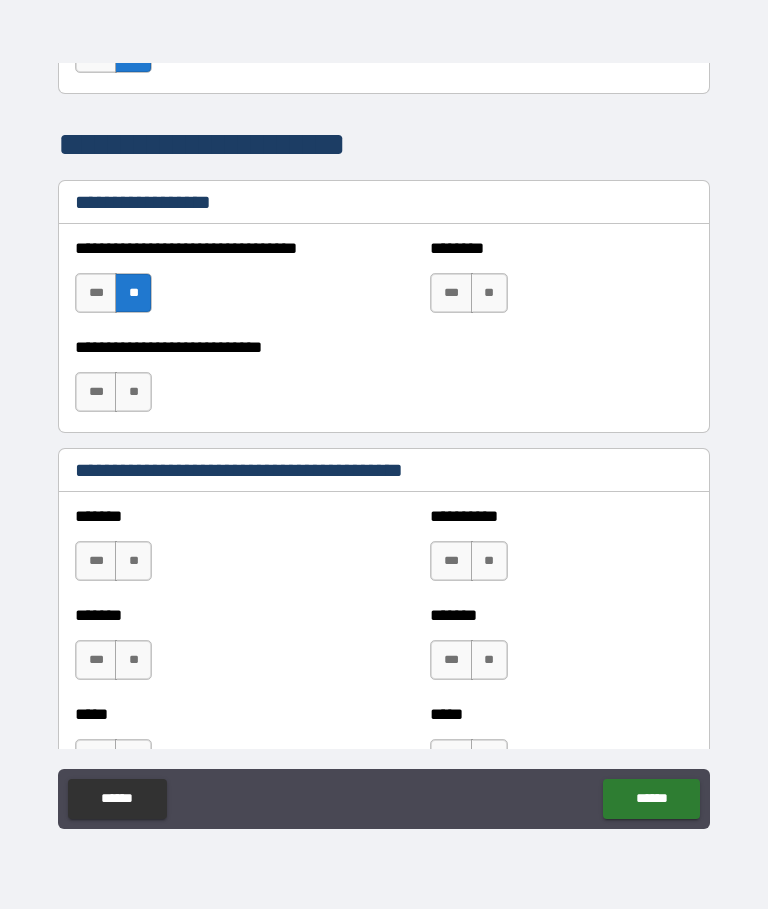 click on "**" at bounding box center (489, 294) 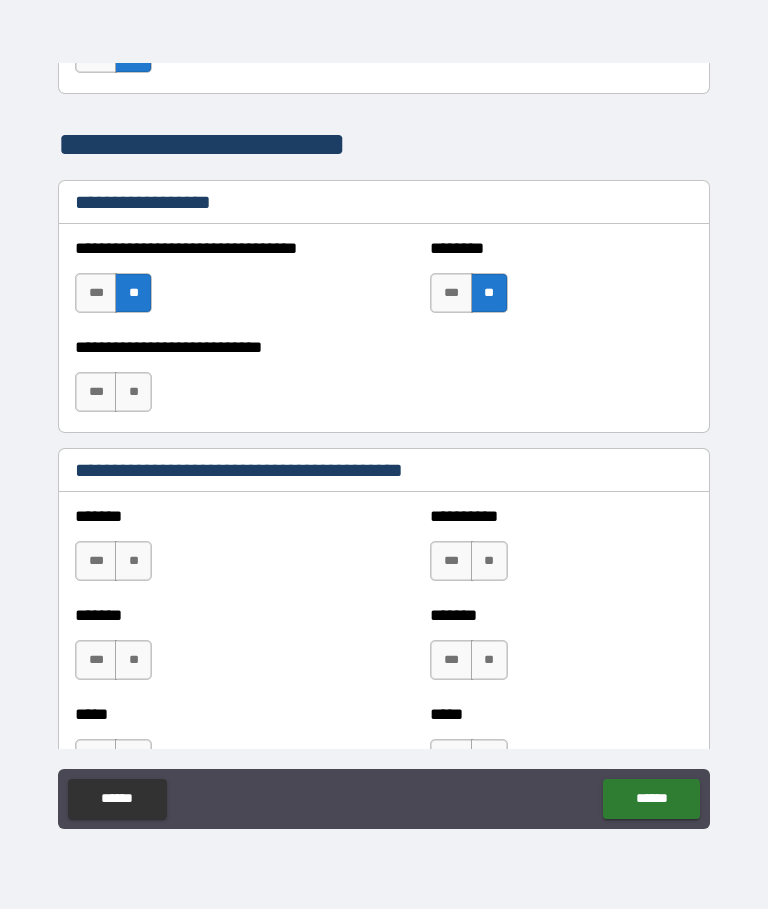click on "**" at bounding box center (133, 393) 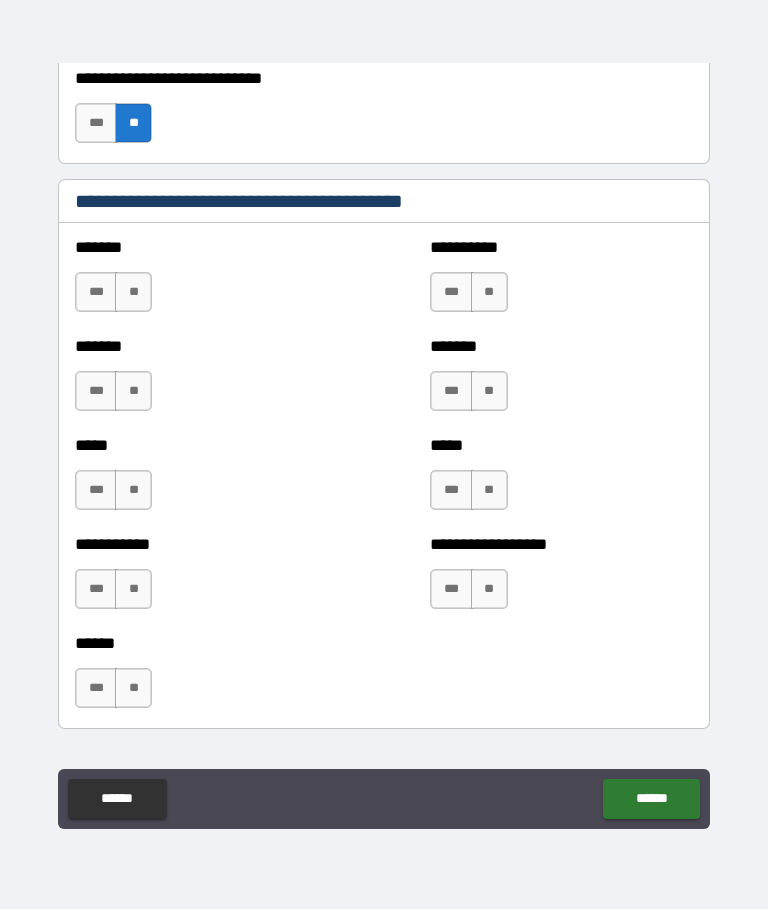 scroll, scrollTop: 1754, scrollLeft: 0, axis: vertical 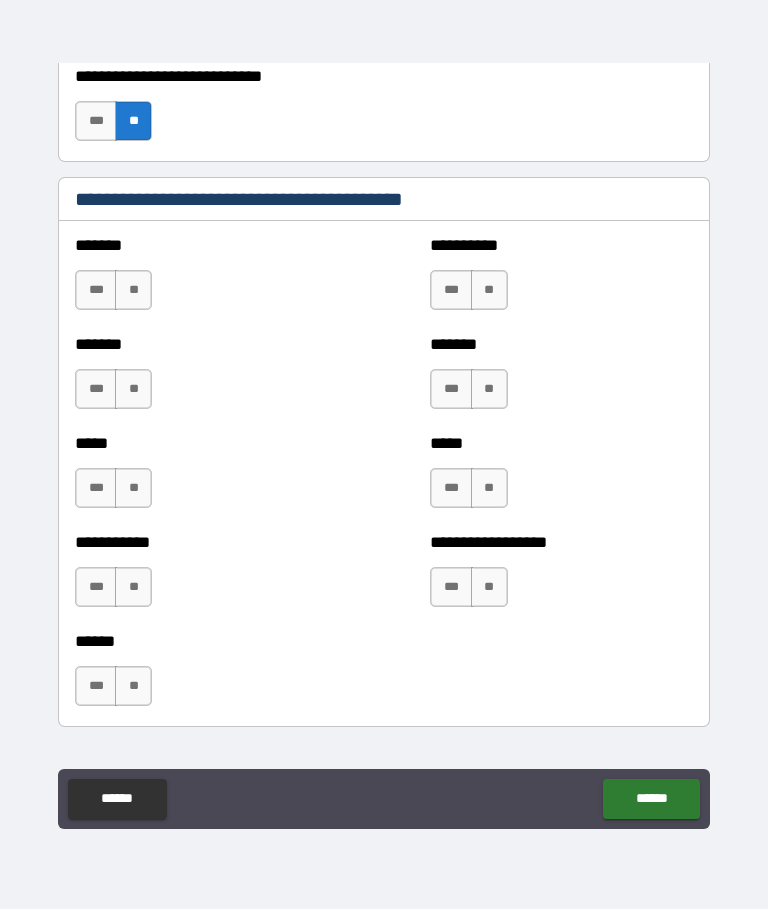 click on "**" at bounding box center (133, 291) 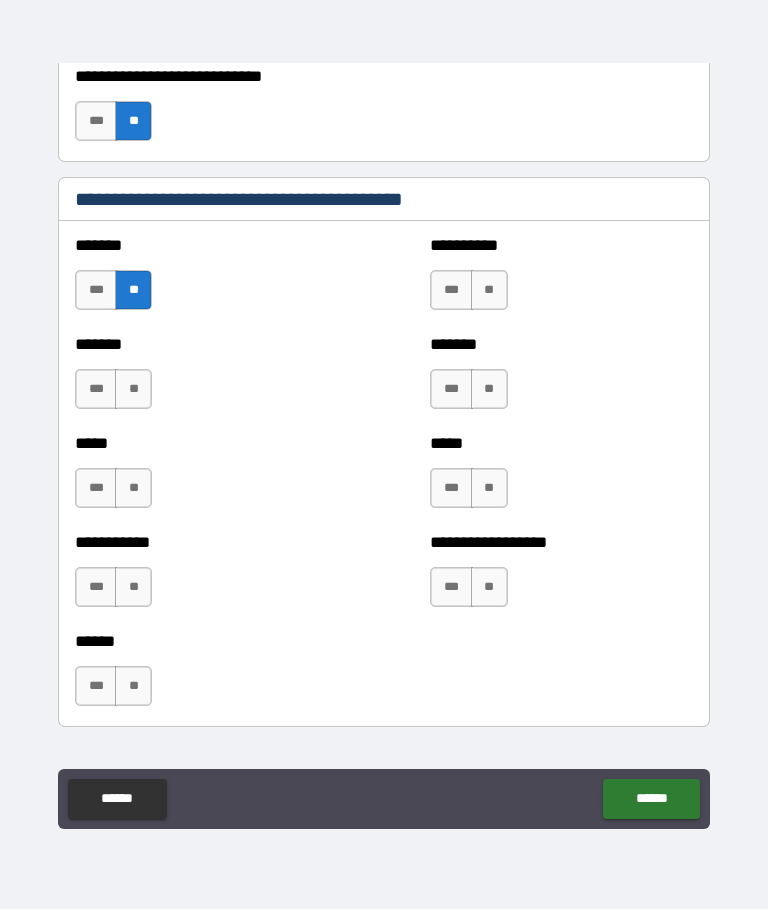 click on "**" at bounding box center (133, 390) 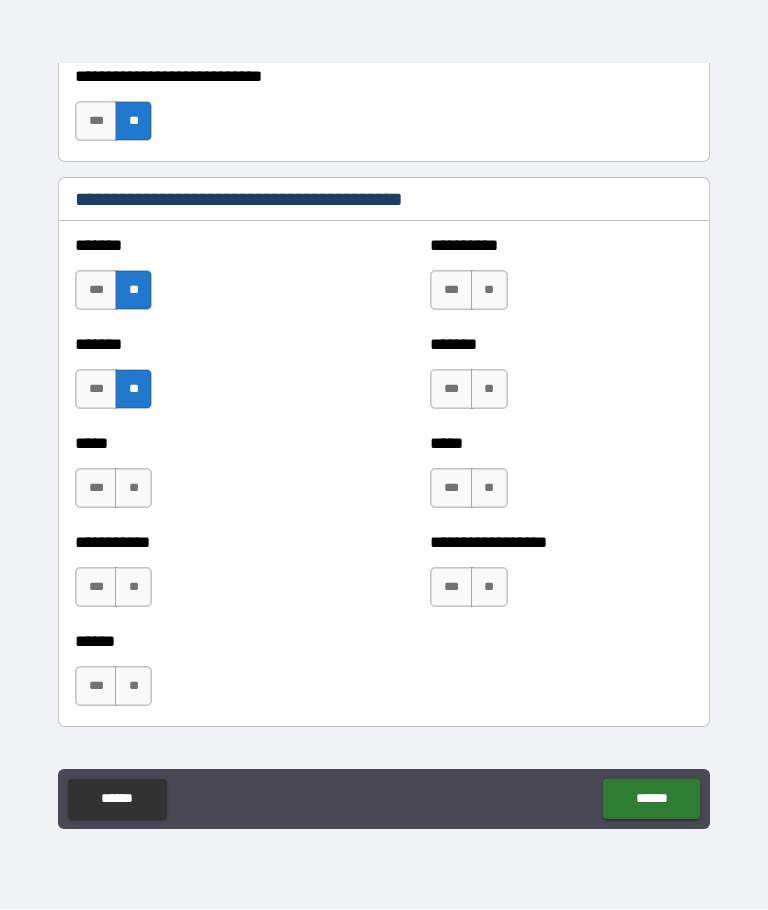 click on "**" at bounding box center [133, 489] 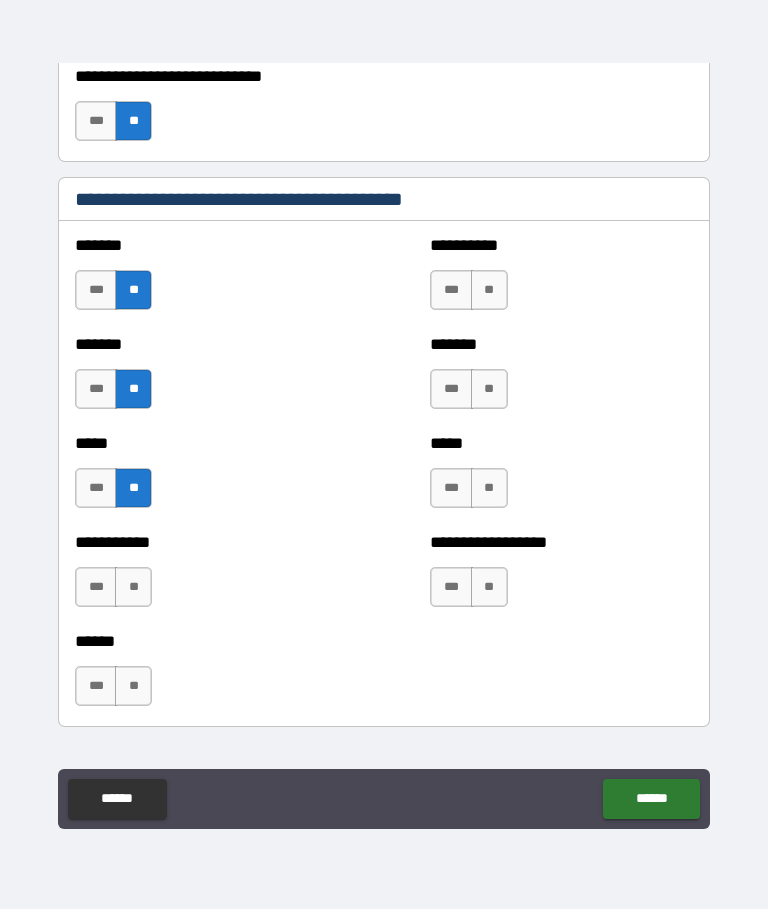 click on "**" at bounding box center (133, 588) 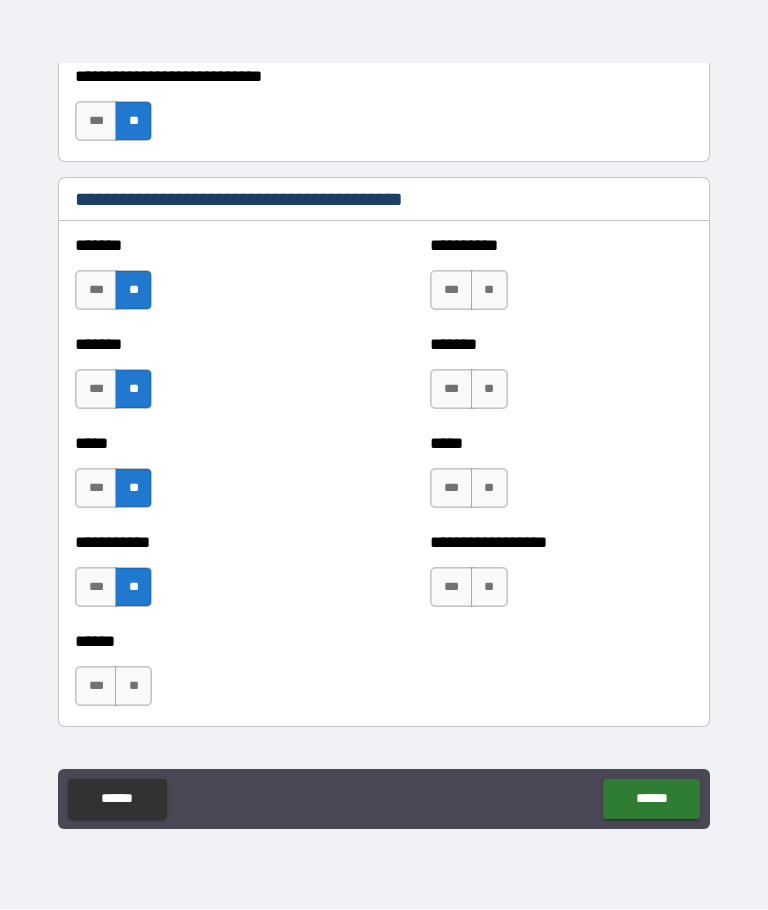 click on "**" at bounding box center (133, 687) 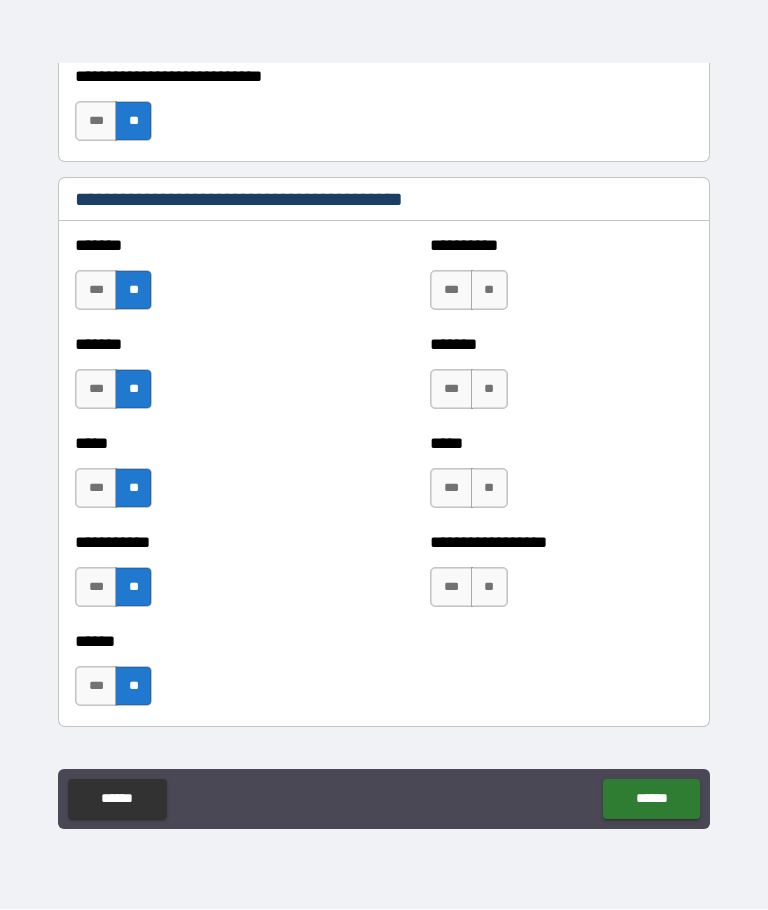 click on "**" at bounding box center (489, 588) 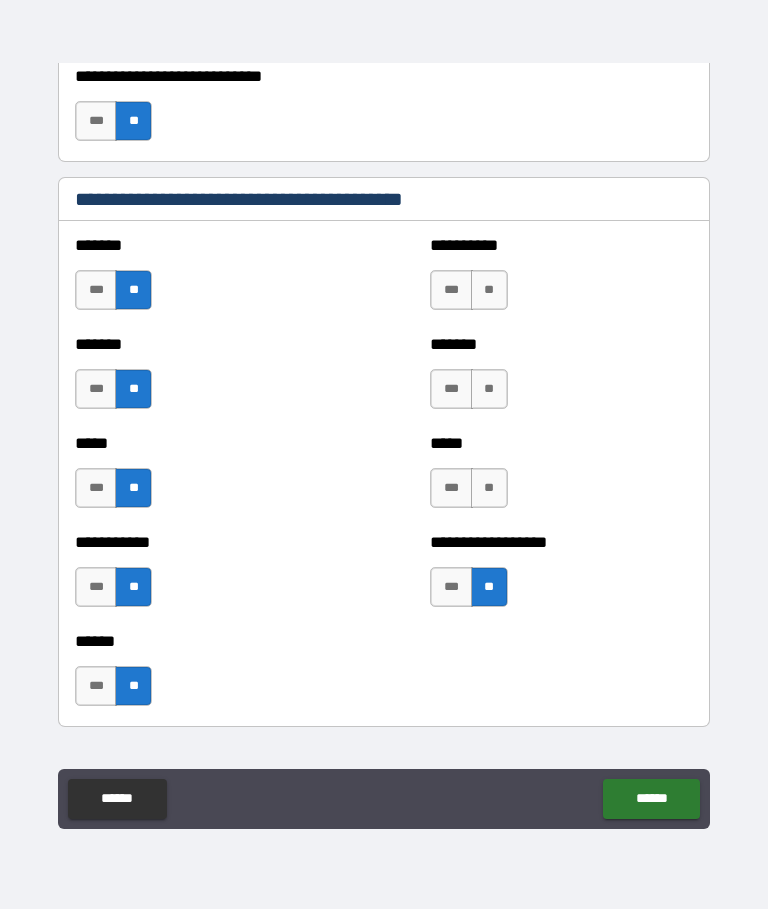click on "**" at bounding box center [489, 489] 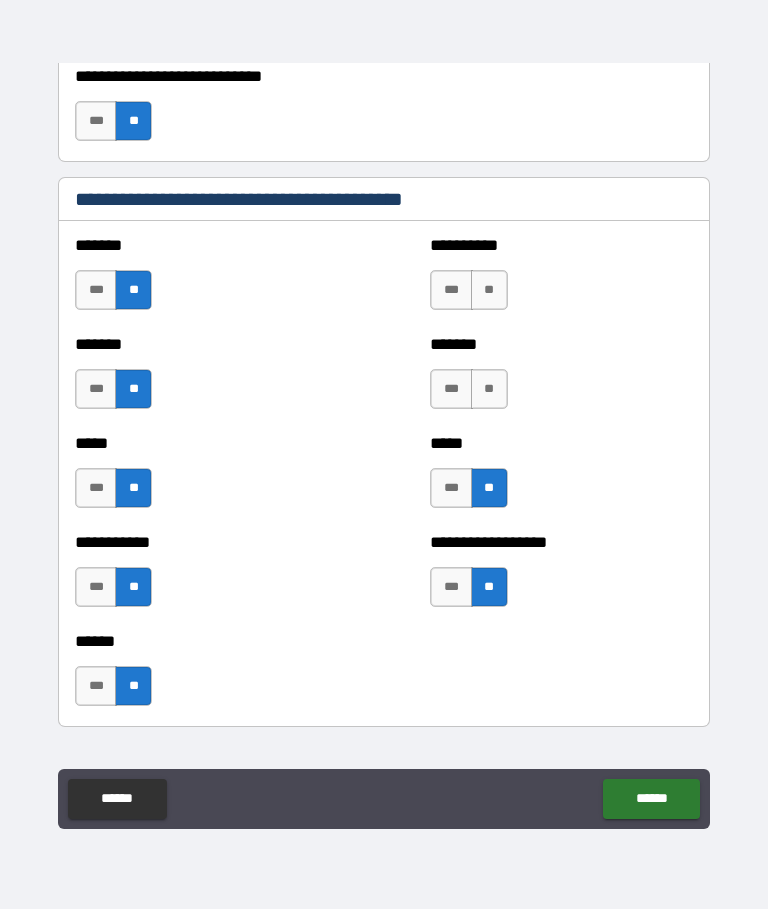 click on "**" at bounding box center (489, 390) 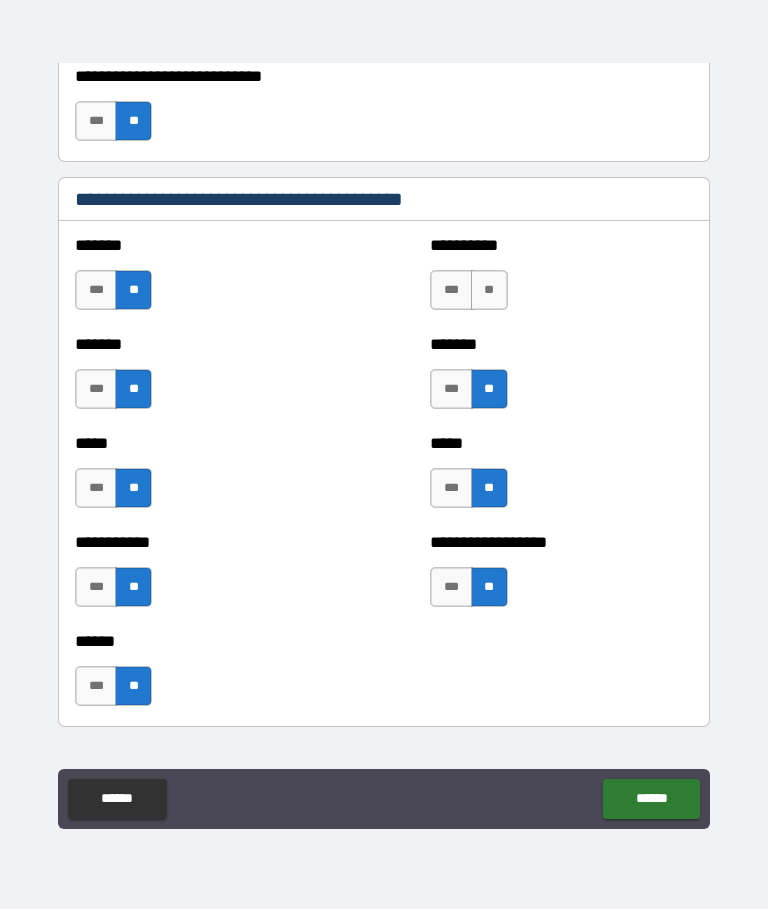 click on "**" at bounding box center (489, 291) 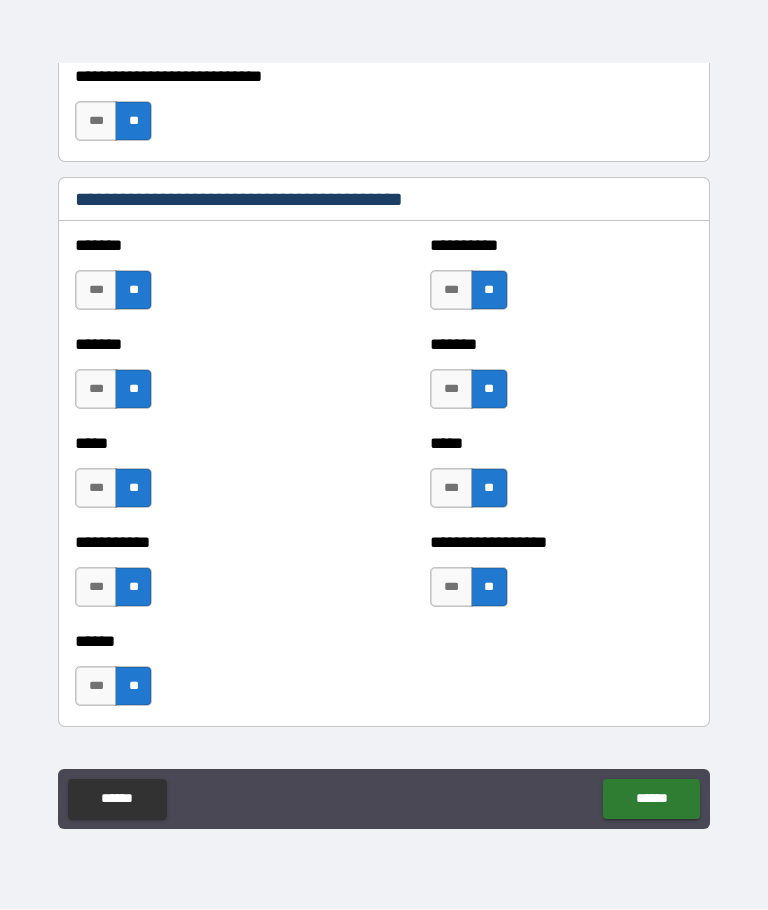 click on "******" at bounding box center [651, 800] 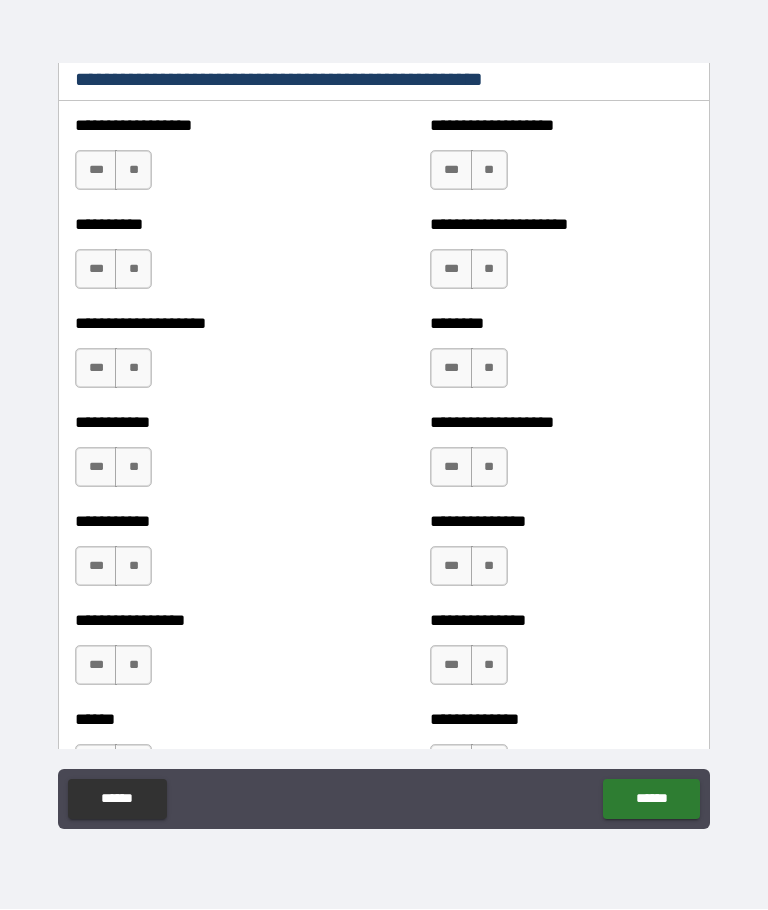 scroll, scrollTop: 2509, scrollLeft: 0, axis: vertical 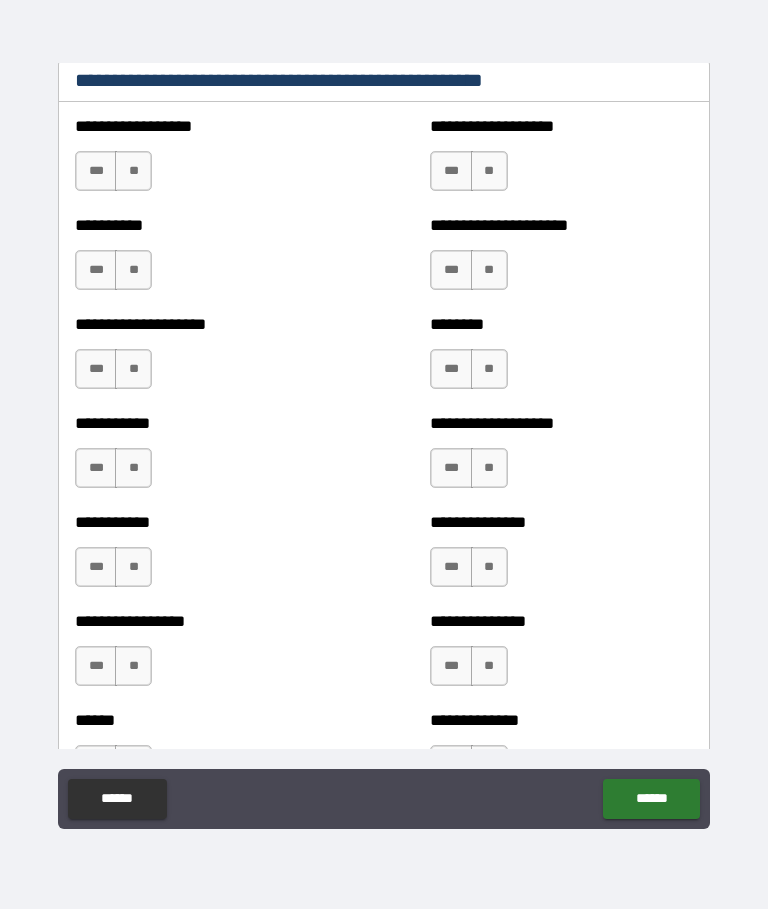 click on "**" at bounding box center (133, 172) 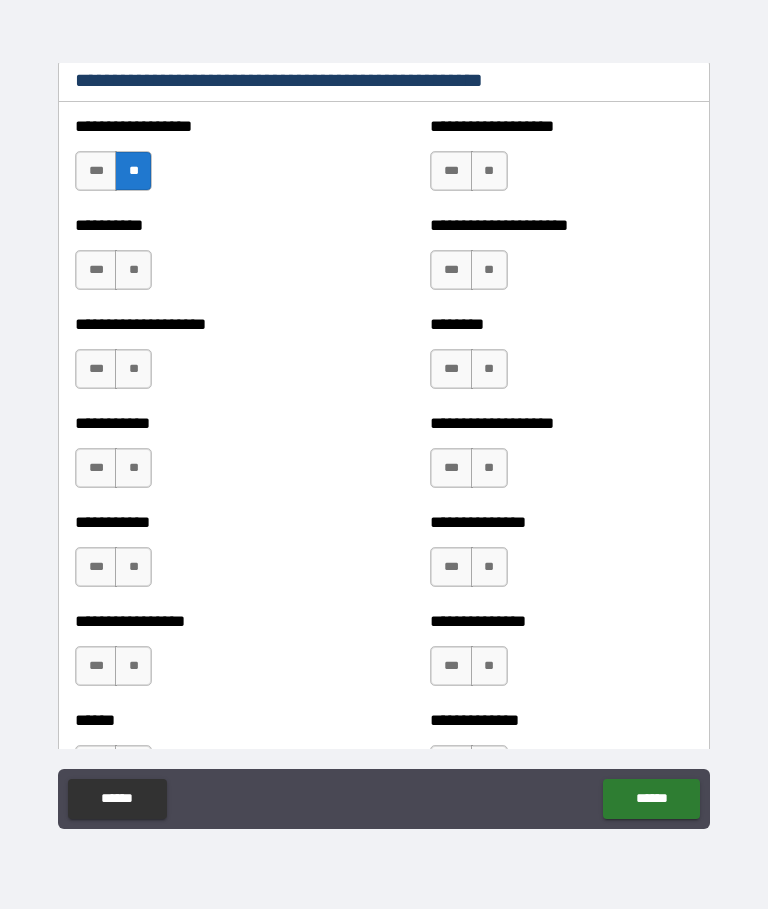 click on "**" at bounding box center (133, 271) 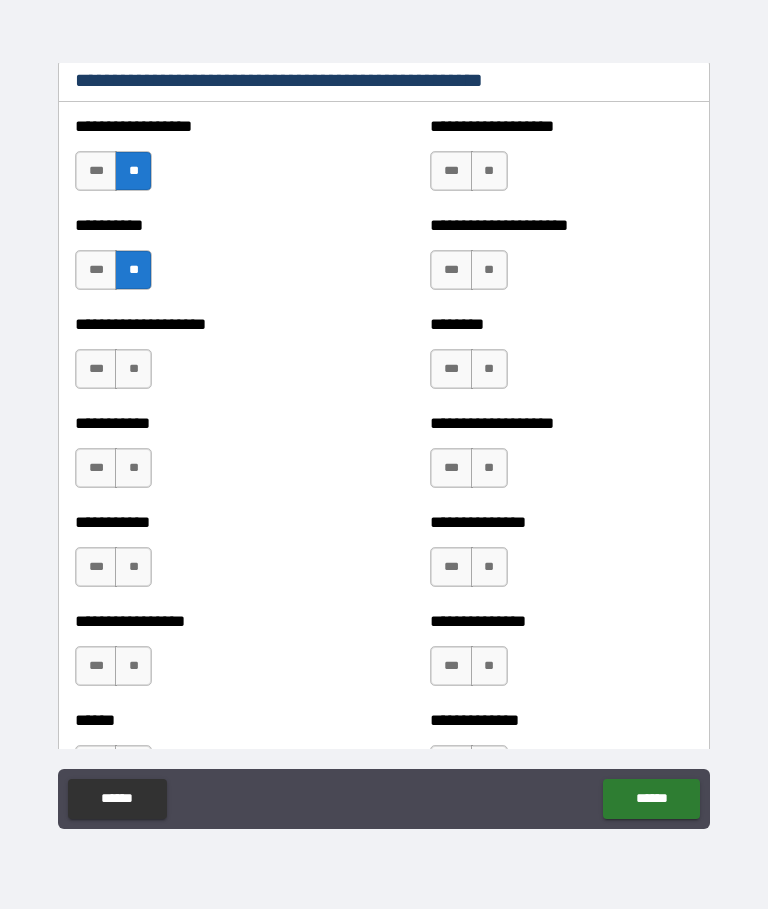 click on "**" at bounding box center [133, 370] 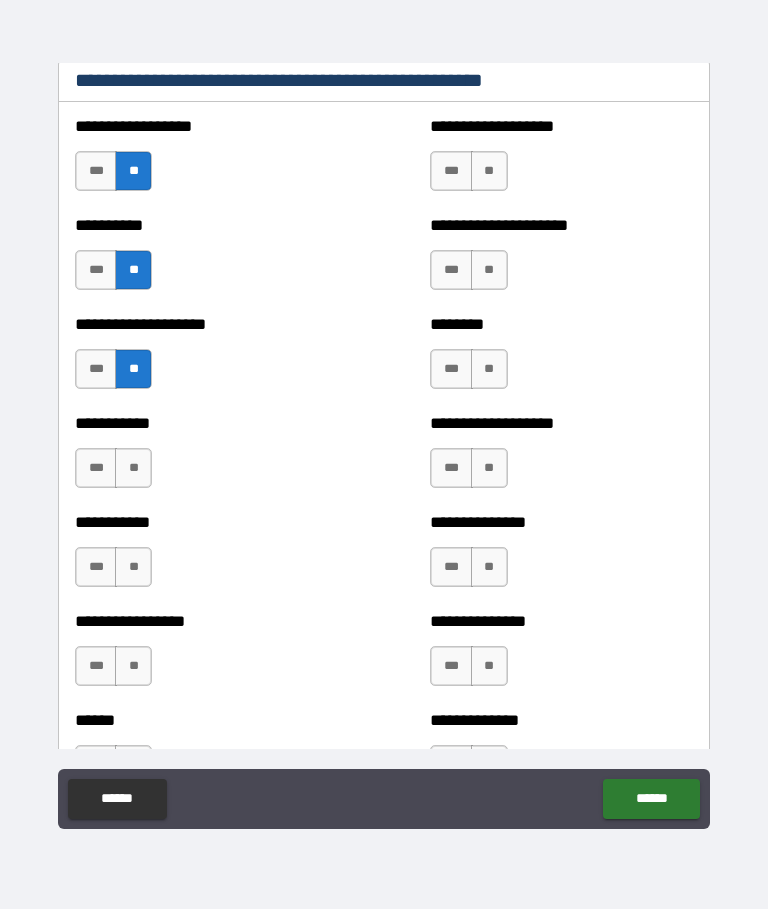 click on "**" at bounding box center [133, 469] 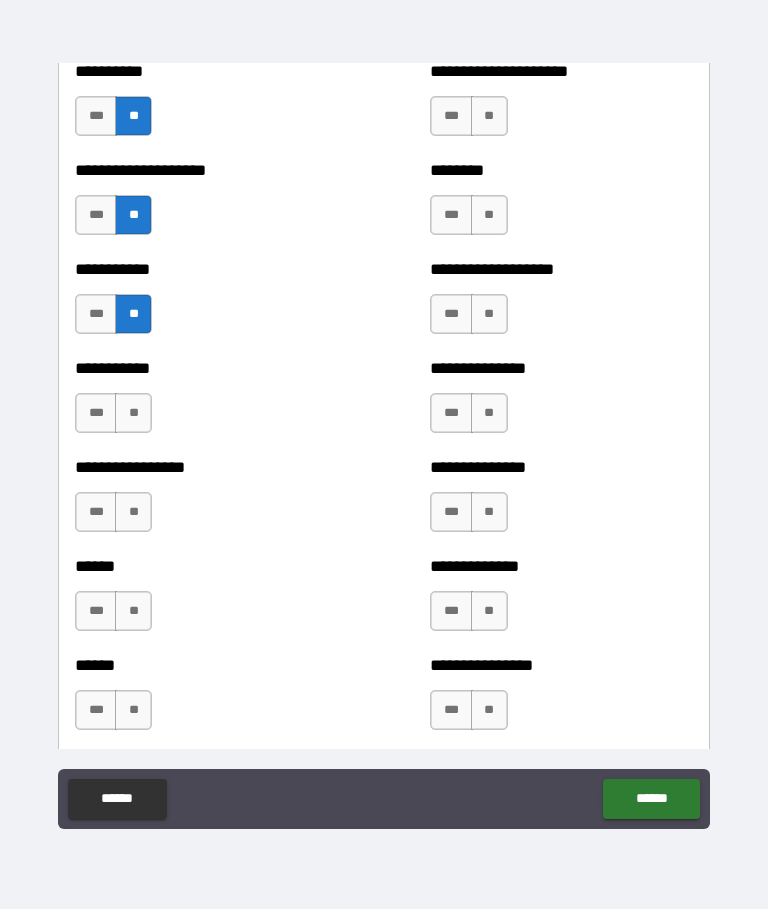 scroll, scrollTop: 2716, scrollLeft: 0, axis: vertical 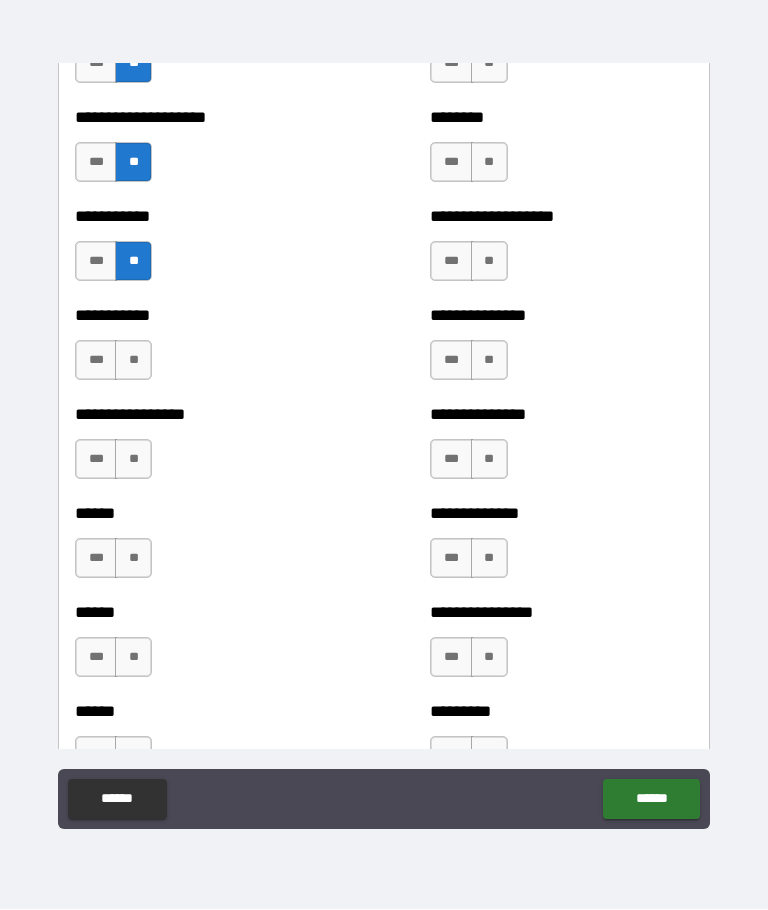 click on "**" at bounding box center (133, 361) 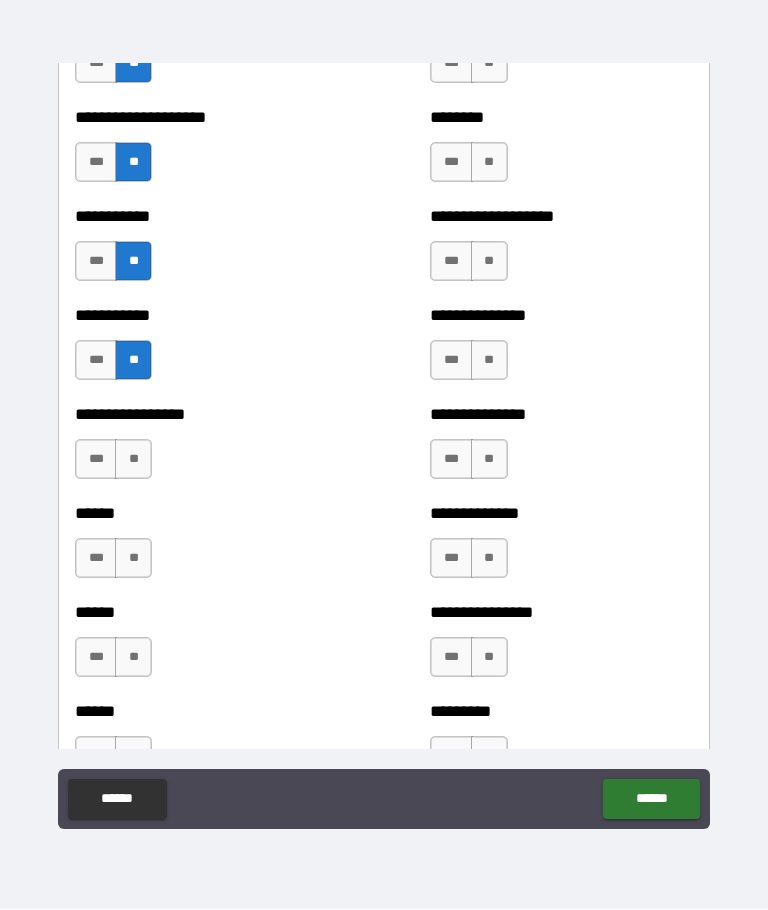 click on "**" at bounding box center [133, 460] 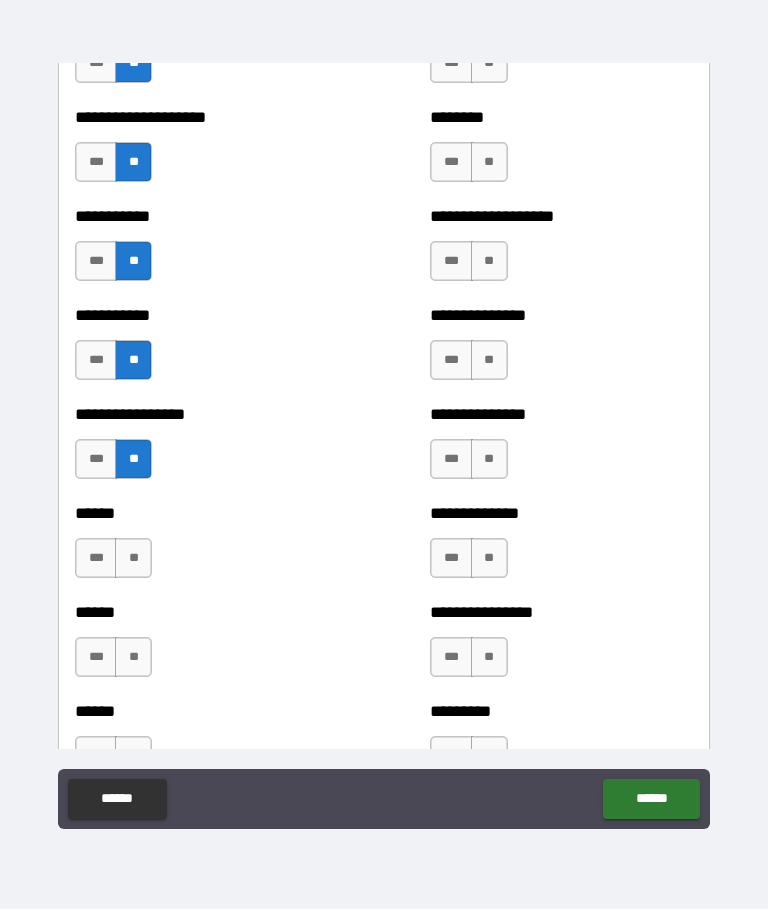click on "**" at bounding box center (133, 559) 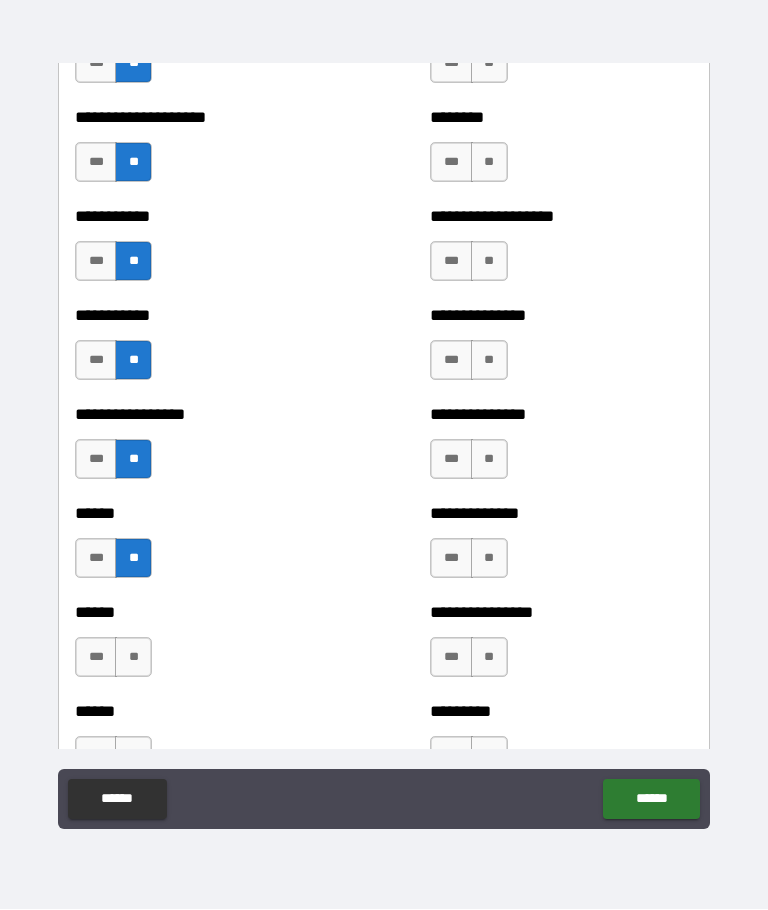 click on "**" at bounding box center [133, 658] 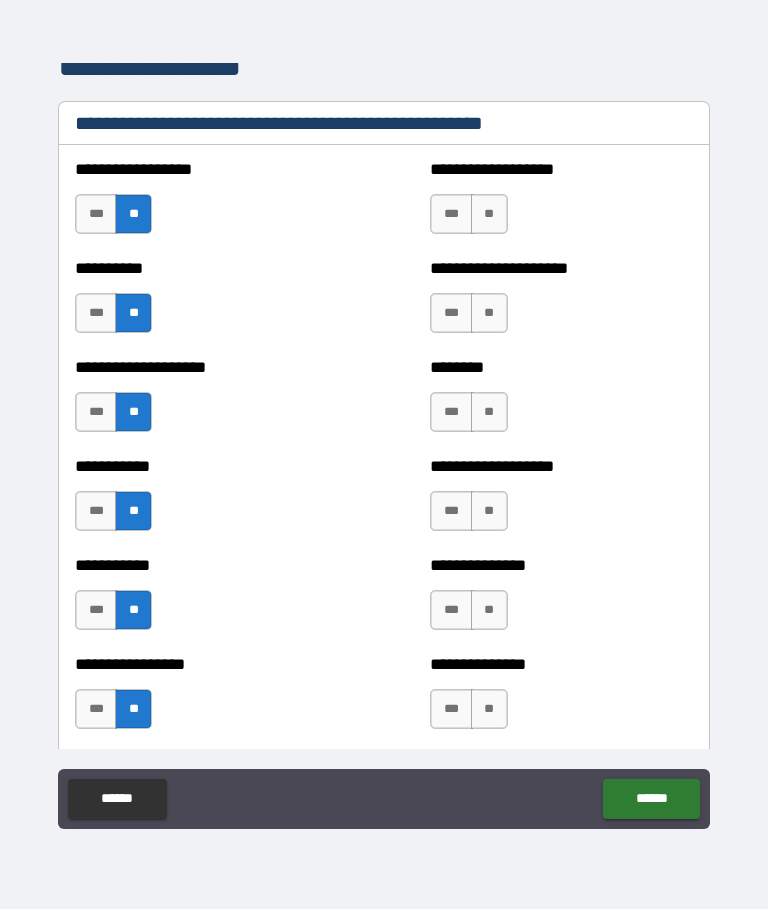 scroll, scrollTop: 2463, scrollLeft: 0, axis: vertical 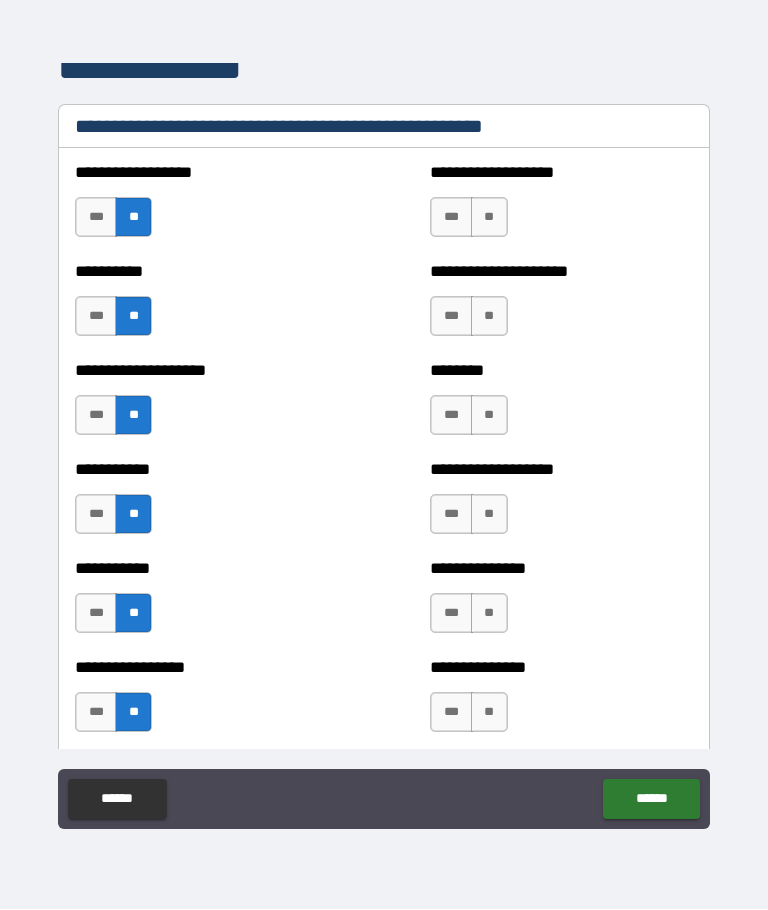 click on "**" at bounding box center [489, 218] 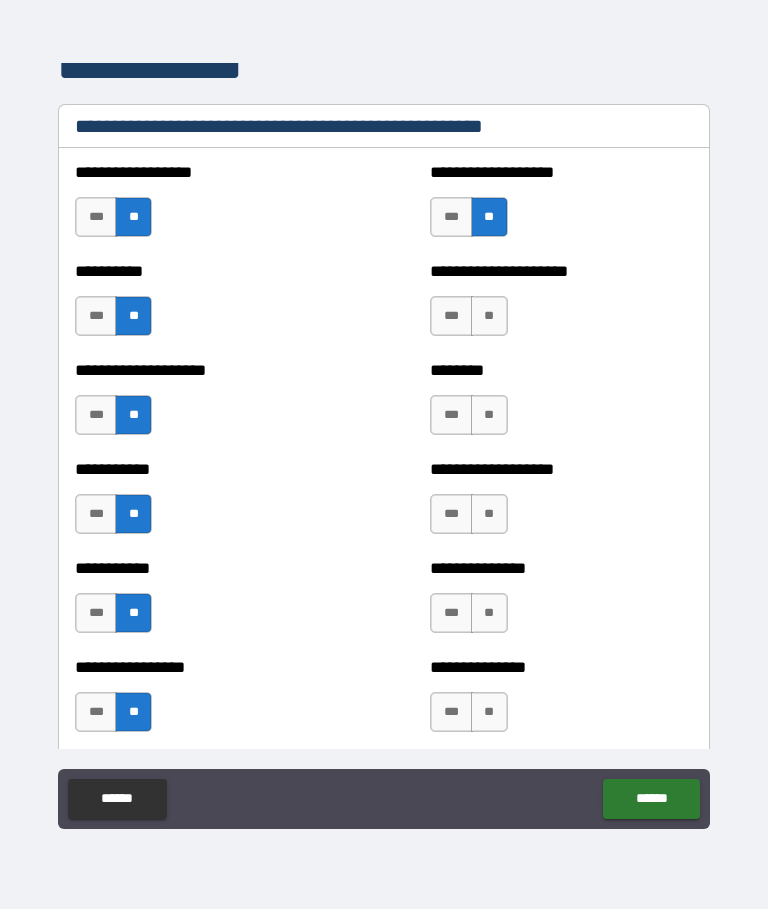 click on "**" at bounding box center [489, 317] 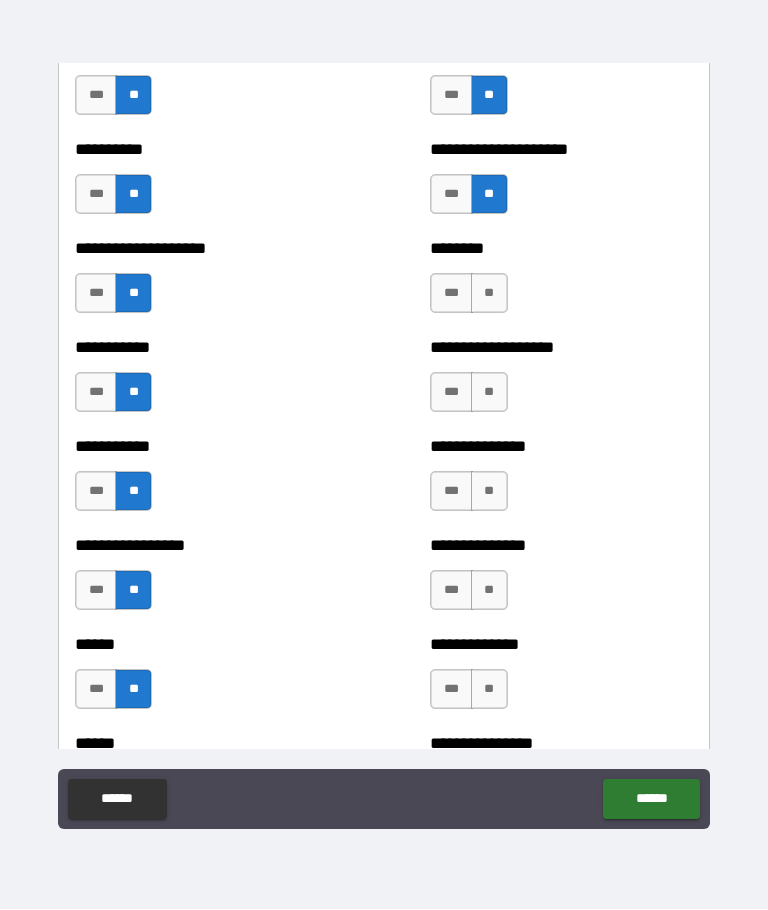 click on "**" at bounding box center (489, 294) 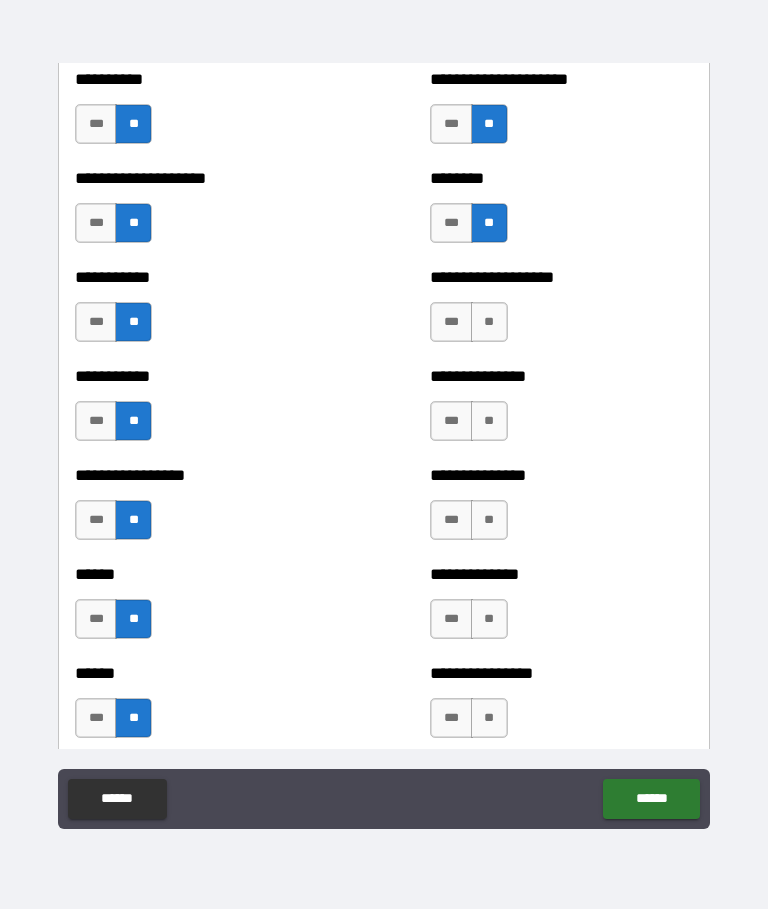 scroll, scrollTop: 2657, scrollLeft: 0, axis: vertical 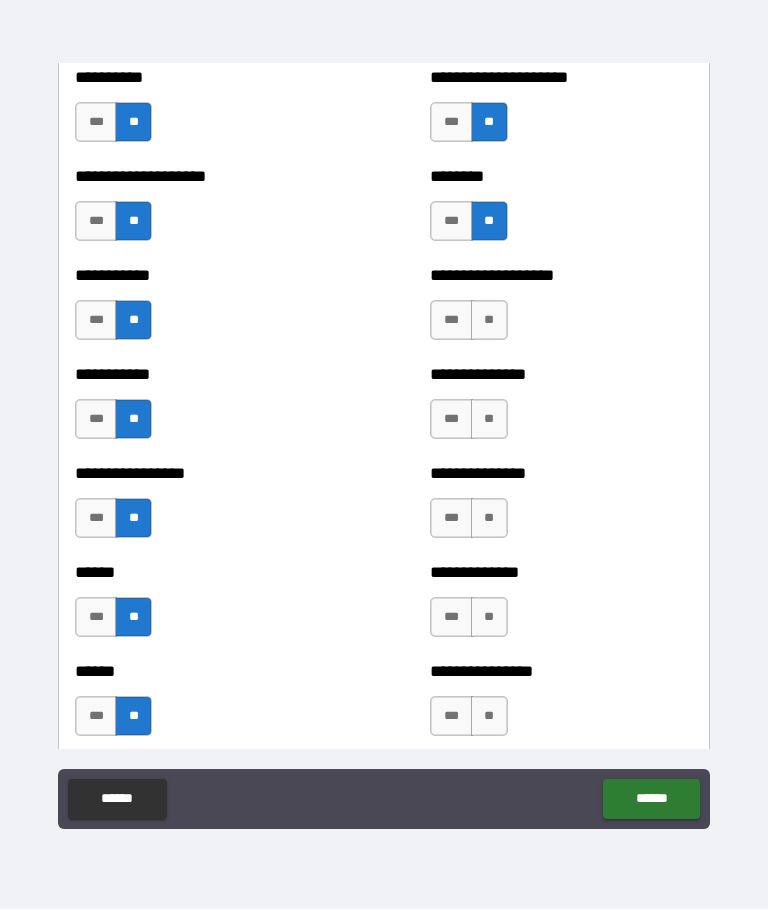 click on "**" at bounding box center (489, 321) 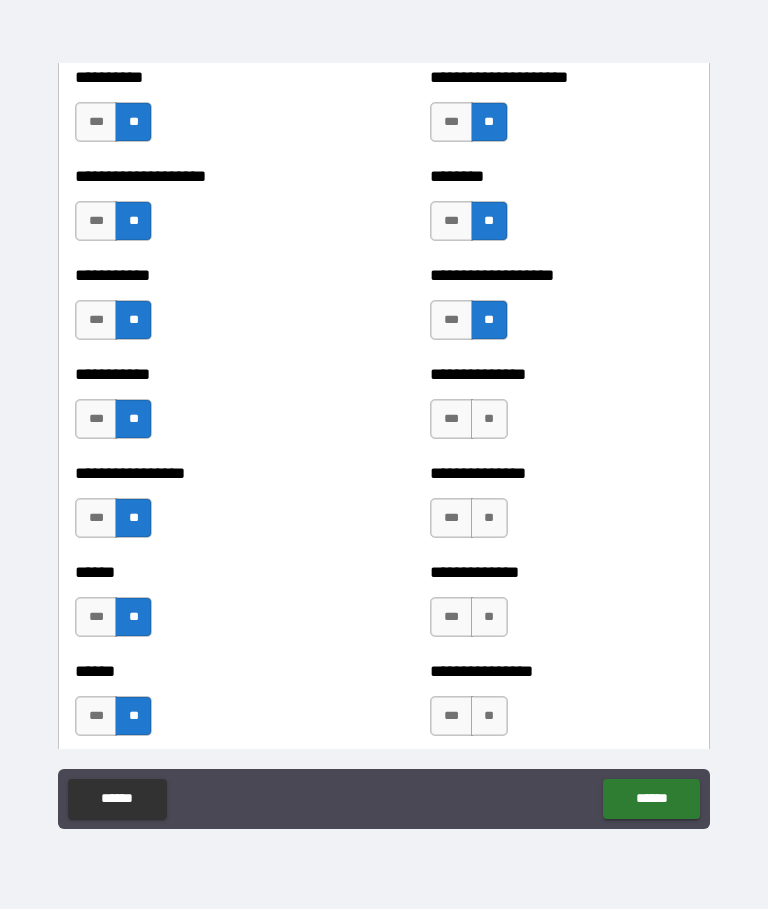 click on "**" at bounding box center [489, 420] 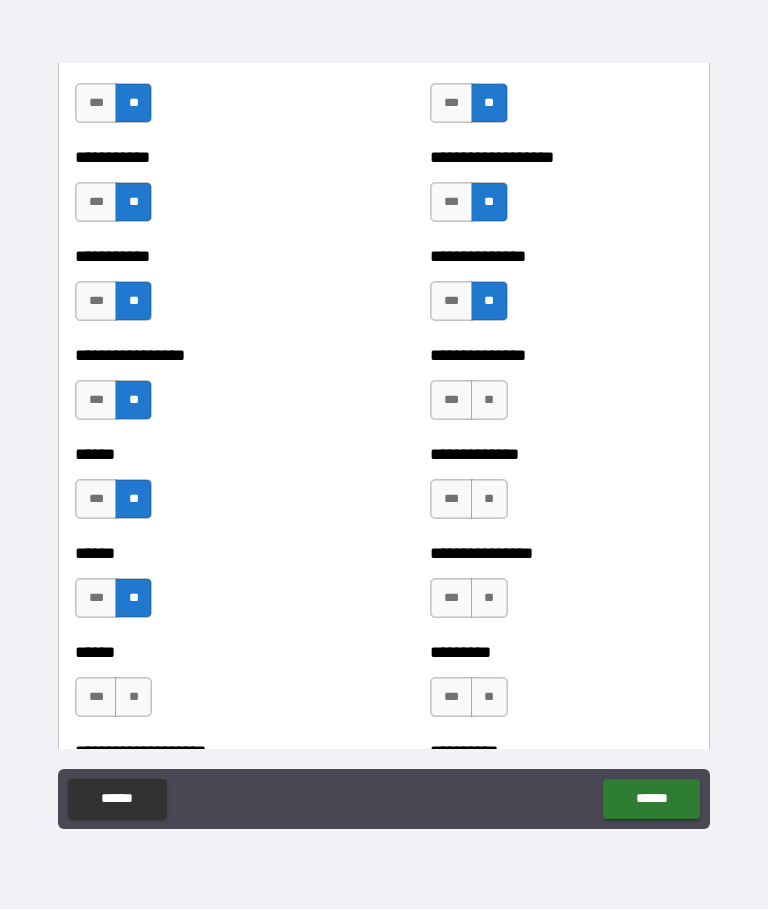 scroll, scrollTop: 2781, scrollLeft: 0, axis: vertical 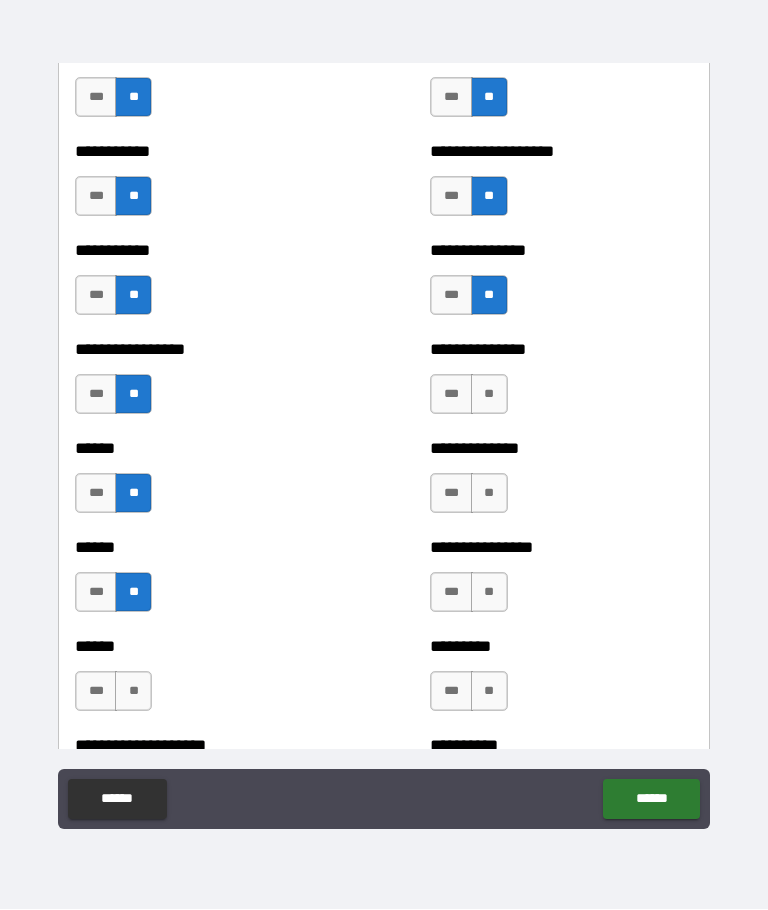 click on "**" at bounding box center (489, 395) 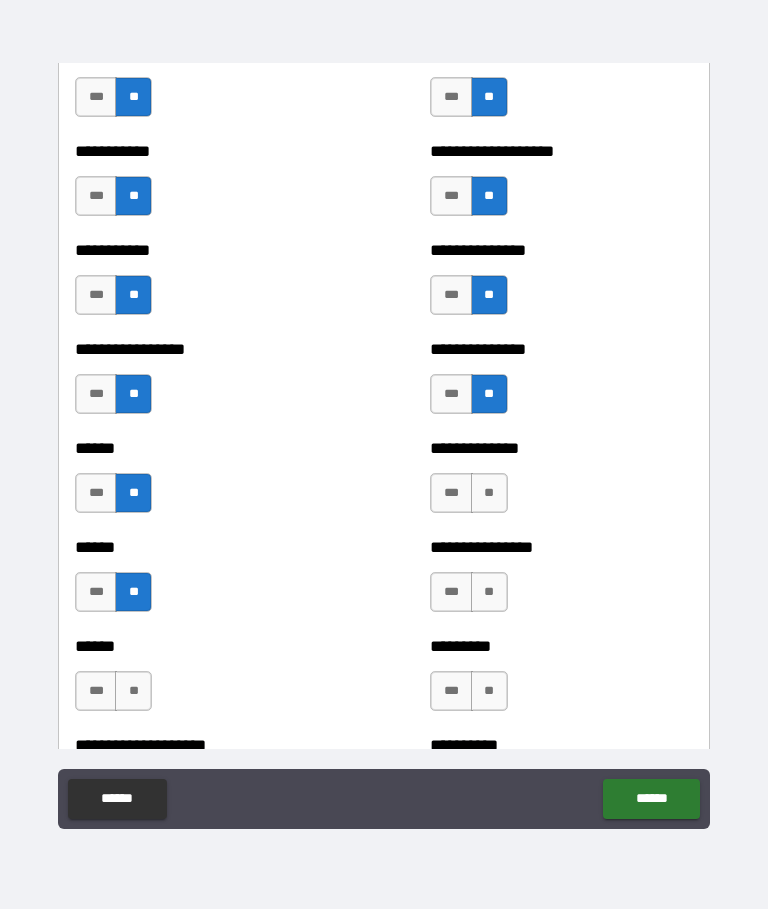 click on "**" at bounding box center (489, 494) 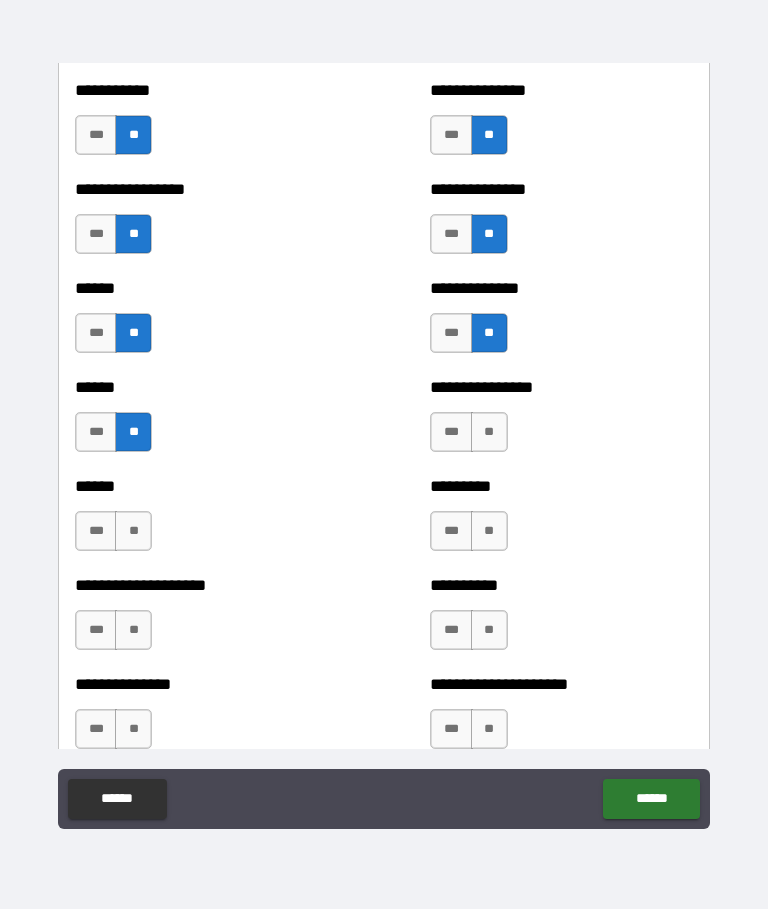 click on "**" at bounding box center [489, 433] 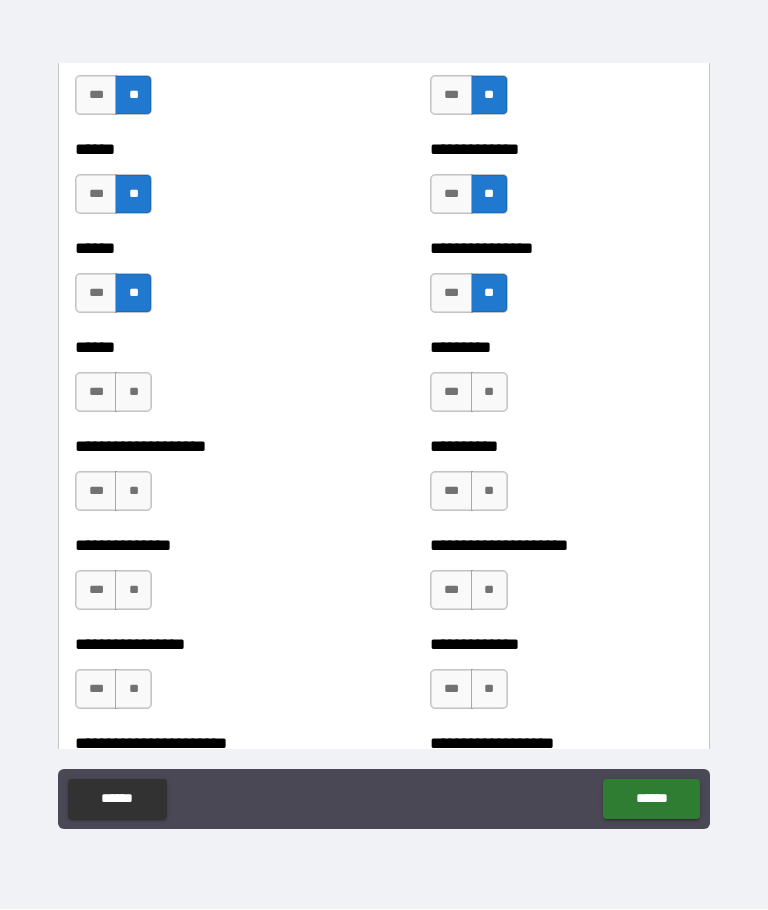 scroll, scrollTop: 3079, scrollLeft: 0, axis: vertical 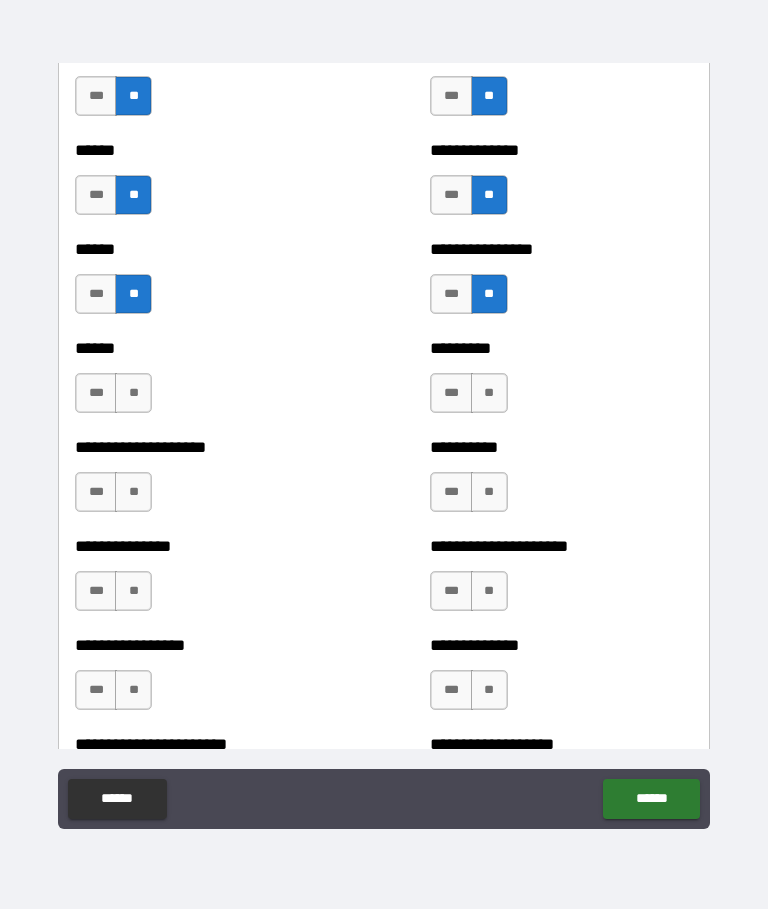 click on "**" at bounding box center (489, 394) 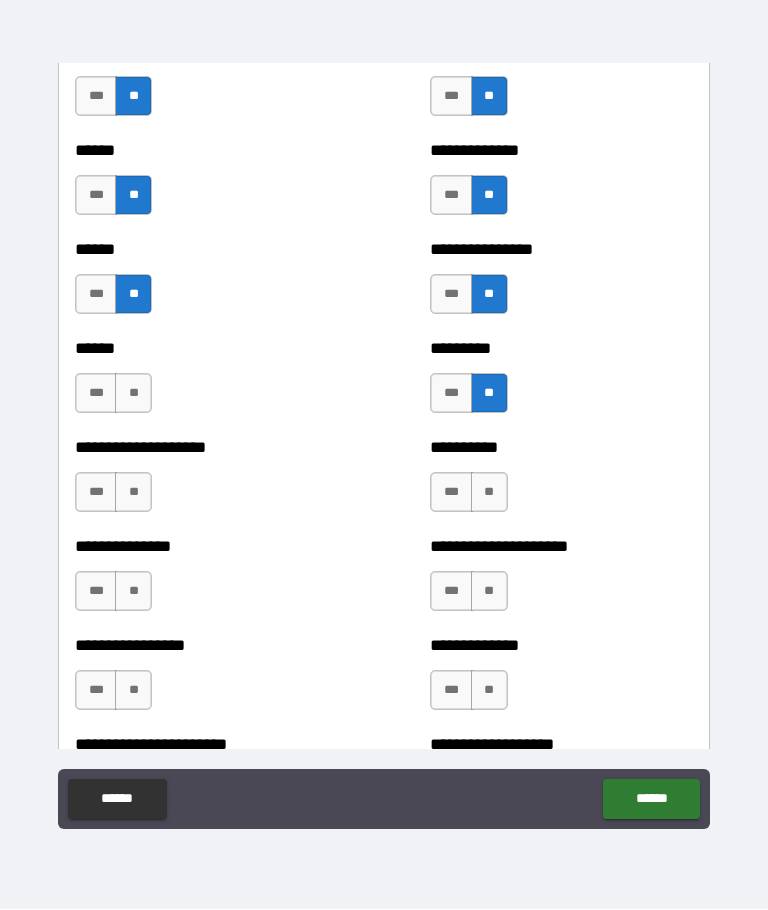 click on "**" at bounding box center [133, 394] 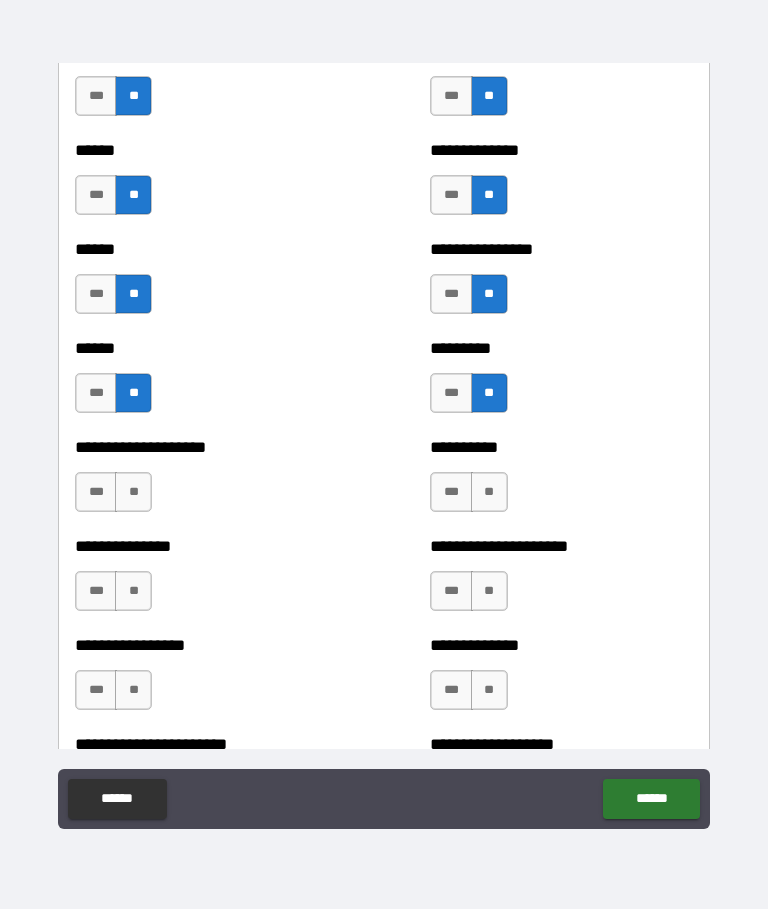click on "**" at bounding box center (133, 493) 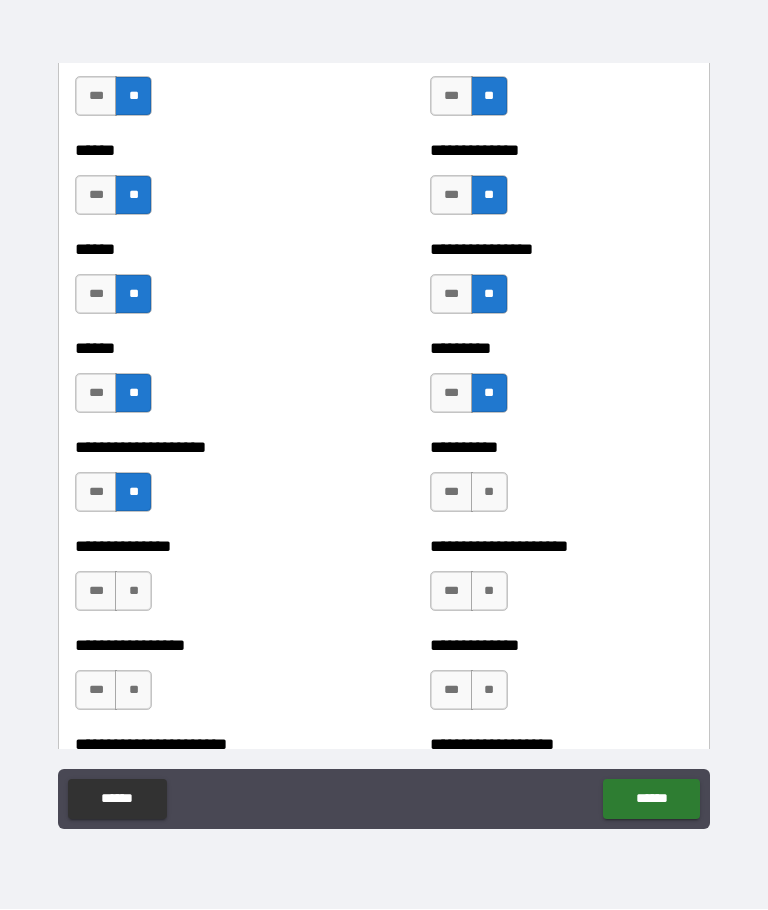 click on "**" at bounding box center [489, 493] 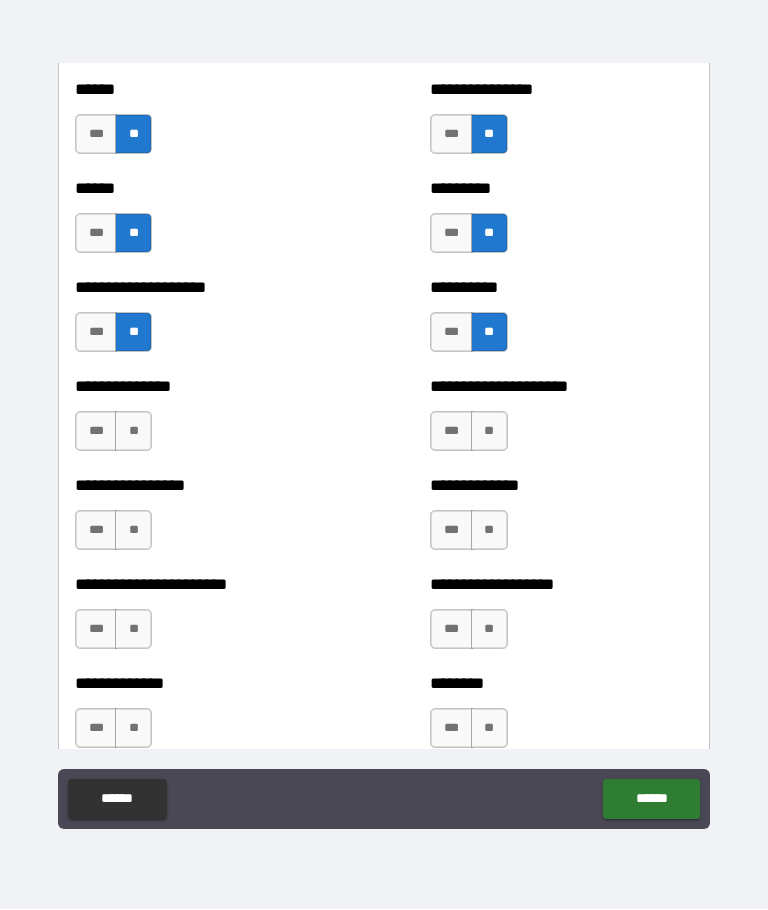 scroll, scrollTop: 3240, scrollLeft: 0, axis: vertical 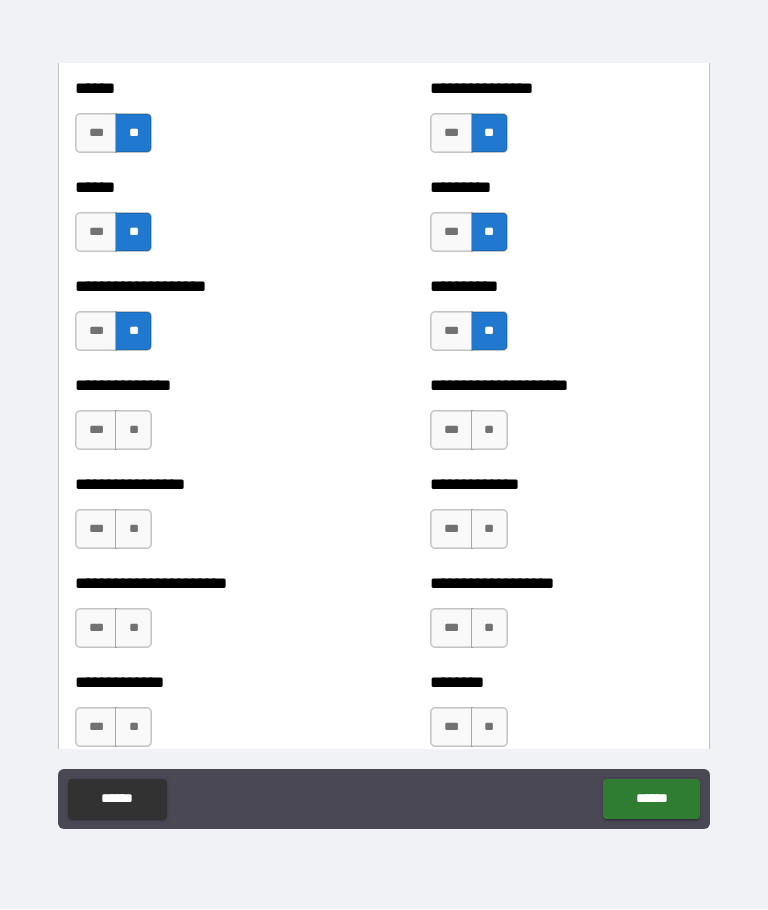 click on "**" at bounding box center [489, 431] 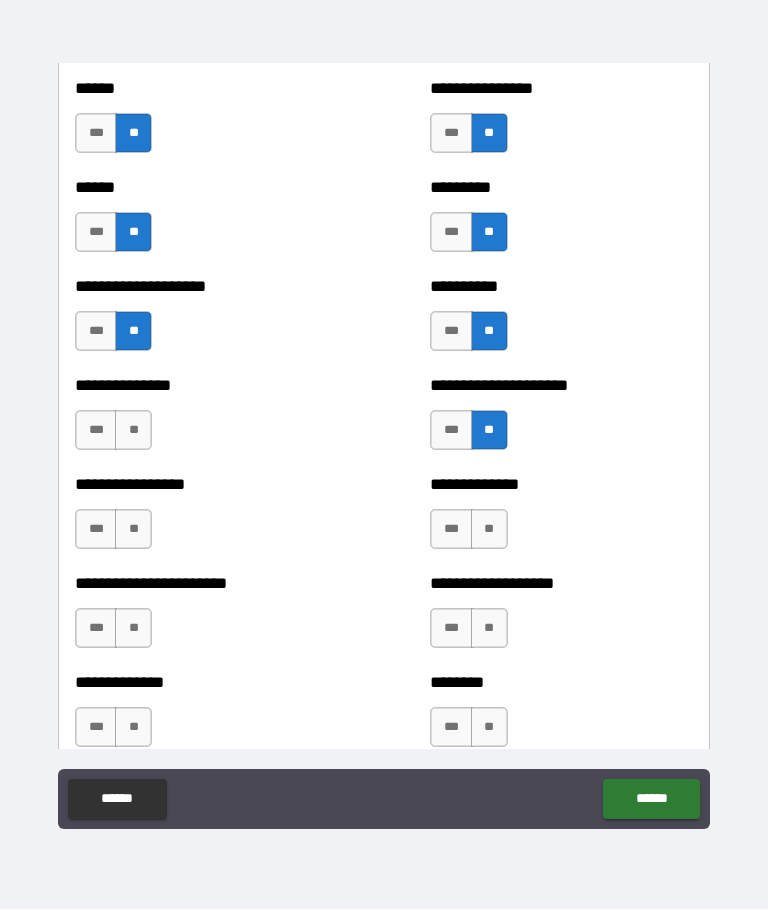 click on "**" at bounding box center [133, 431] 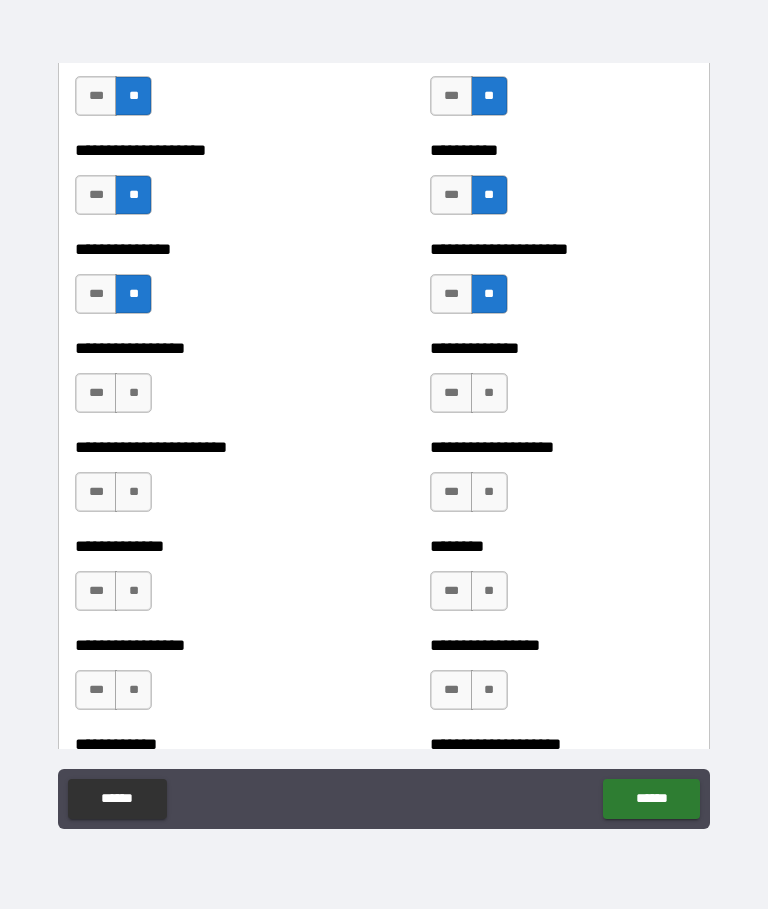 scroll, scrollTop: 3378, scrollLeft: 0, axis: vertical 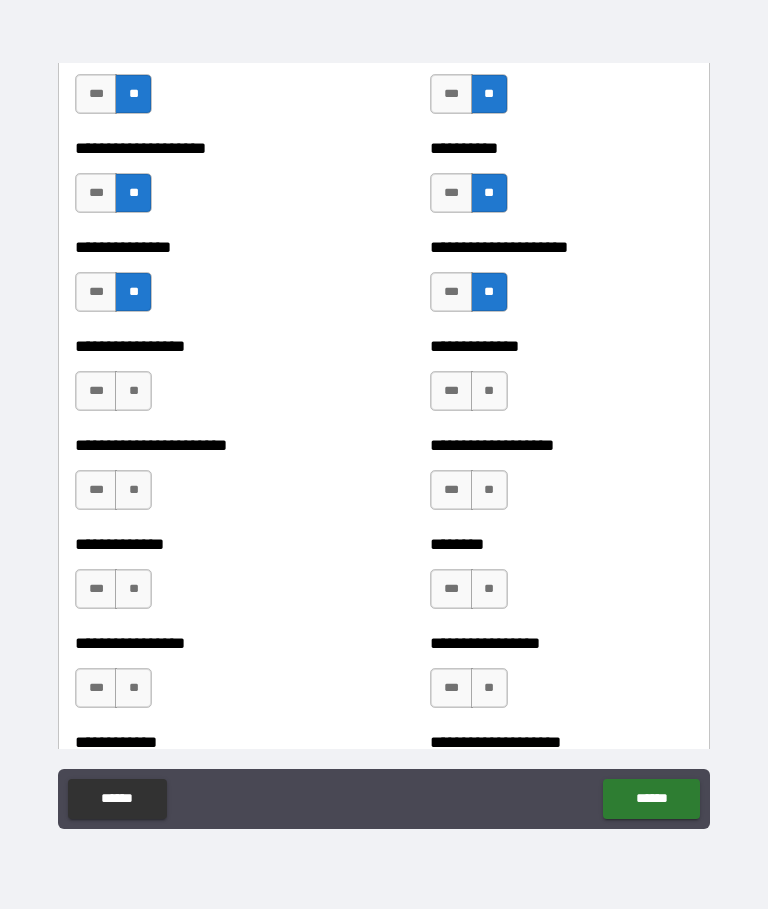 click on "**" at bounding box center [133, 392] 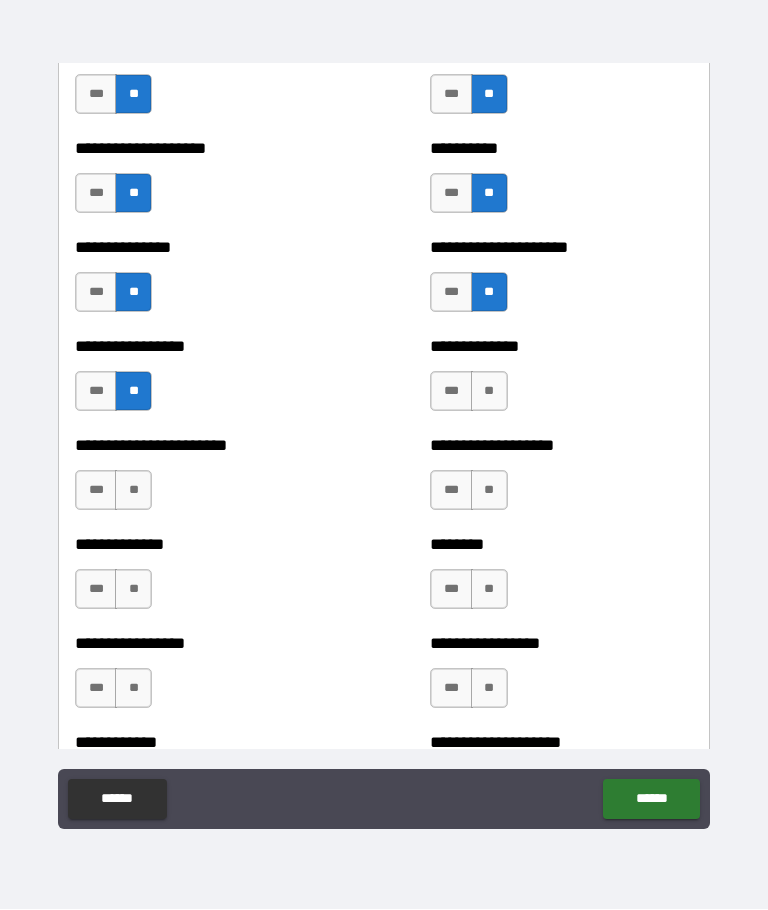 click on "**" at bounding box center (489, 392) 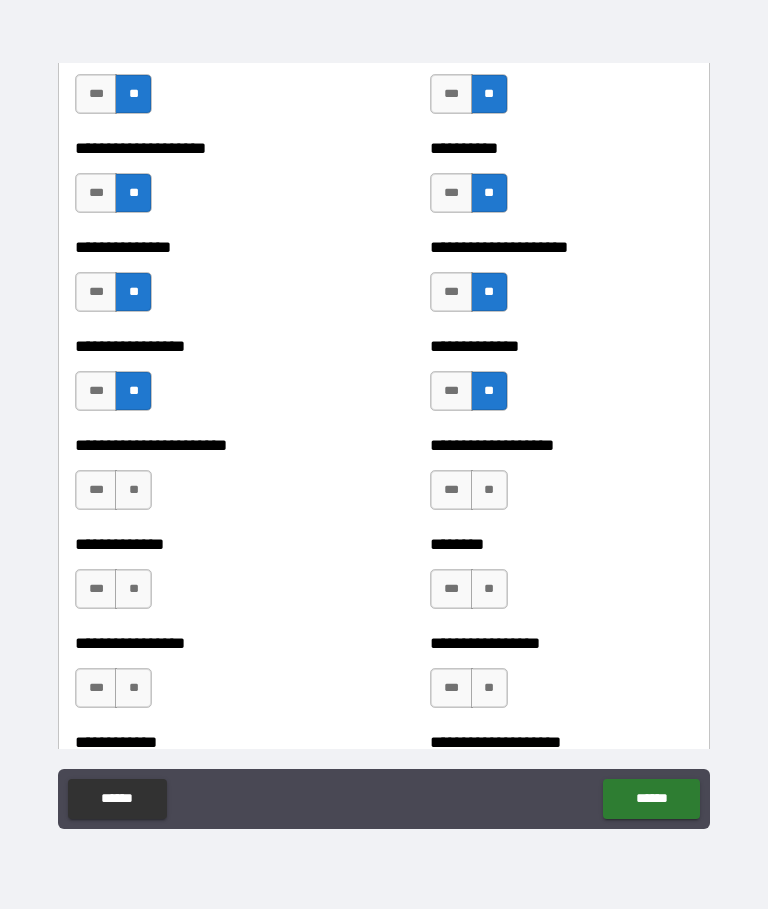 click on "**" at bounding box center [489, 491] 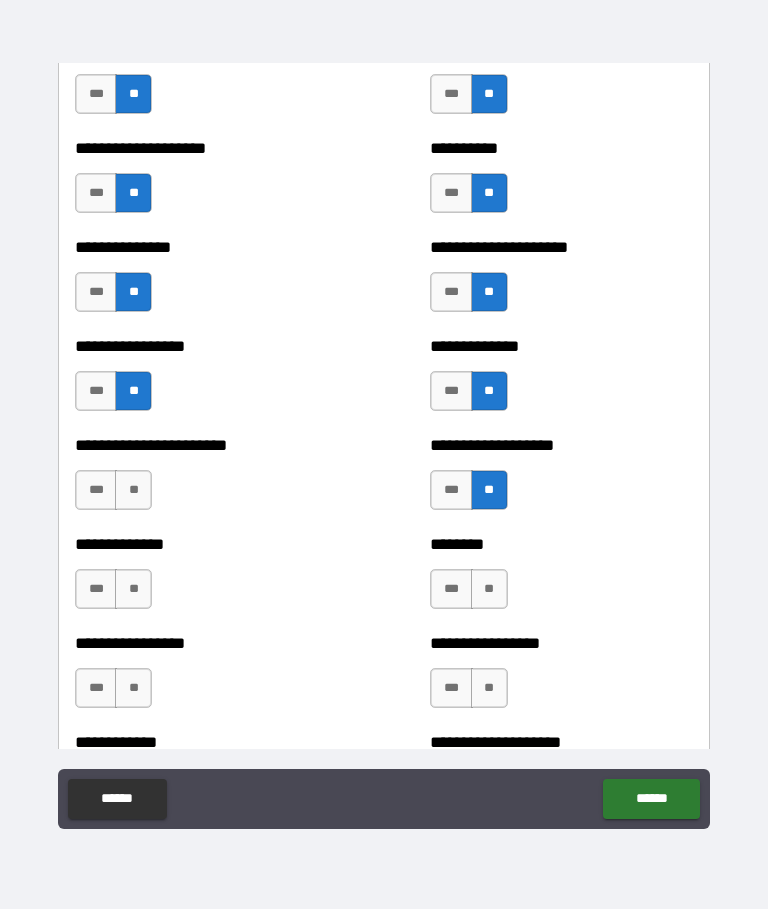 click on "**" at bounding box center (133, 491) 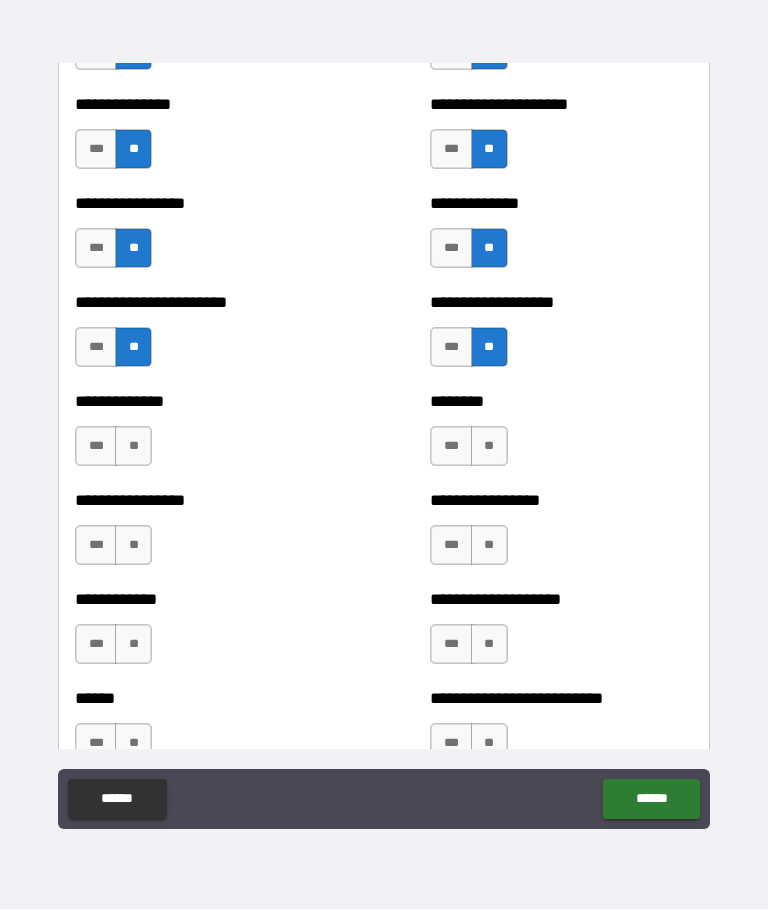 scroll, scrollTop: 3525, scrollLeft: 0, axis: vertical 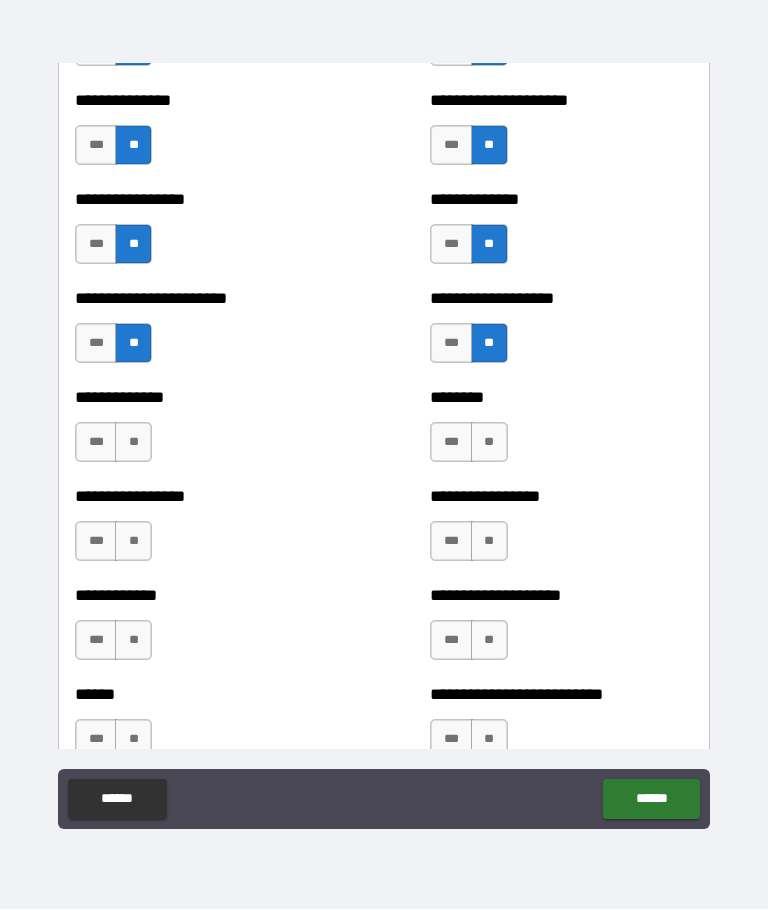 click on "**" at bounding box center [133, 443] 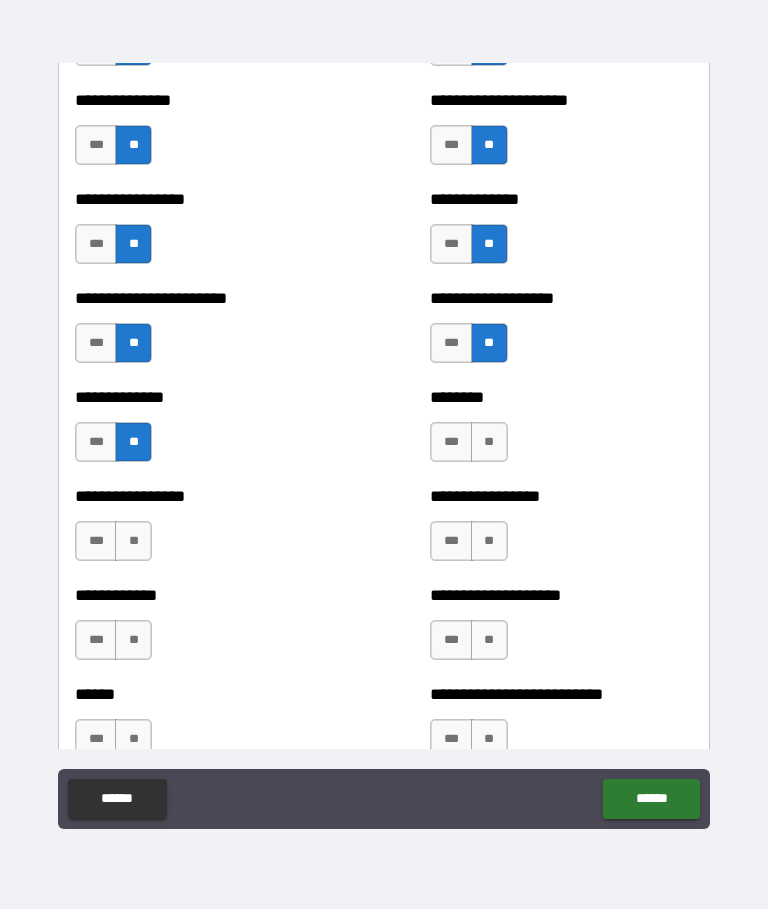 click on "**" at bounding box center [489, 443] 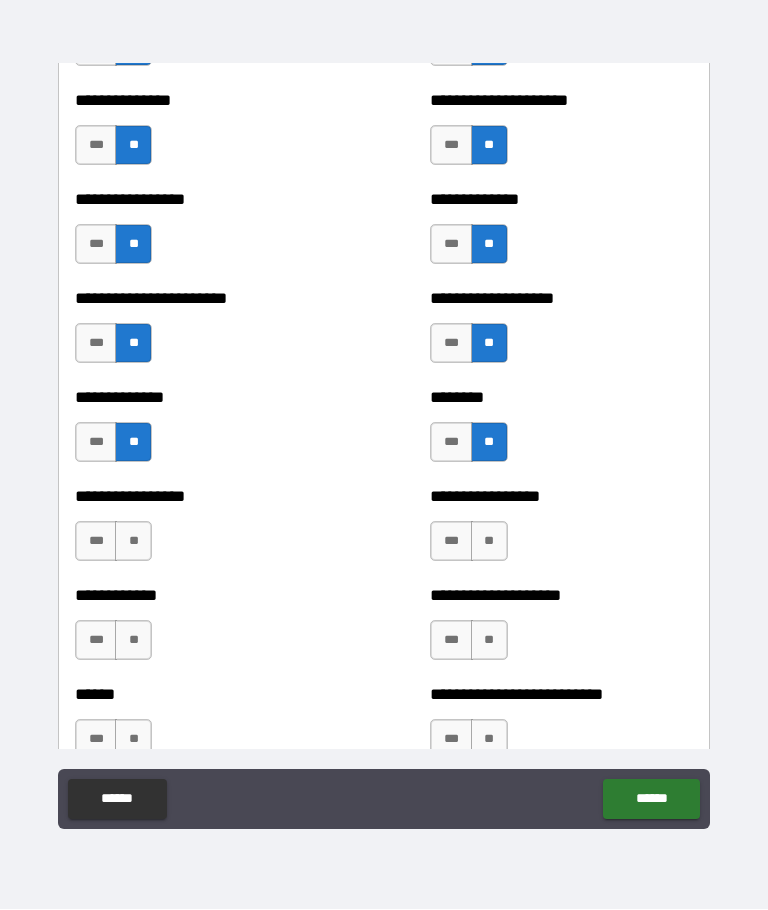 click on "**" at bounding box center [133, 542] 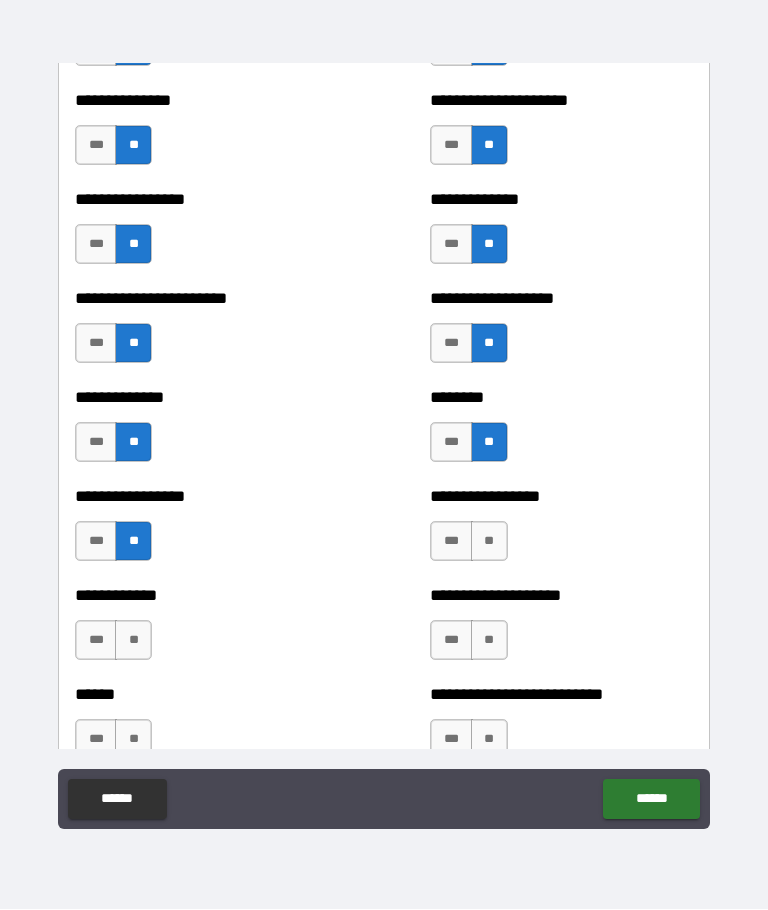 click on "**" at bounding box center (489, 542) 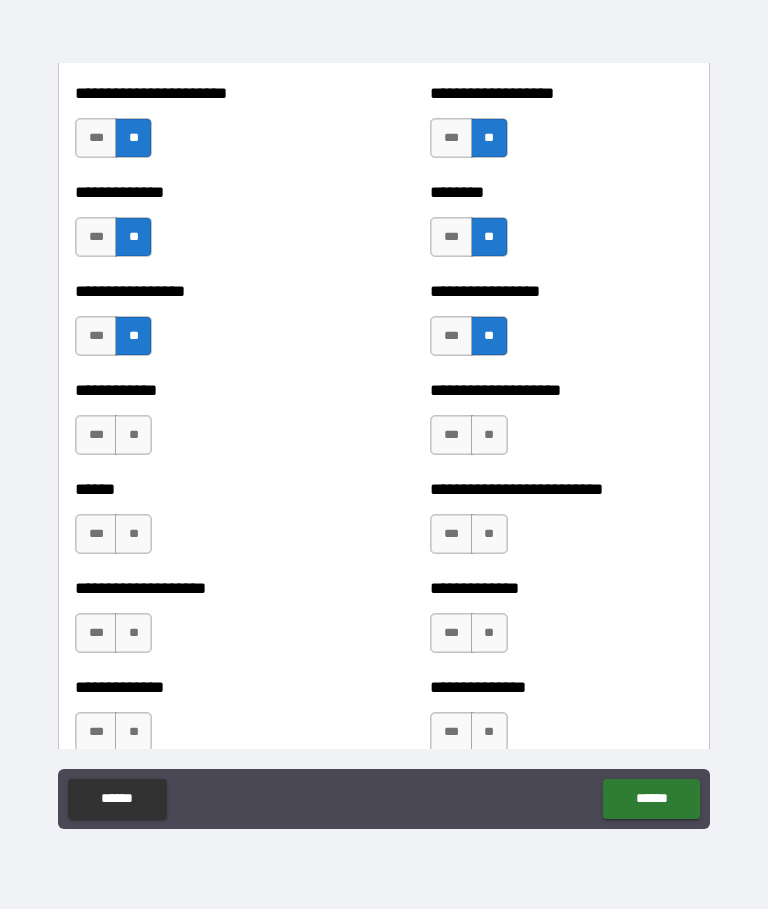 scroll, scrollTop: 3748, scrollLeft: 0, axis: vertical 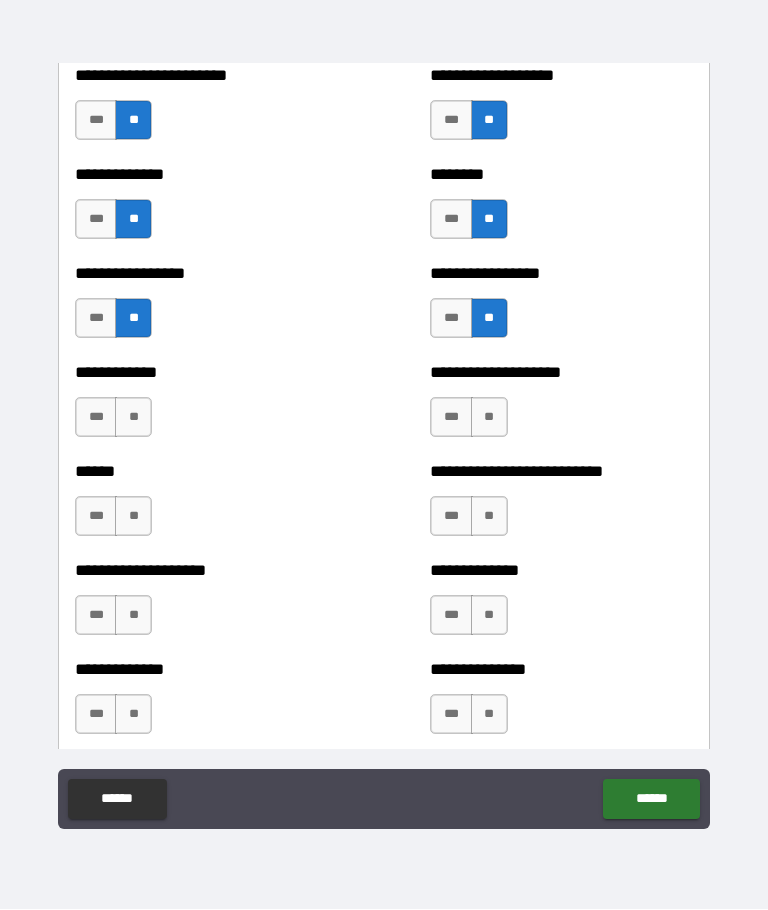 click on "**" at bounding box center (133, 418) 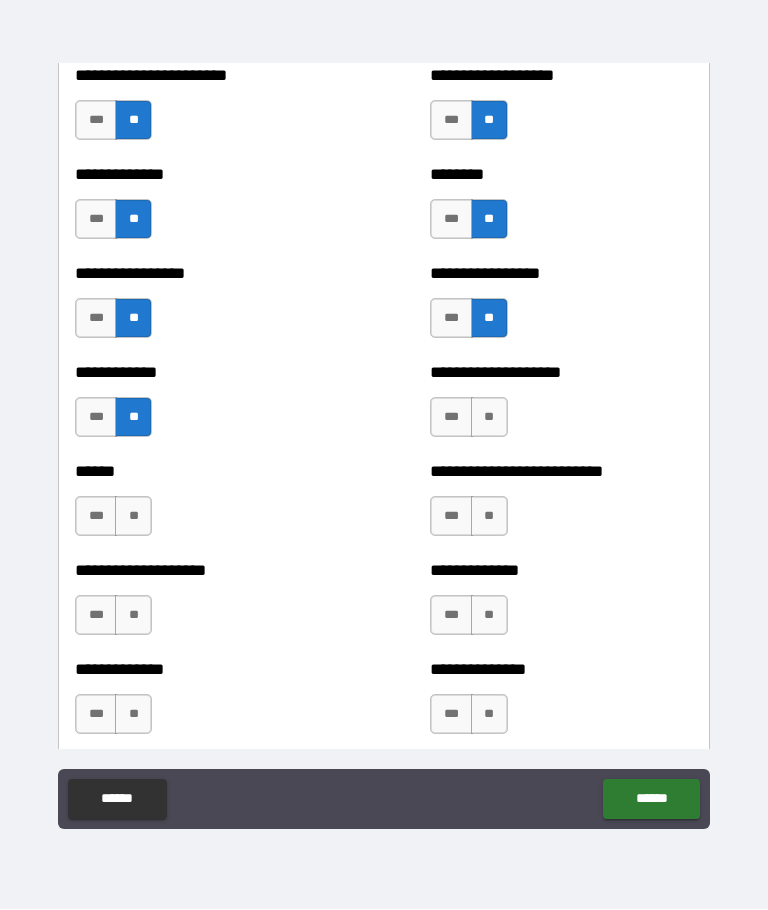 click on "**" at bounding box center [489, 418] 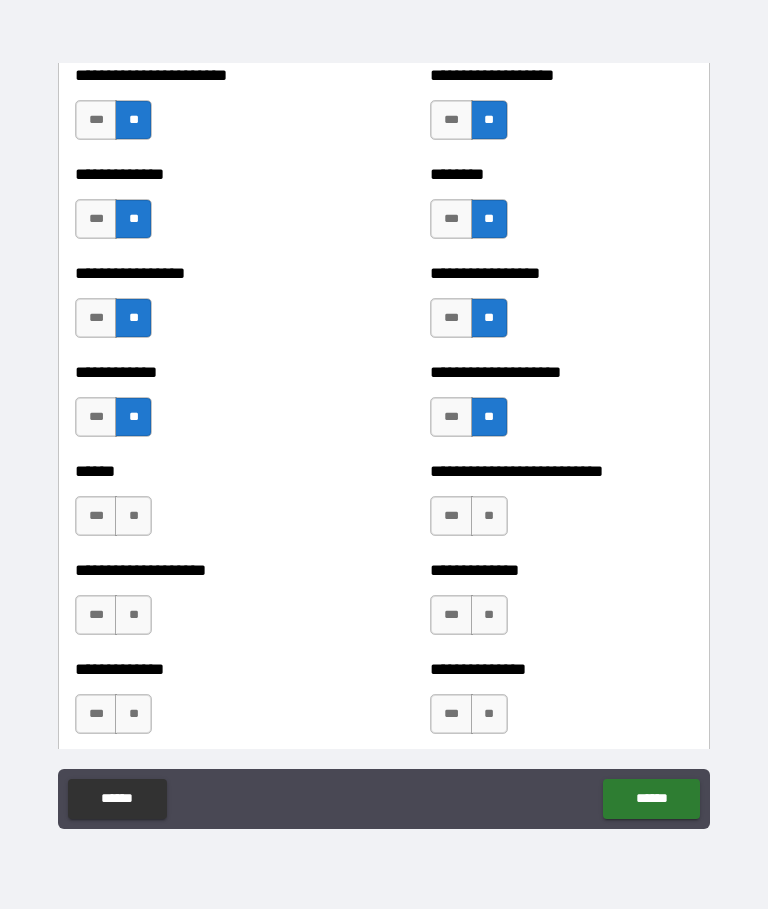 click on "**" at bounding box center [133, 517] 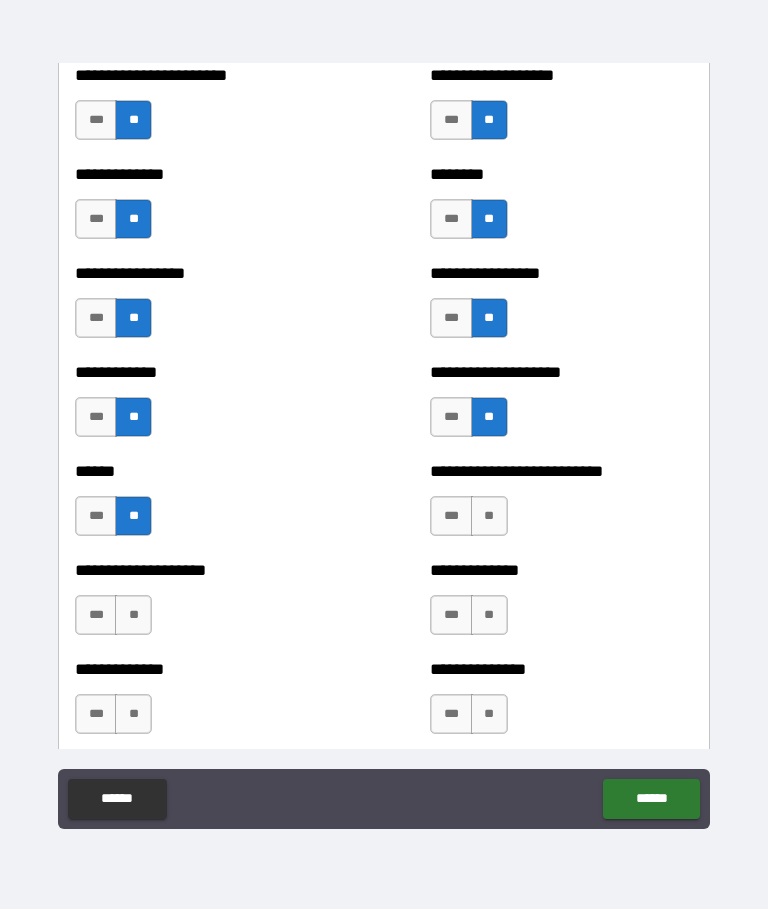 click on "**" at bounding box center (489, 517) 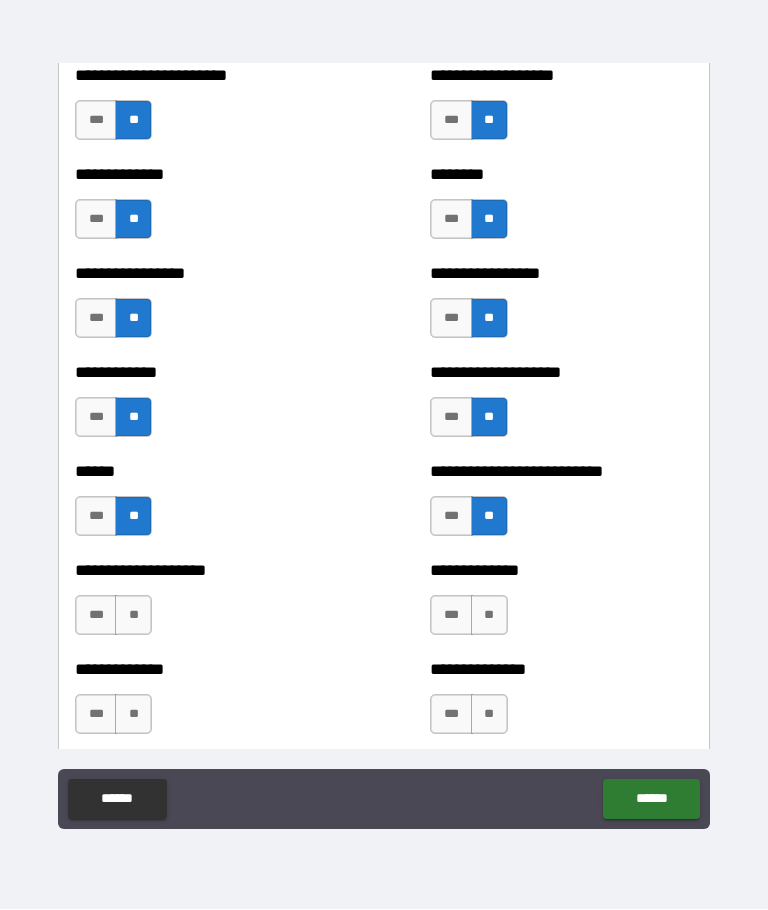 click on "**" at bounding box center [133, 616] 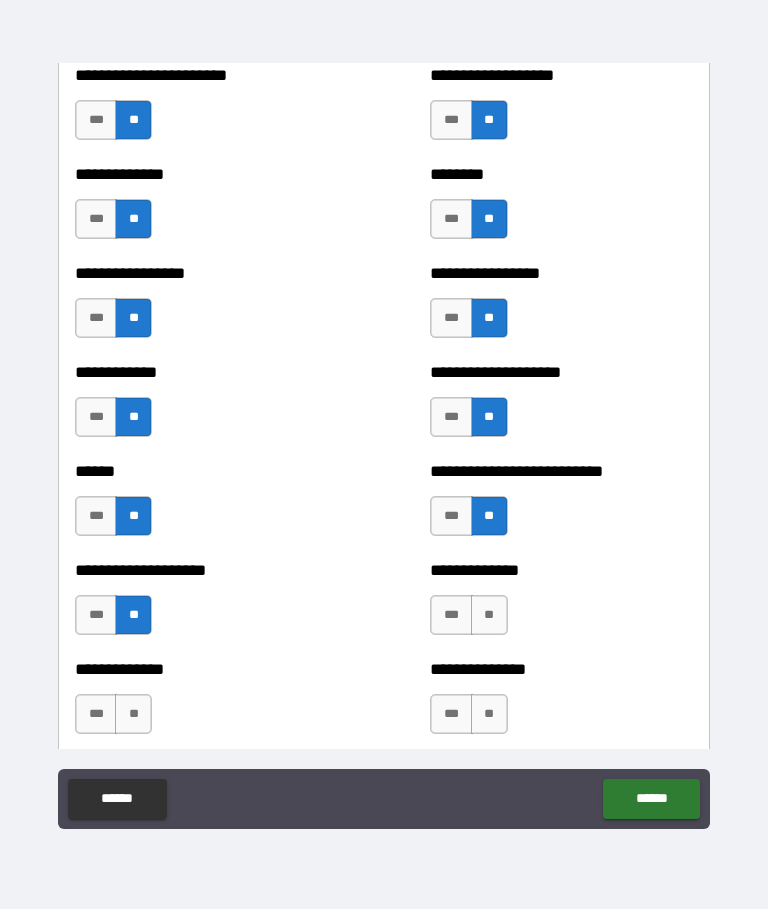 click on "**" at bounding box center (489, 616) 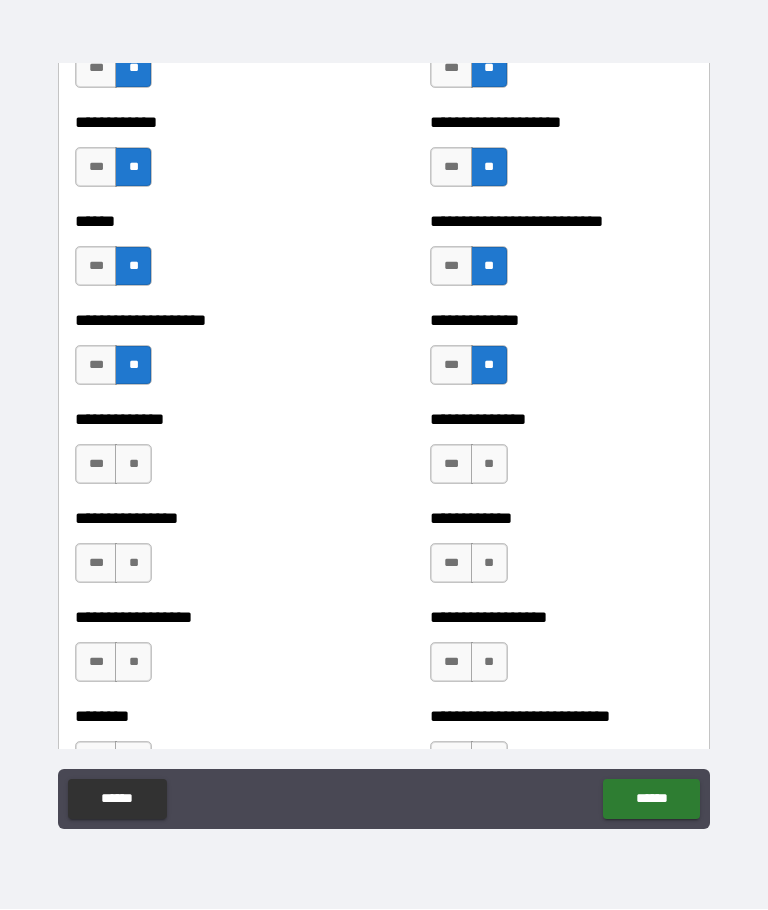 scroll, scrollTop: 4001, scrollLeft: 0, axis: vertical 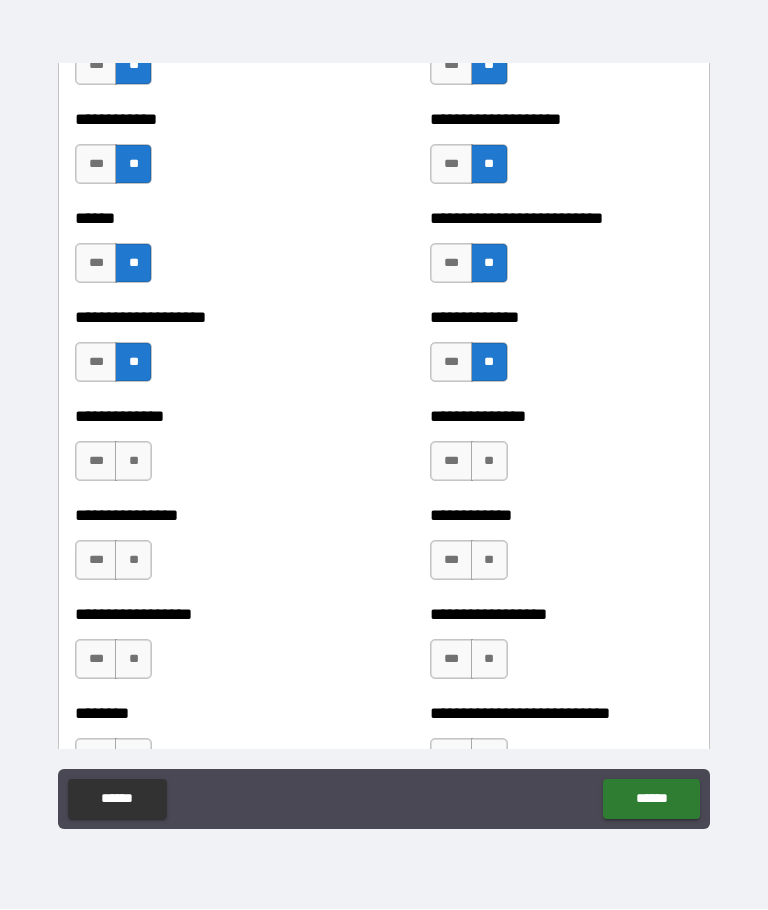 click on "**" at bounding box center (133, 462) 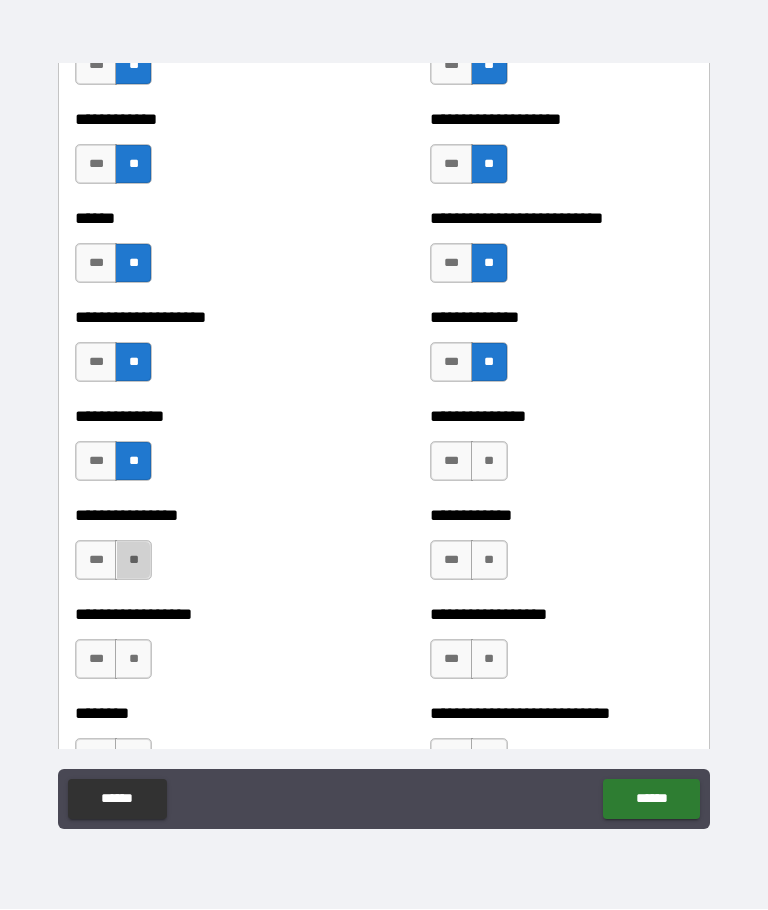 click on "**" at bounding box center (133, 561) 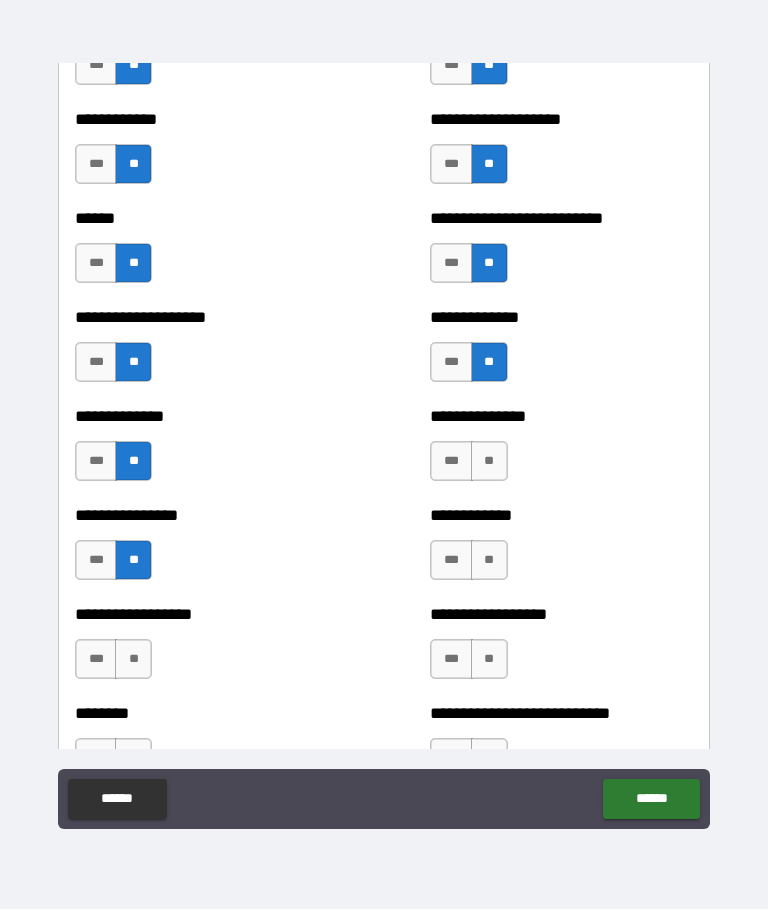 click on "**" at bounding box center [133, 660] 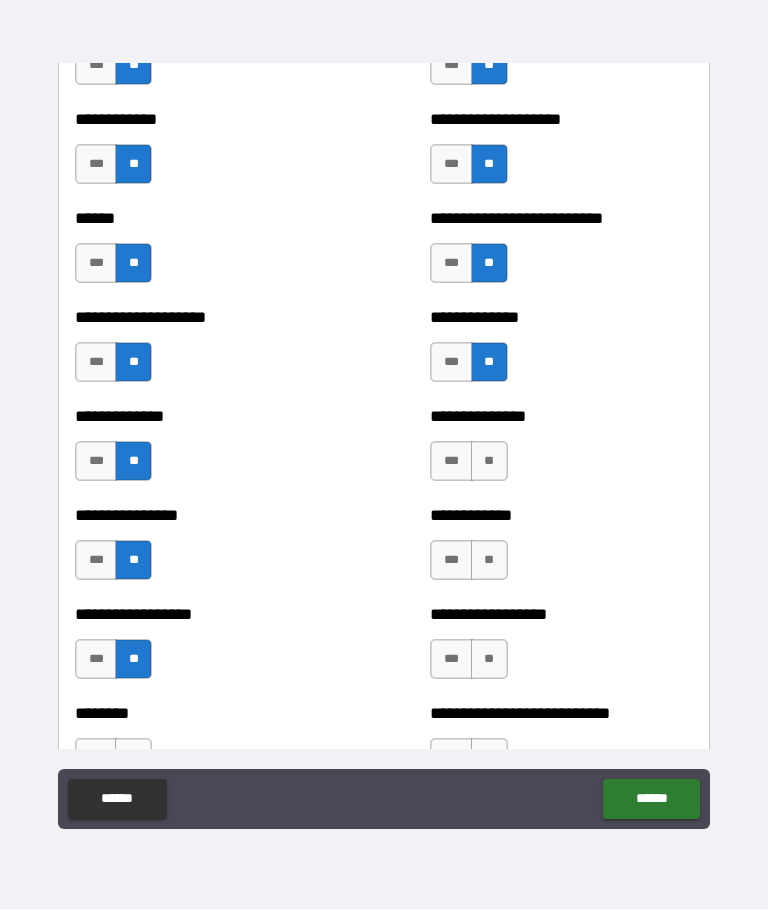 click on "**" at bounding box center [489, 462] 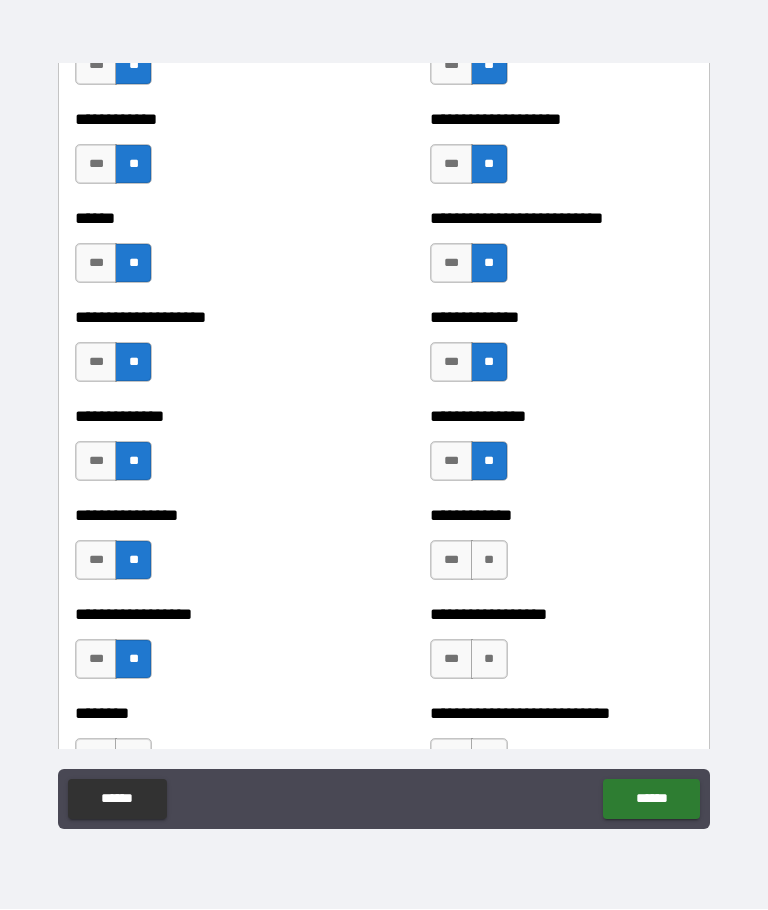 click on "**" at bounding box center [489, 561] 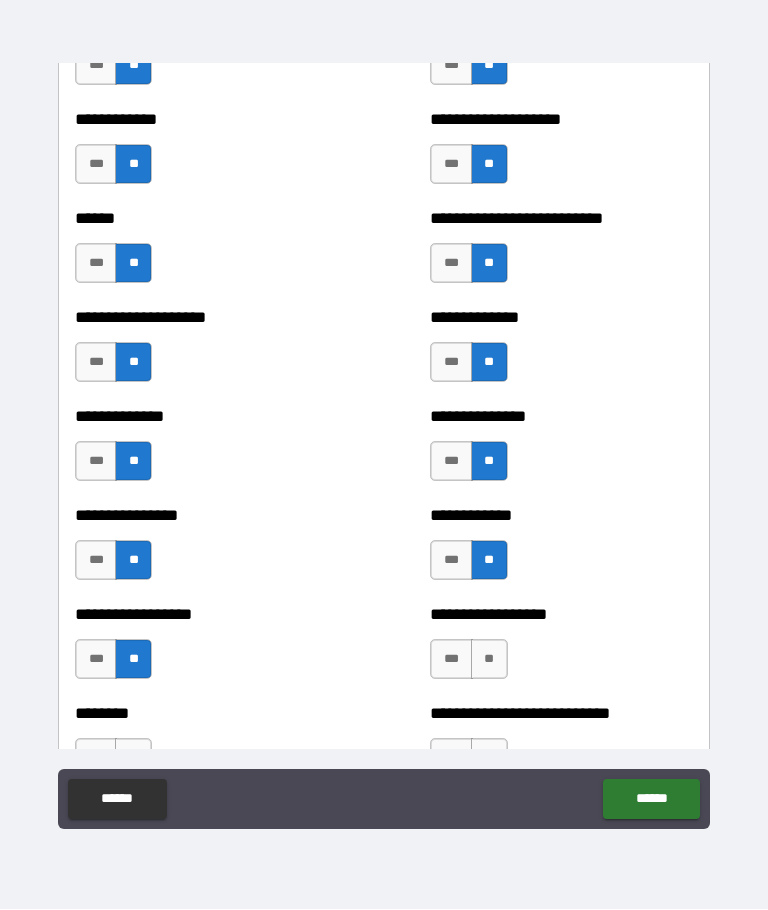 click on "**" at bounding box center (489, 660) 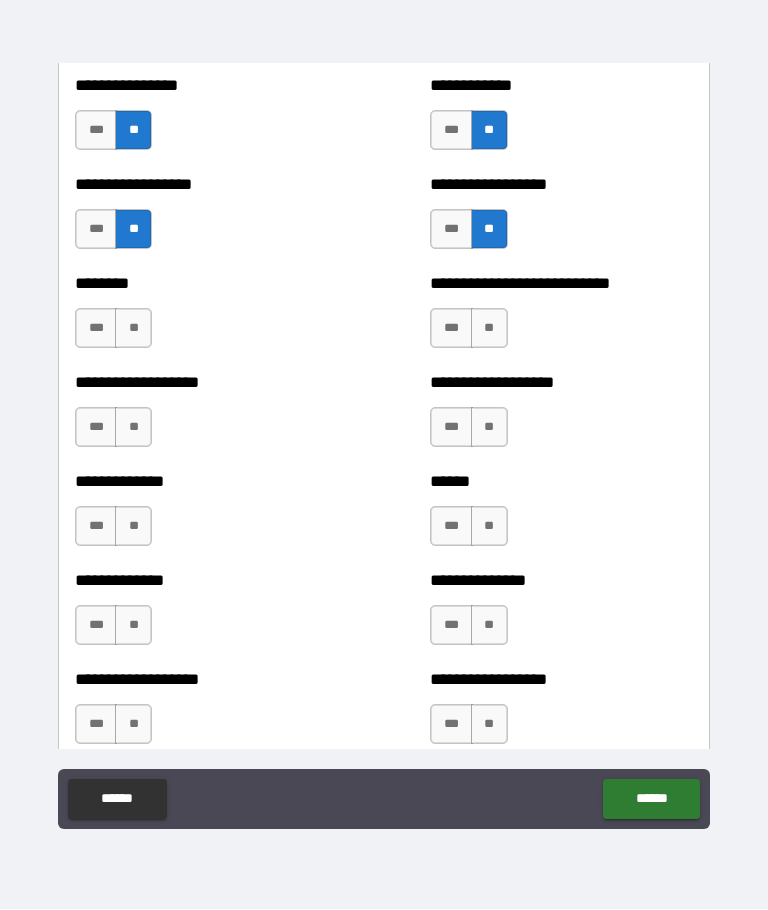 scroll, scrollTop: 4442, scrollLeft: 0, axis: vertical 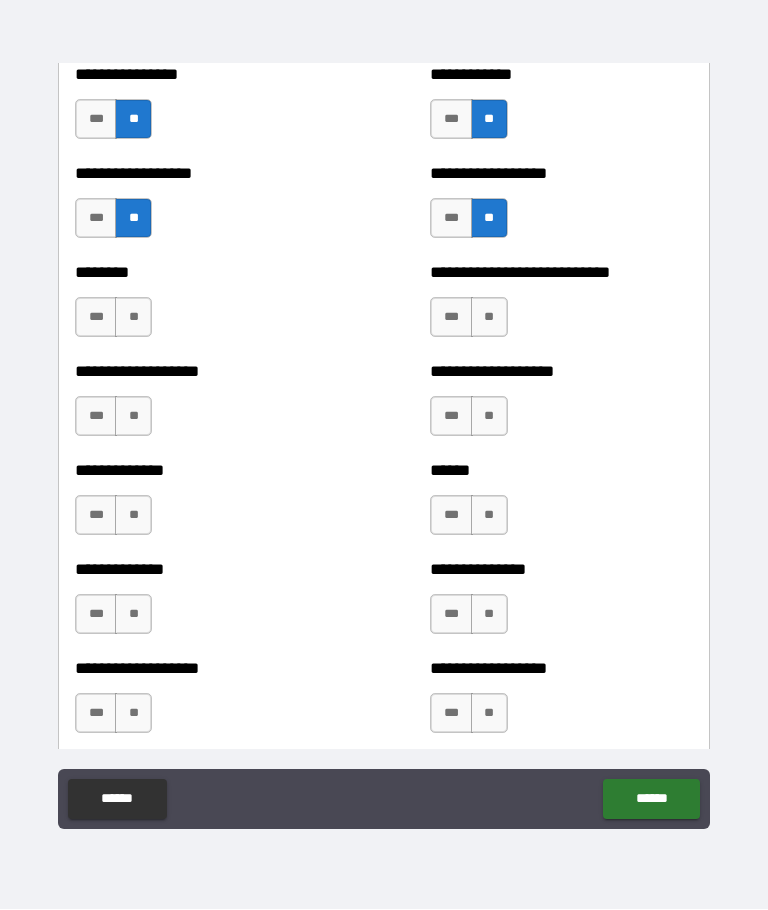 click on "**" at bounding box center (133, 318) 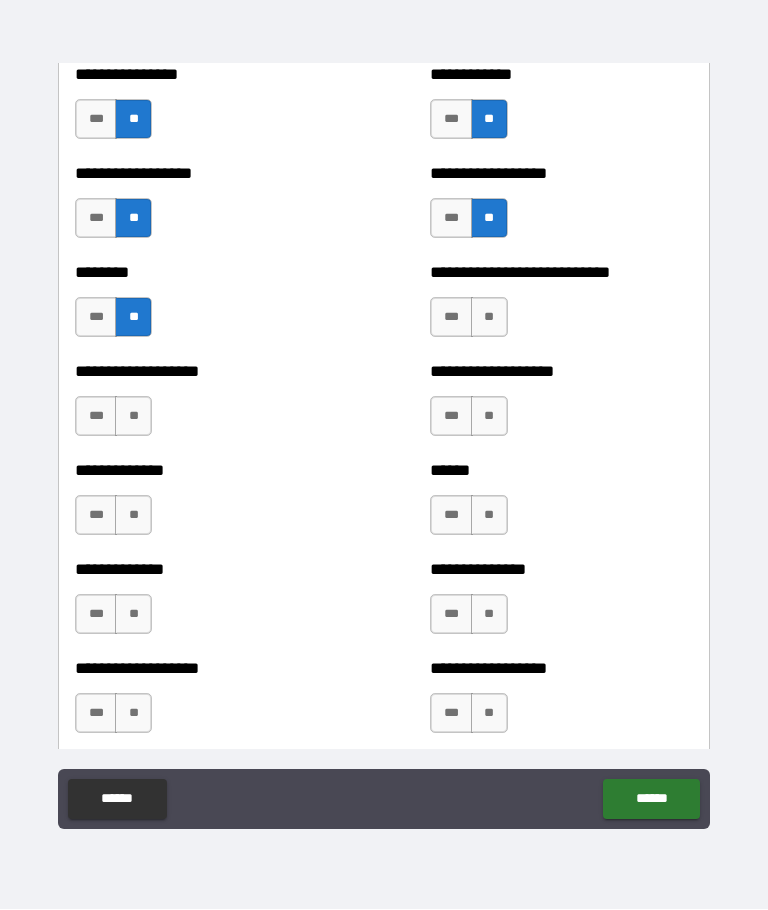 click on "**" at bounding box center (133, 417) 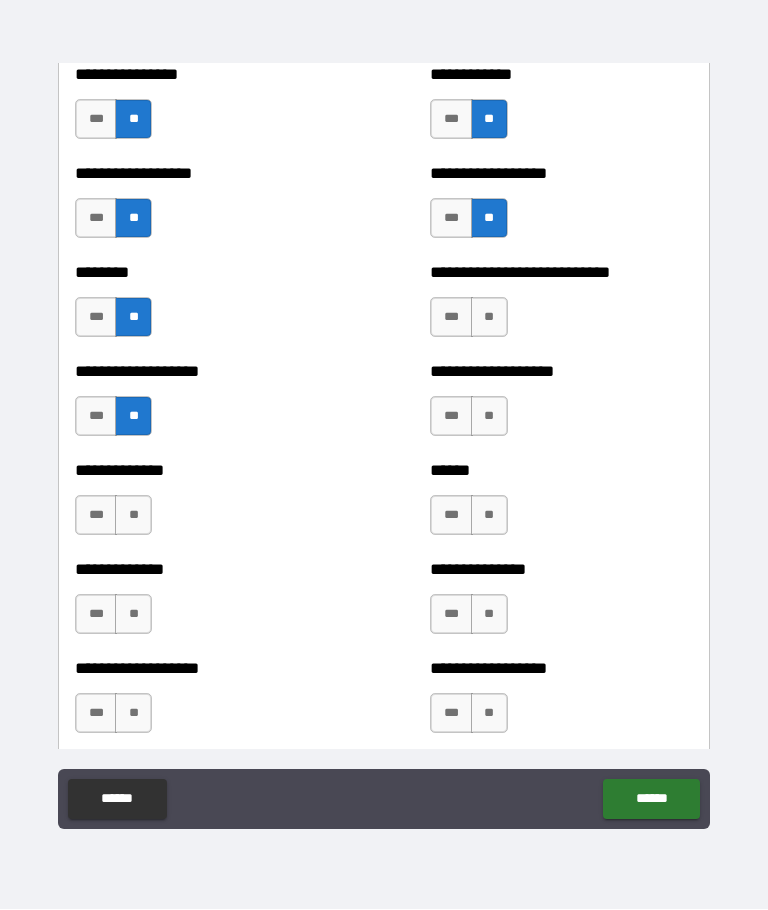 click on "**" at bounding box center [133, 516] 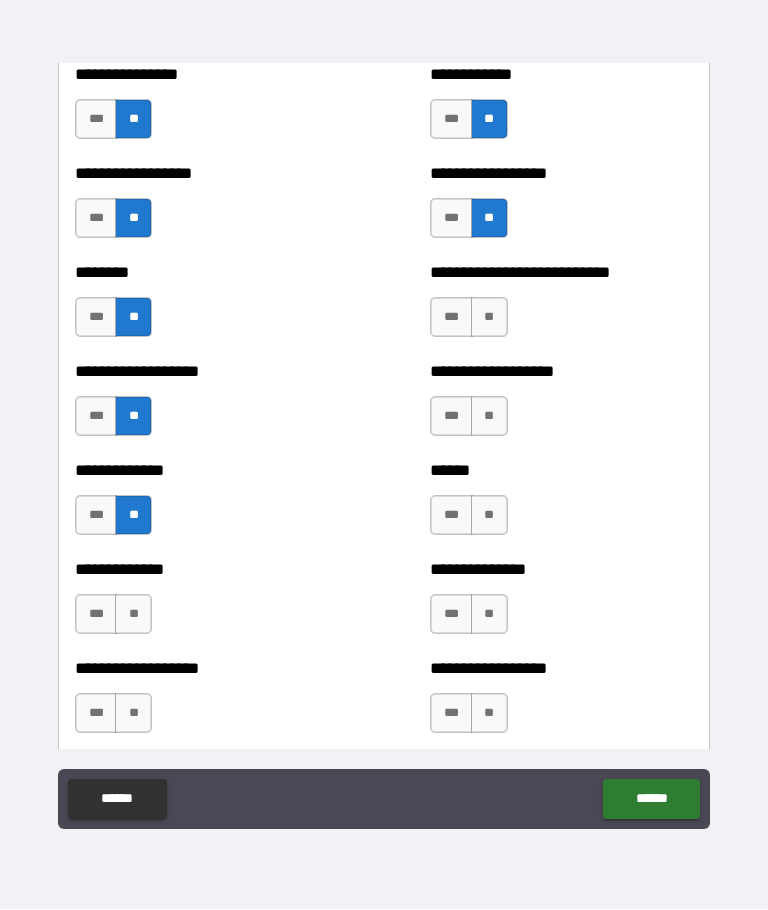 click on "**" at bounding box center [489, 318] 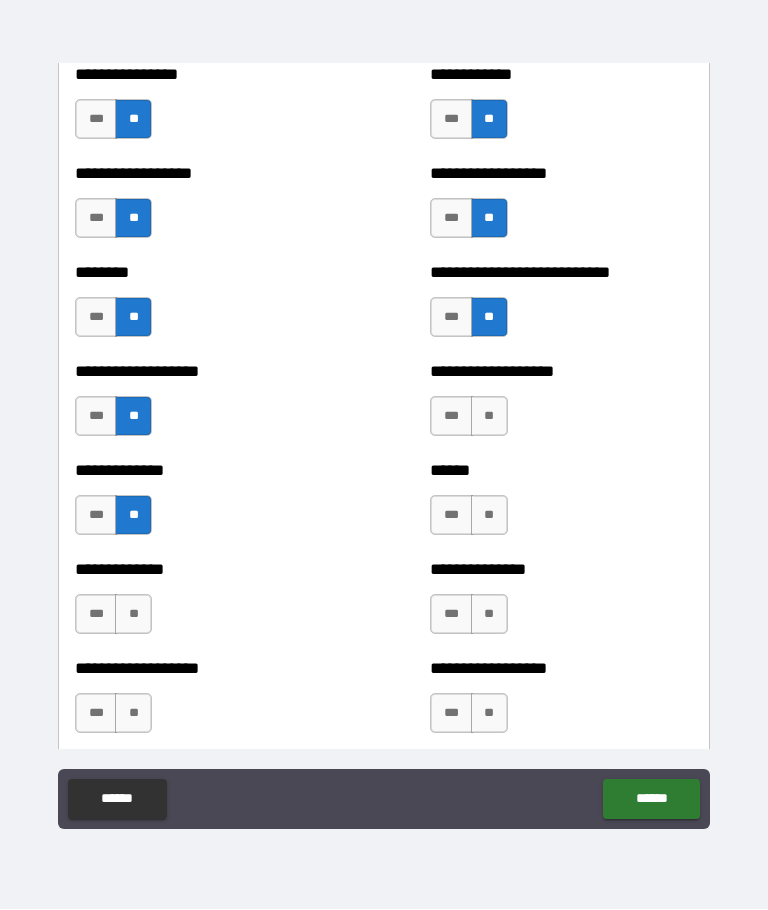 click on "**" at bounding box center (489, 417) 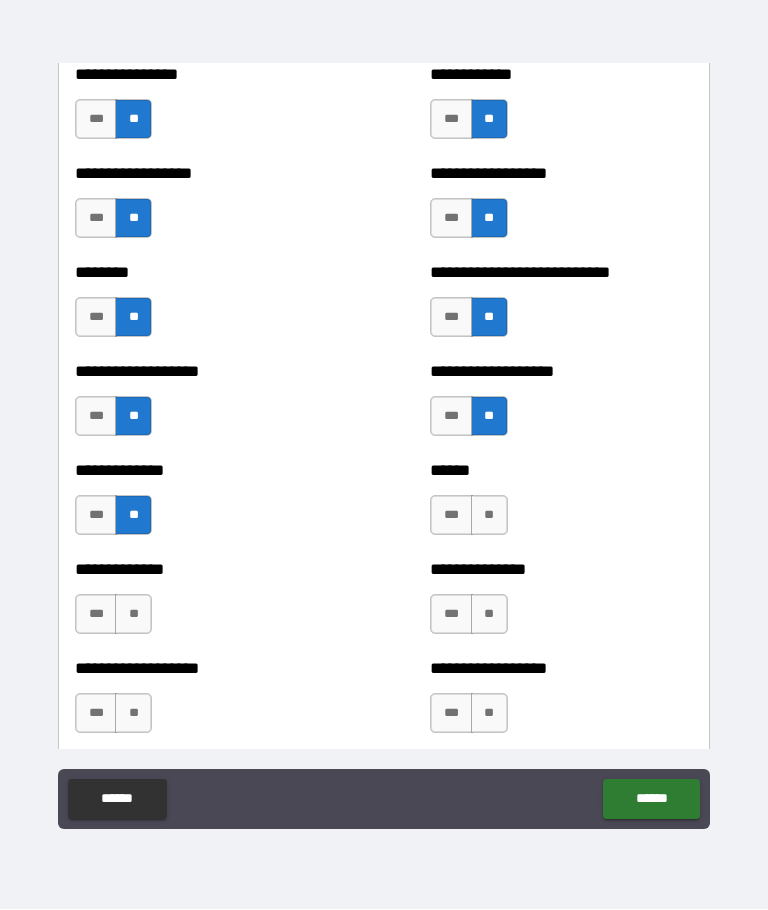 click on "**" at bounding box center [489, 516] 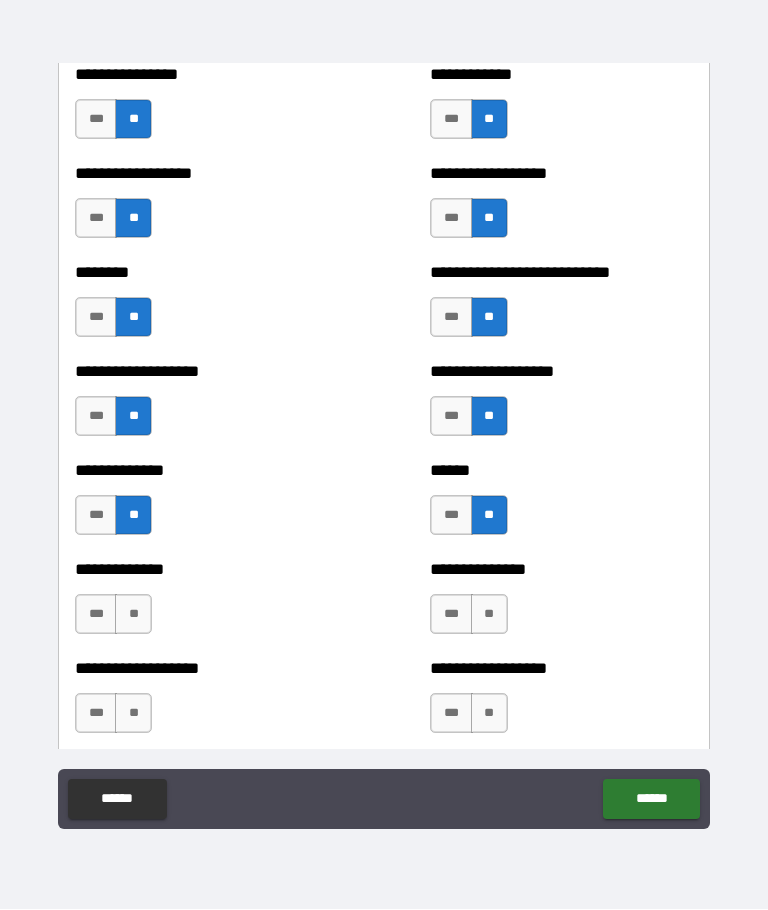 click on "**" at bounding box center (489, 615) 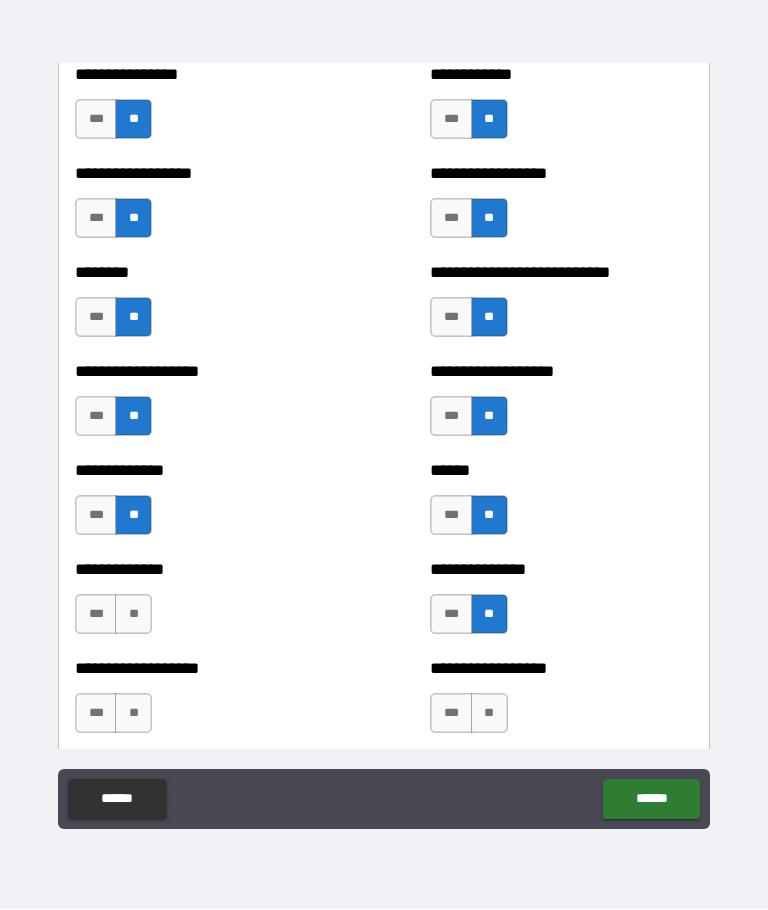 click on "**" at bounding box center (133, 615) 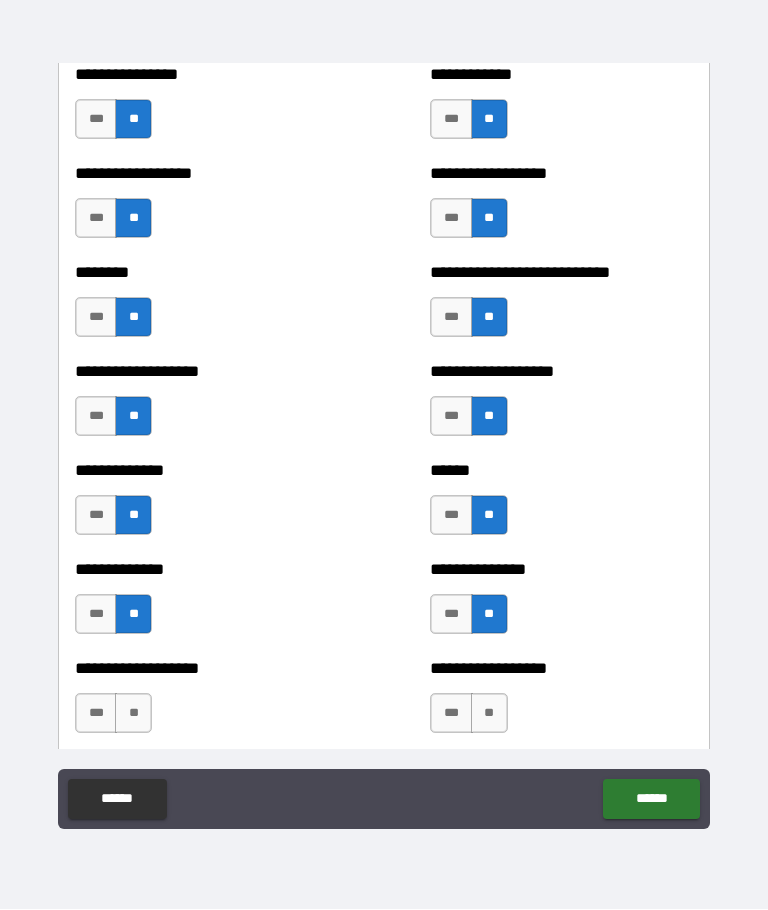 click on "**" at bounding box center (133, 714) 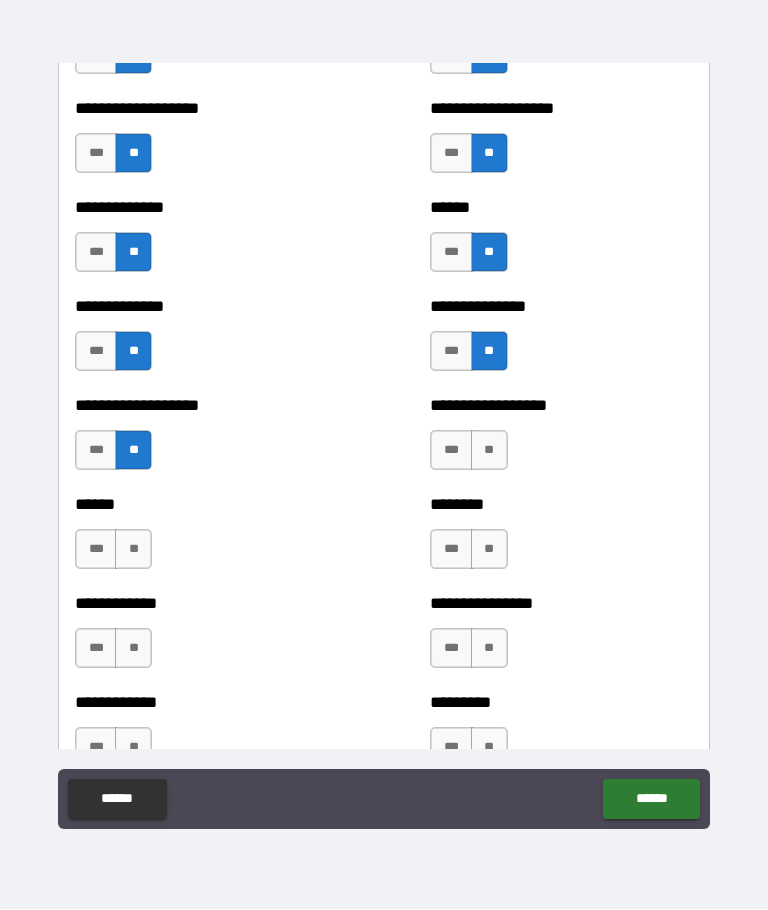 scroll, scrollTop: 4767, scrollLeft: 0, axis: vertical 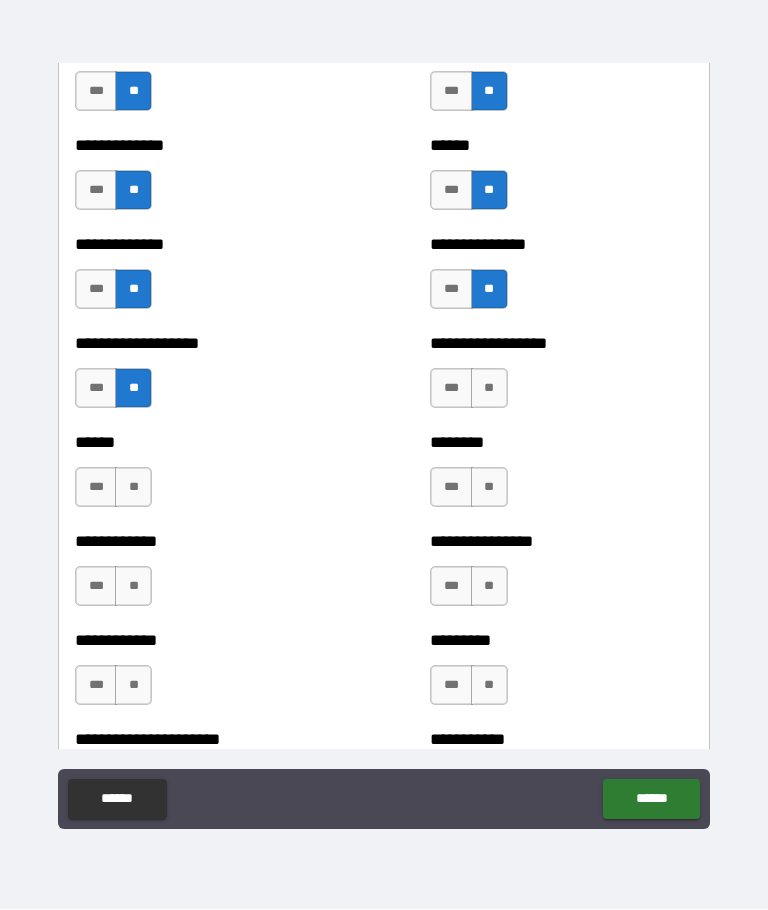 click on "**" at bounding box center [489, 389] 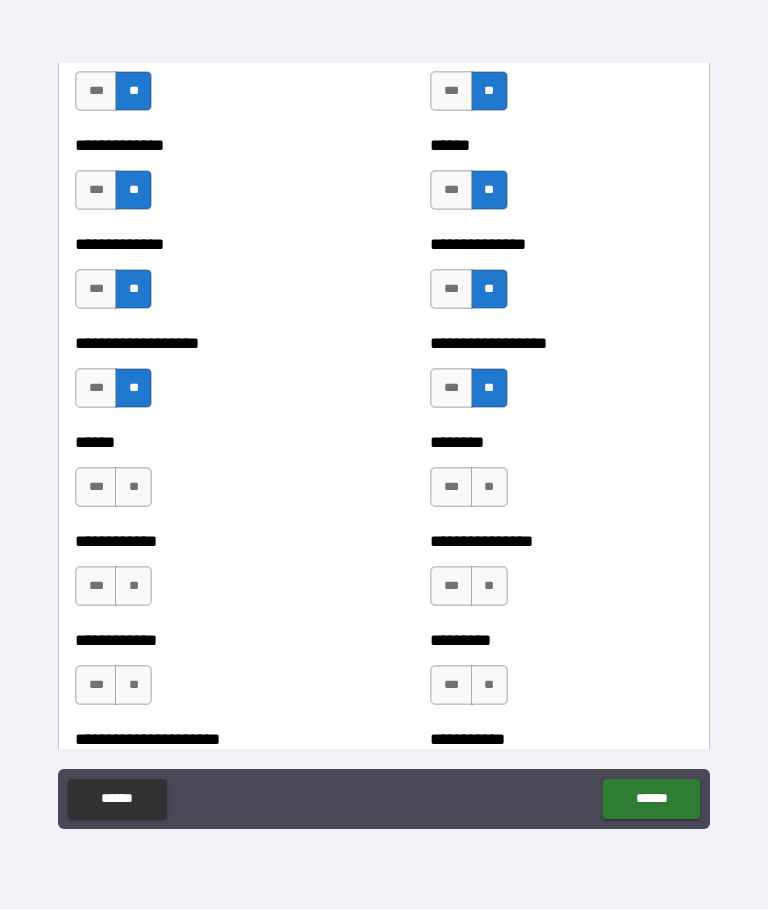 click on "**" at bounding box center [489, 488] 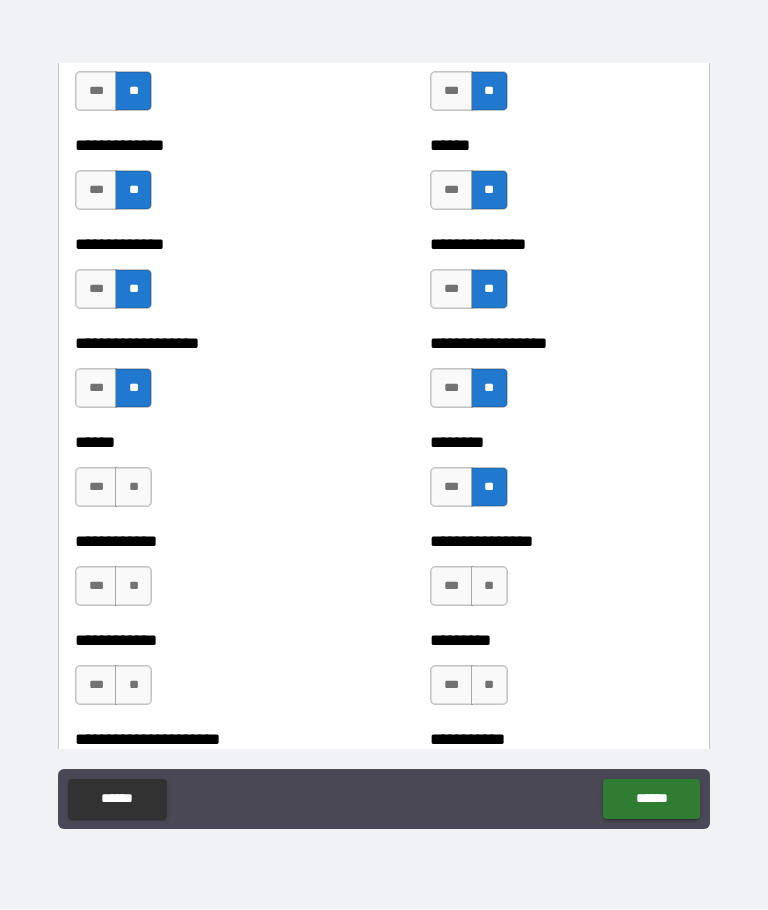 click on "**" at bounding box center (489, 587) 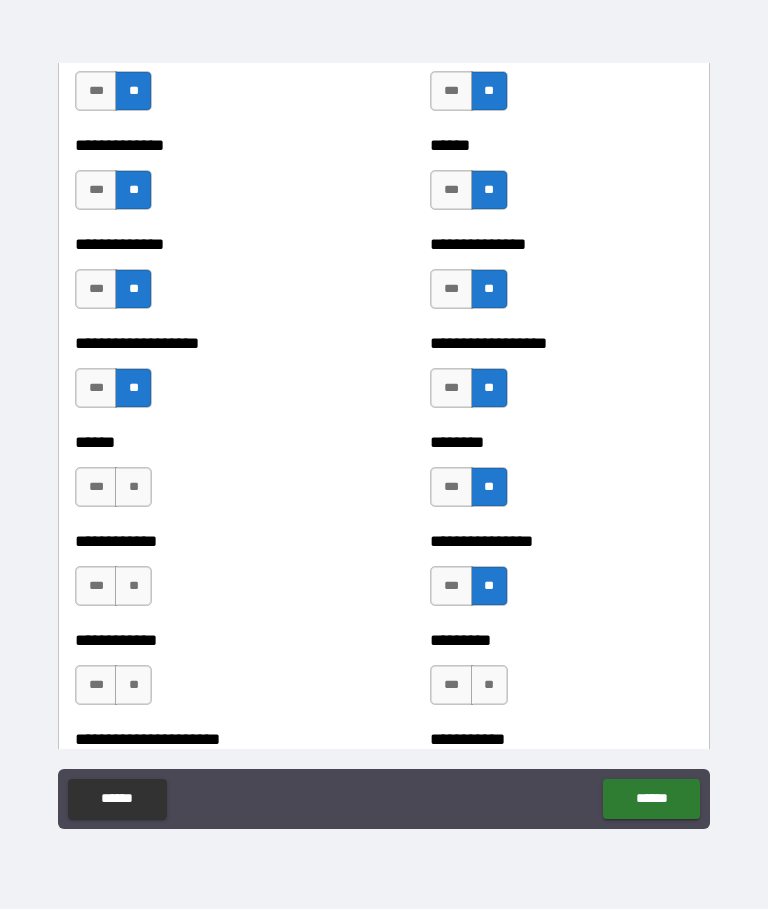 click on "**" at bounding box center [489, 686] 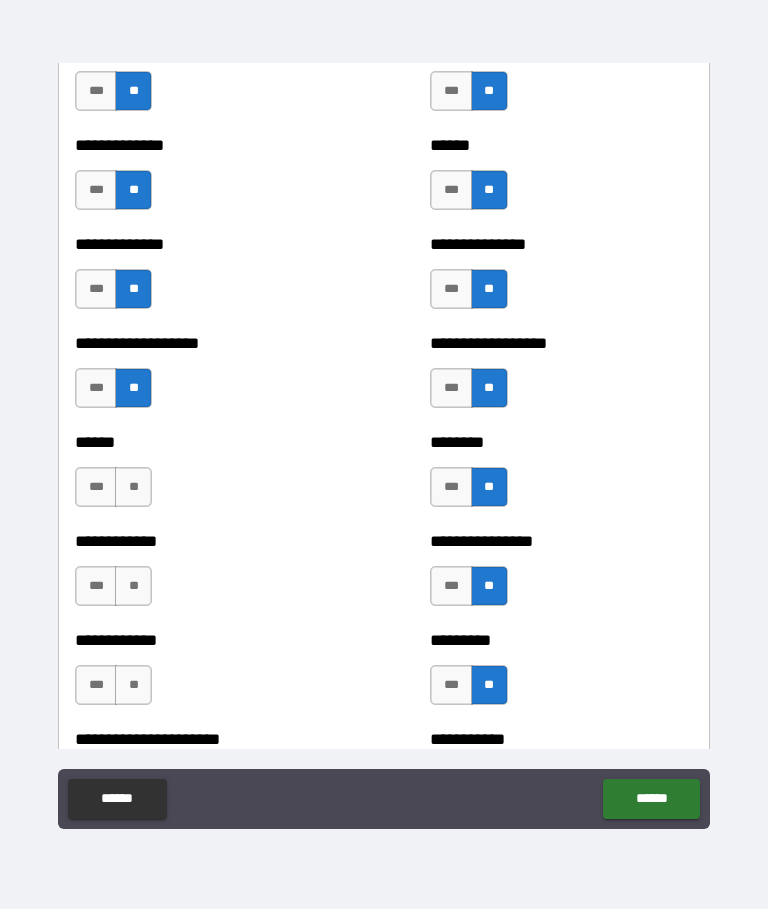 click on "**" at bounding box center (133, 686) 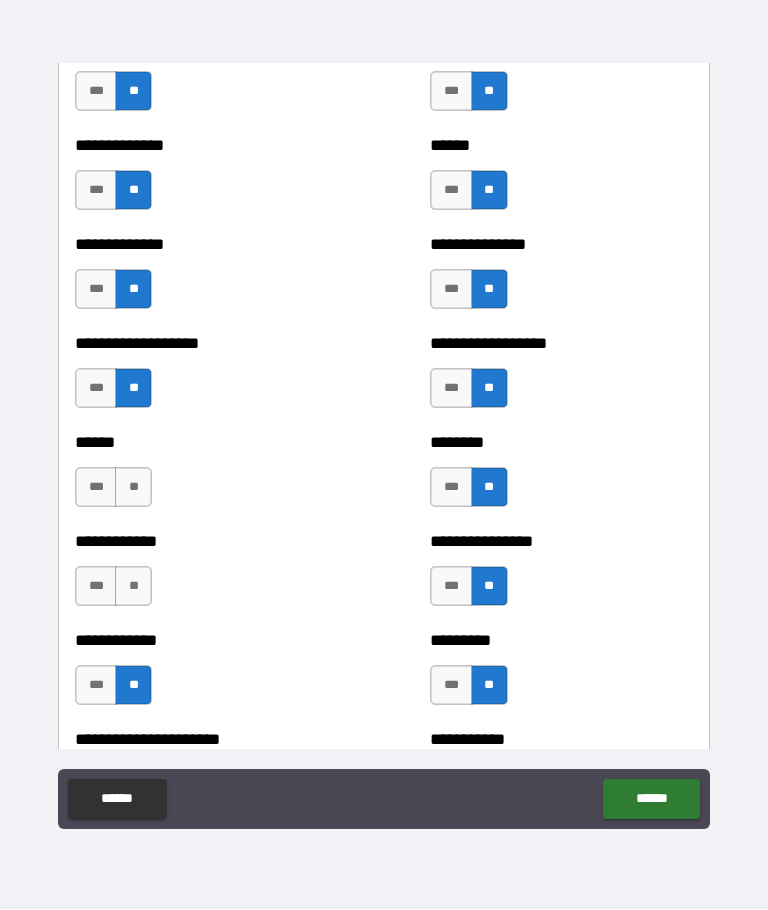 click on "**" at bounding box center [133, 587] 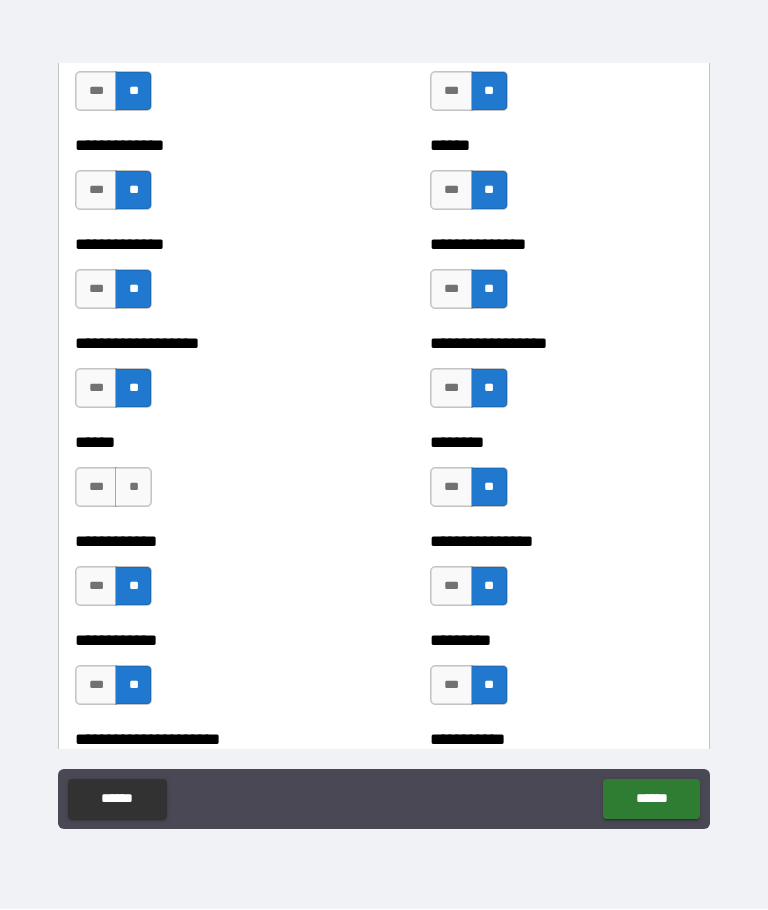 click on "**" at bounding box center [133, 488] 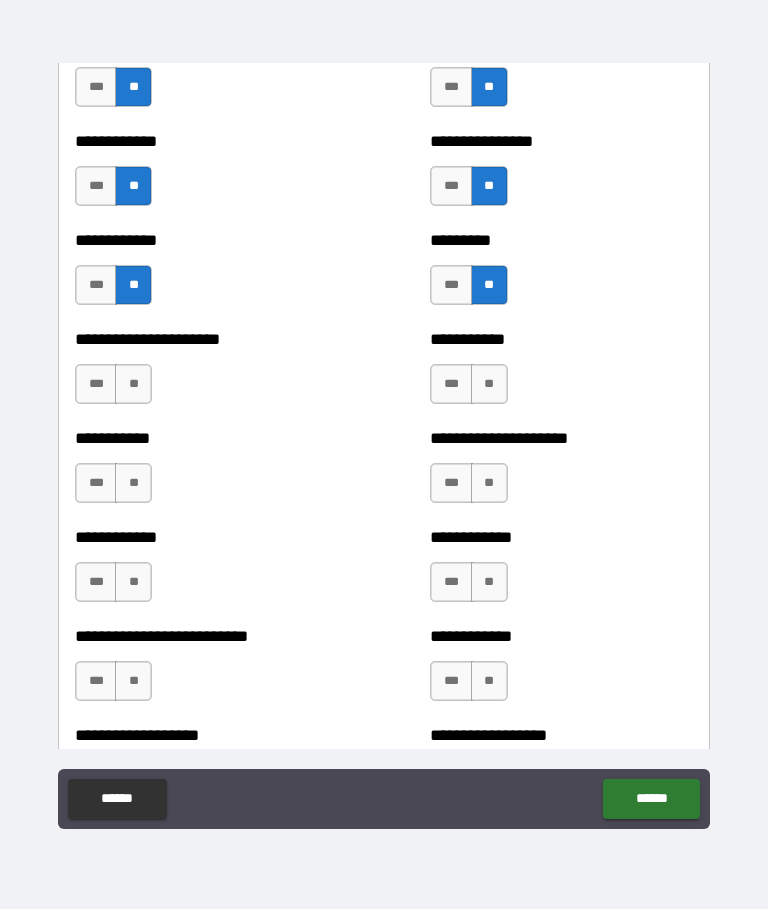 scroll, scrollTop: 5197, scrollLeft: 0, axis: vertical 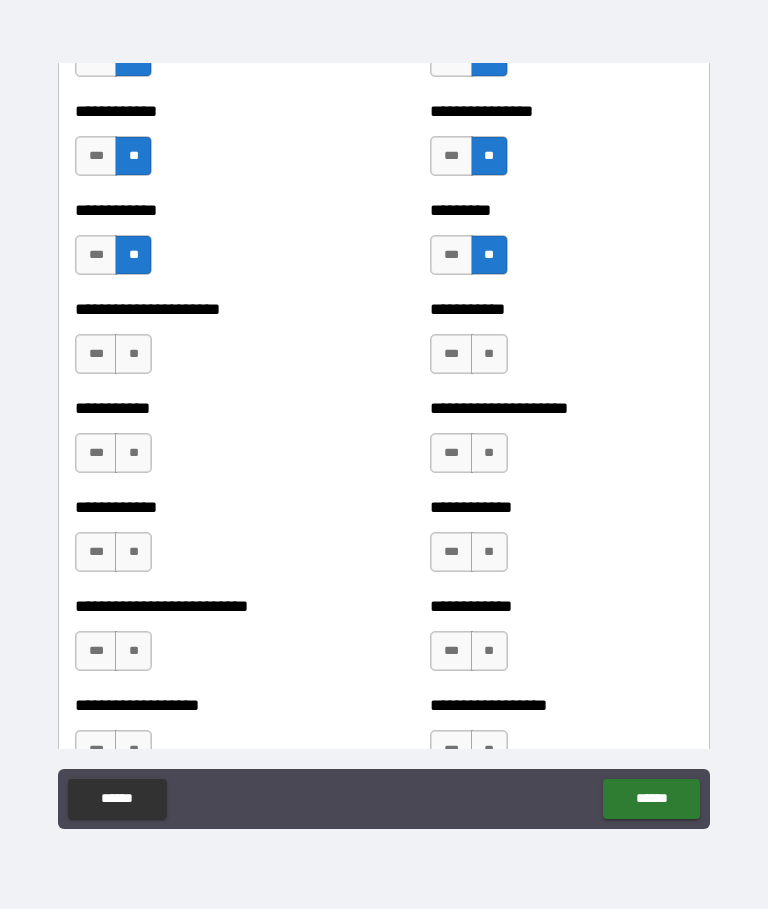 click on "**" at bounding box center (133, 355) 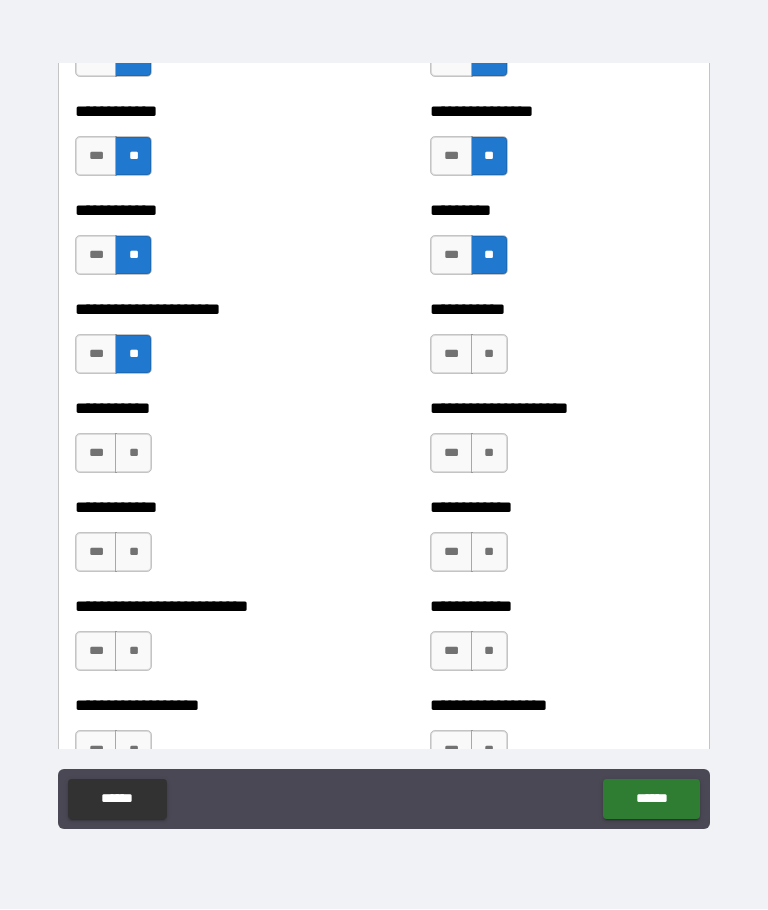 click on "**" at bounding box center (133, 454) 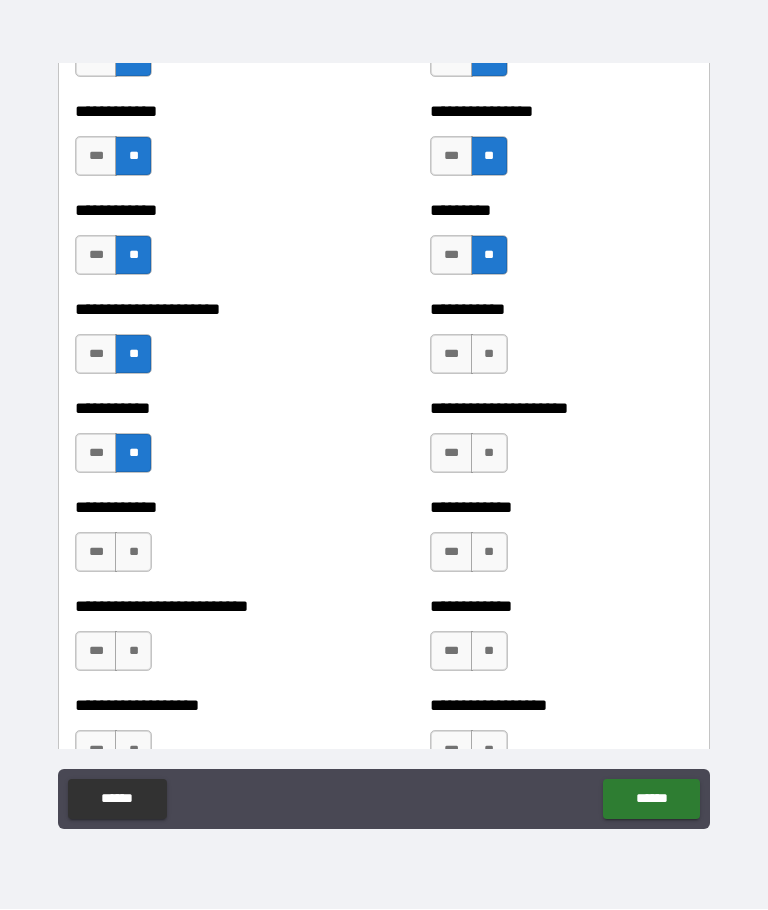 click on "**" at bounding box center [133, 553] 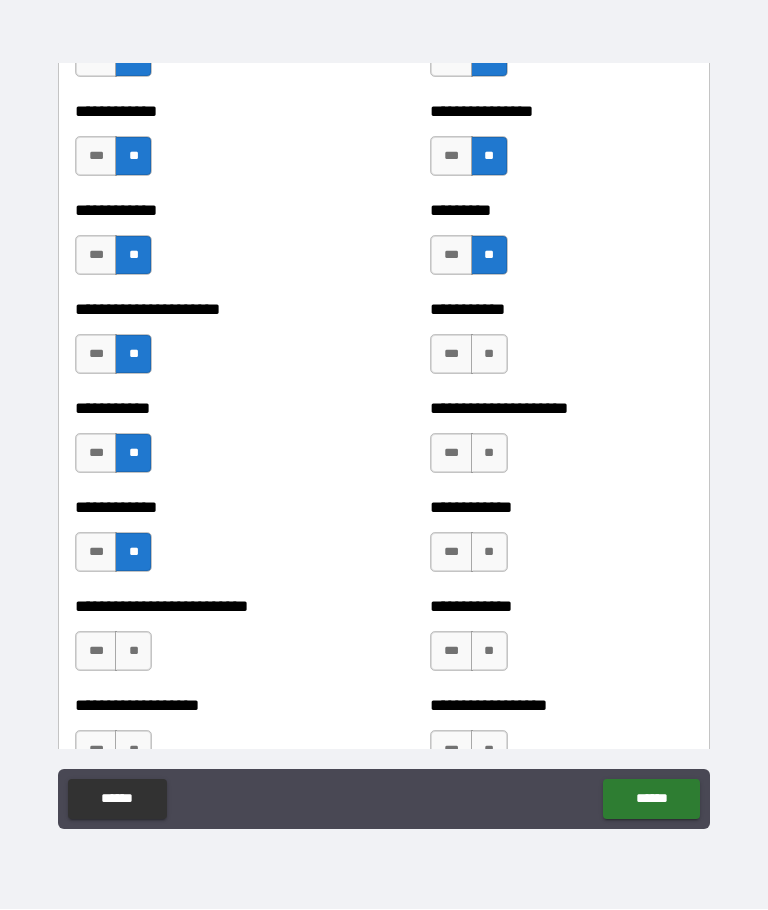click on "**" at bounding box center [133, 652] 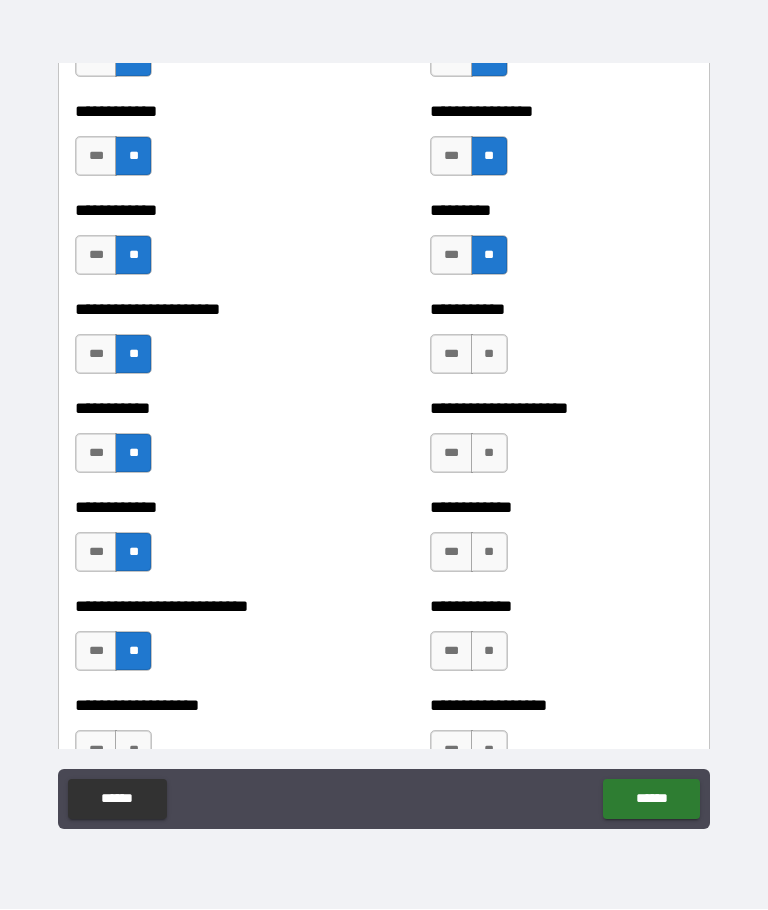 click on "**" at bounding box center (489, 355) 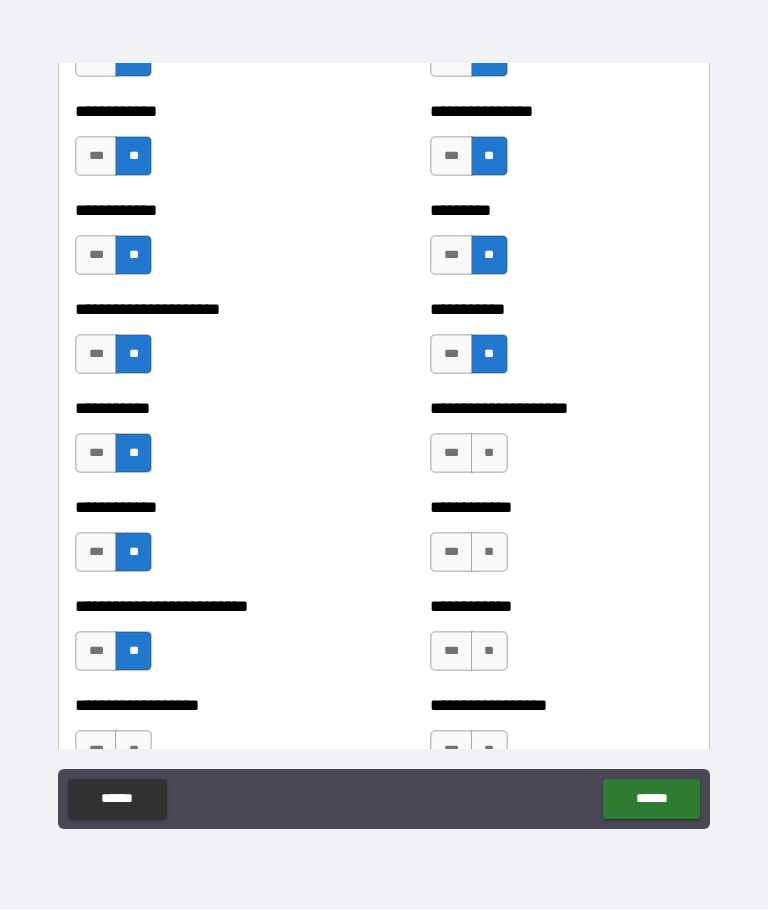 click on "**" at bounding box center (489, 454) 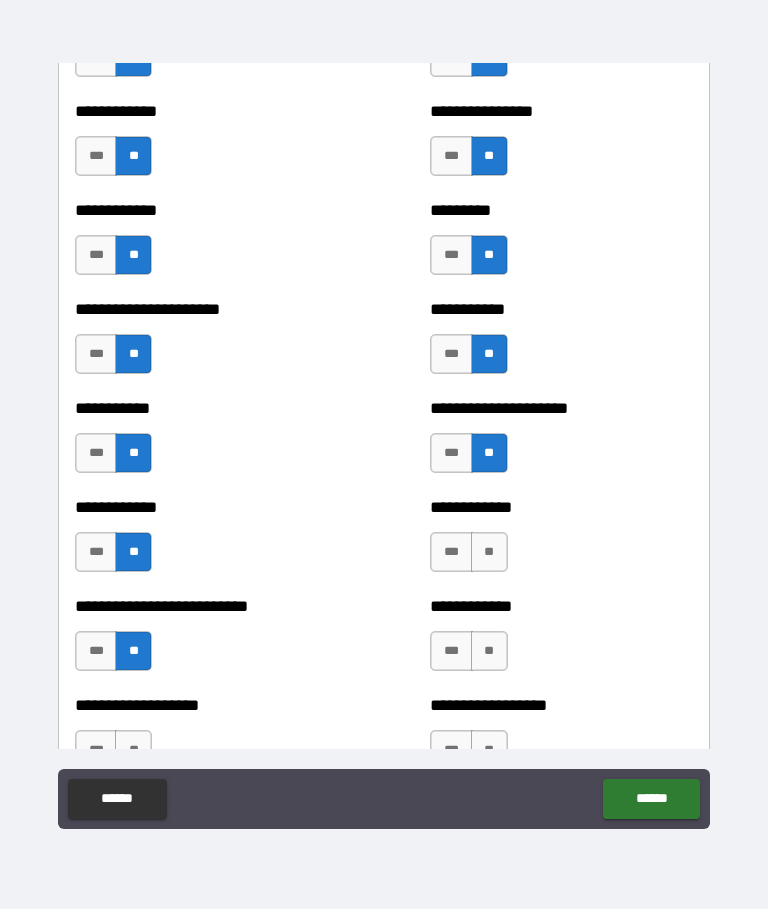 click on "**" at bounding box center (489, 553) 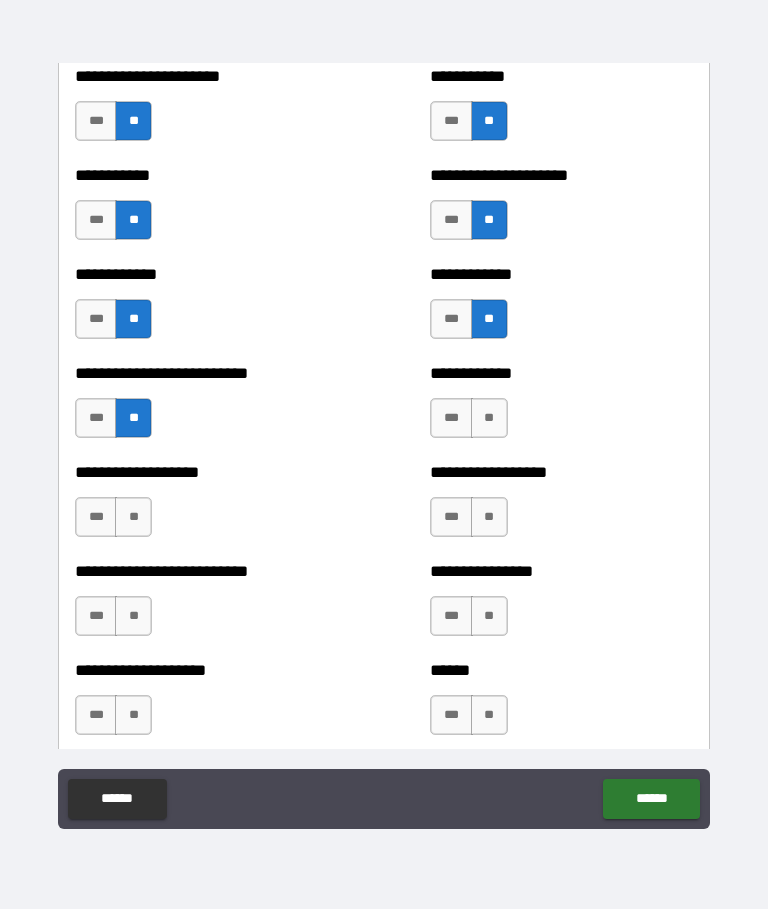scroll, scrollTop: 5434, scrollLeft: 0, axis: vertical 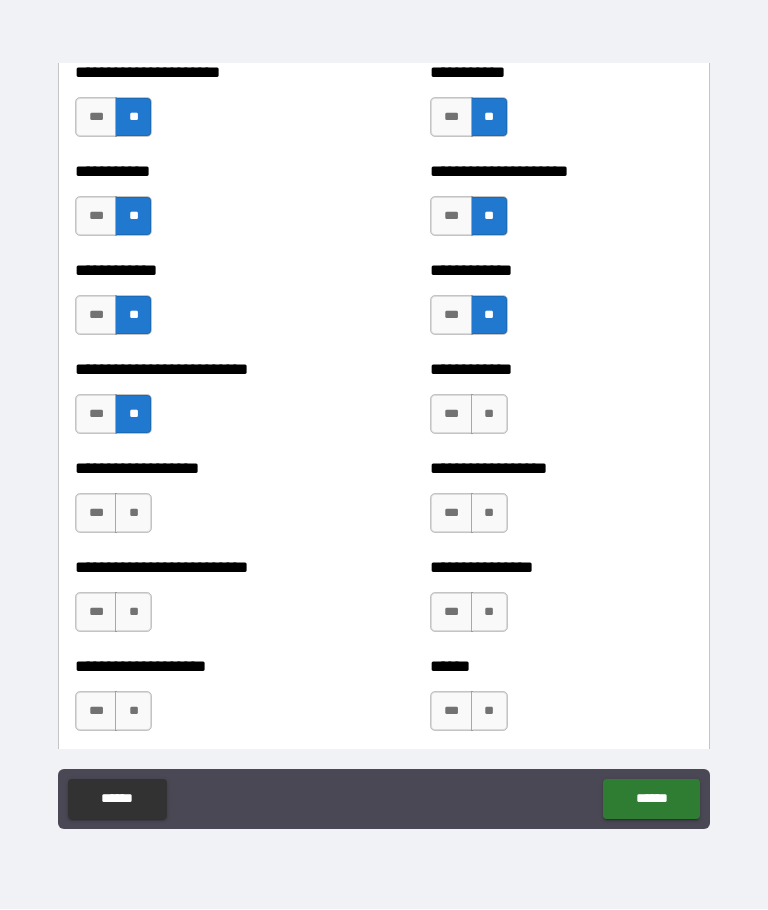click on "**" at bounding box center [489, 415] 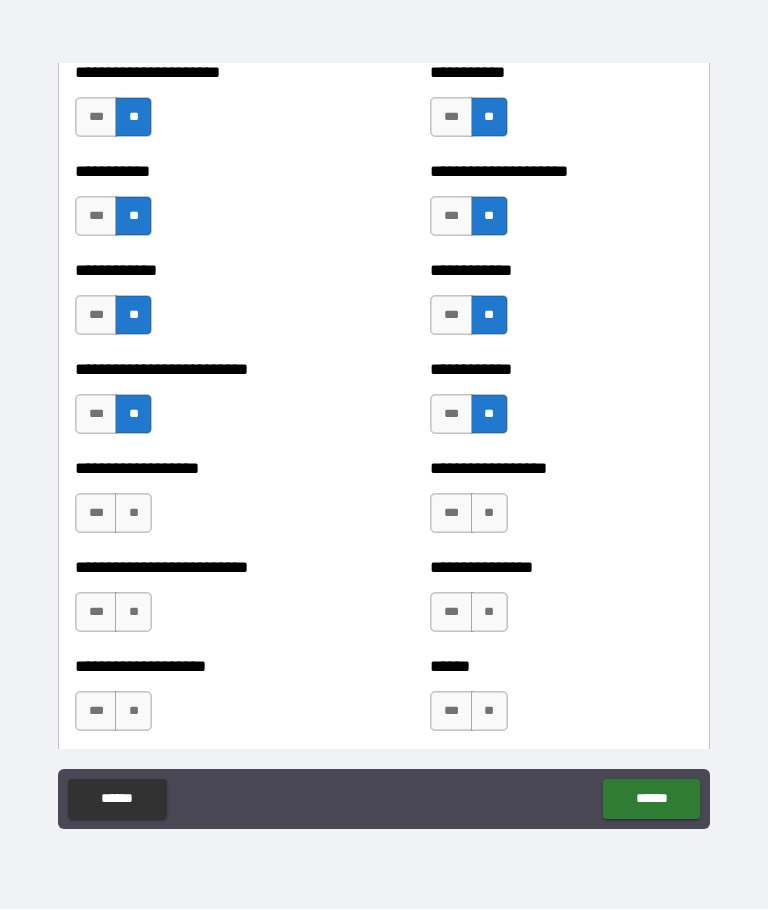 click on "**" at bounding box center [489, 514] 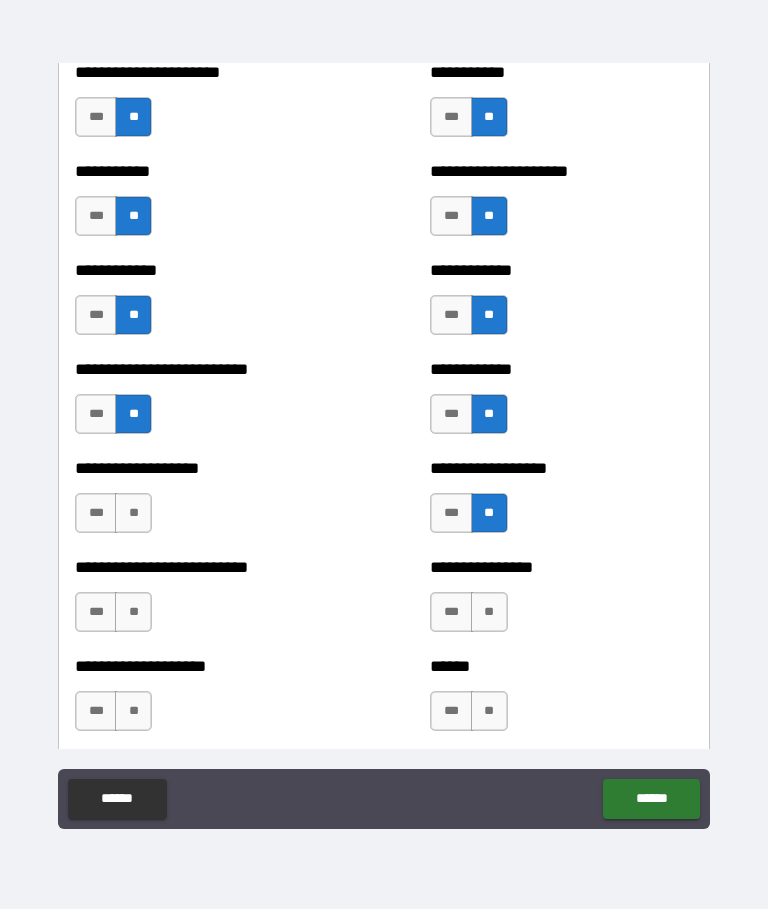 click on "**" at bounding box center [489, 613] 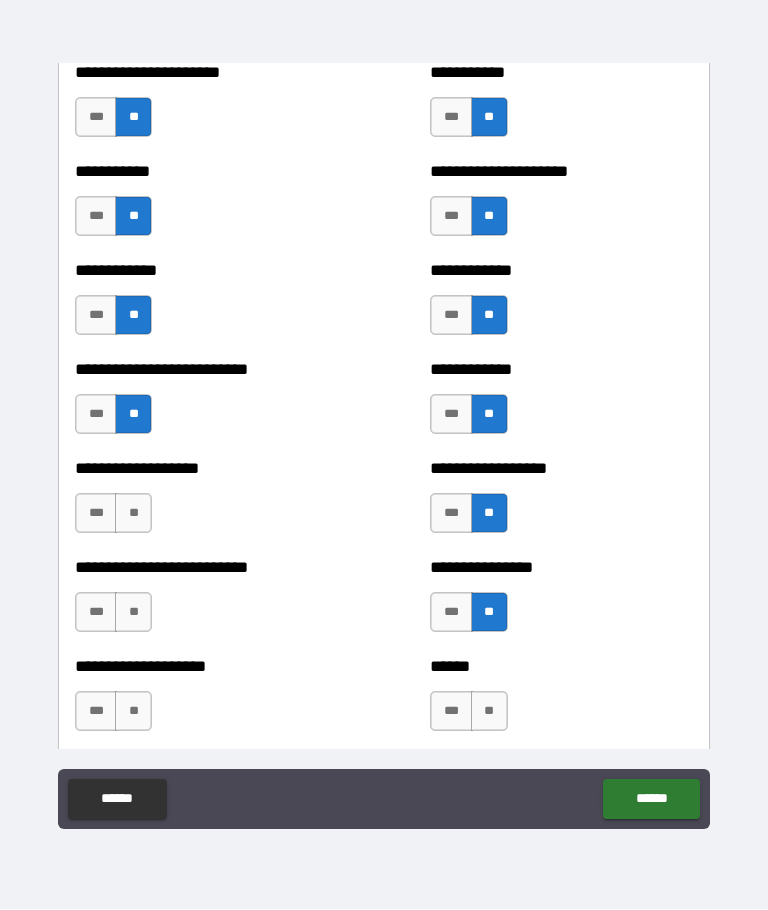 click on "**" at bounding box center [489, 712] 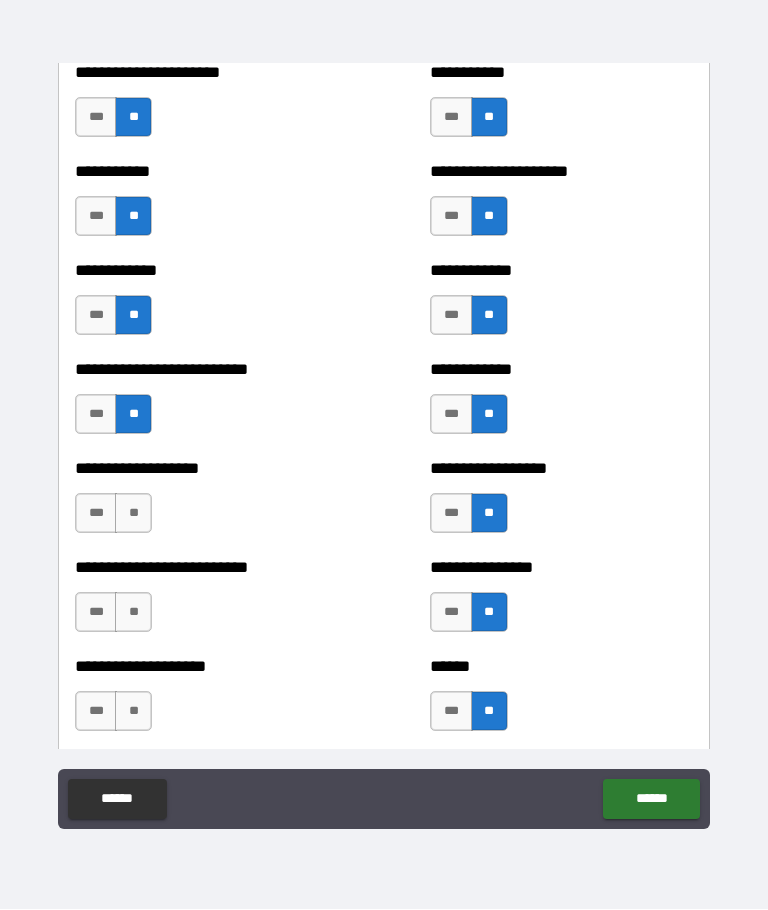 click on "**" at bounding box center (133, 514) 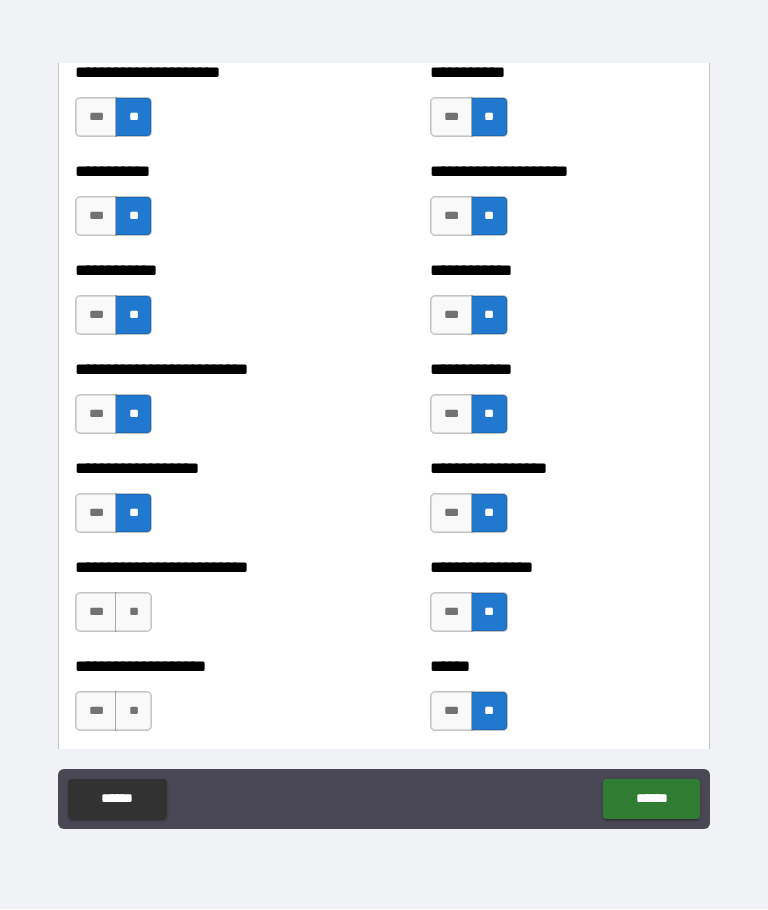 click on "**" at bounding box center (133, 613) 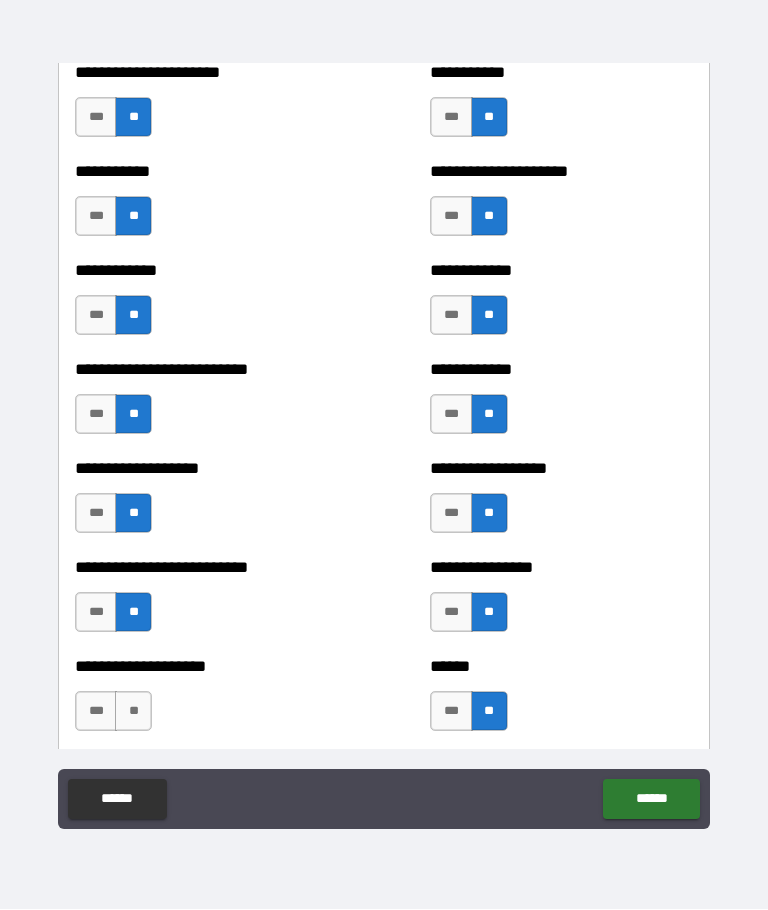 click on "**" at bounding box center (133, 712) 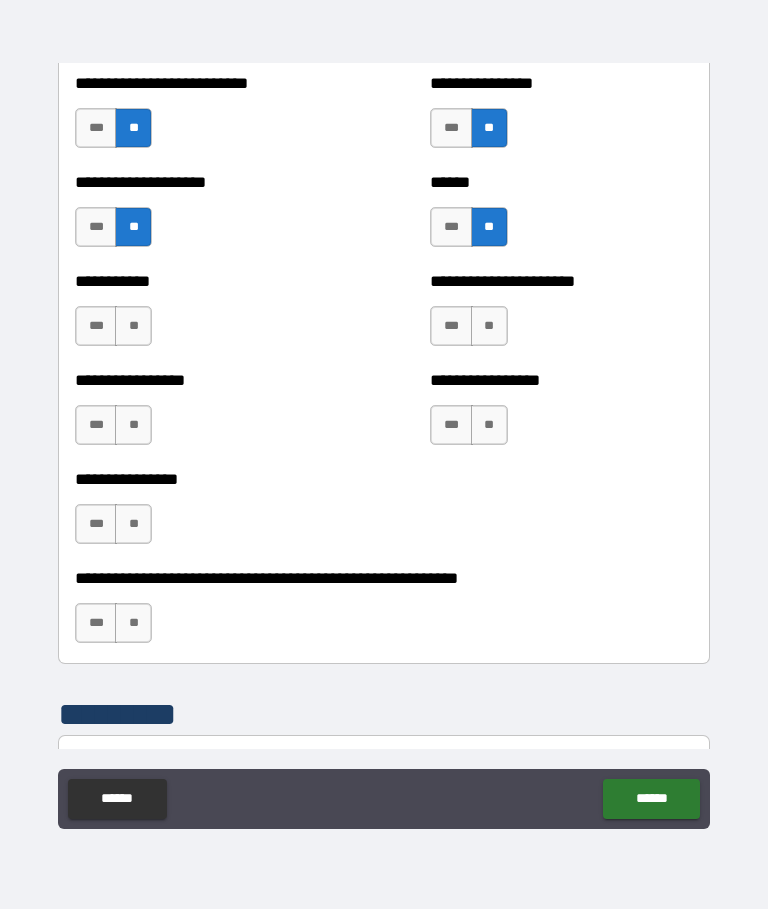 scroll, scrollTop: 5926, scrollLeft: 0, axis: vertical 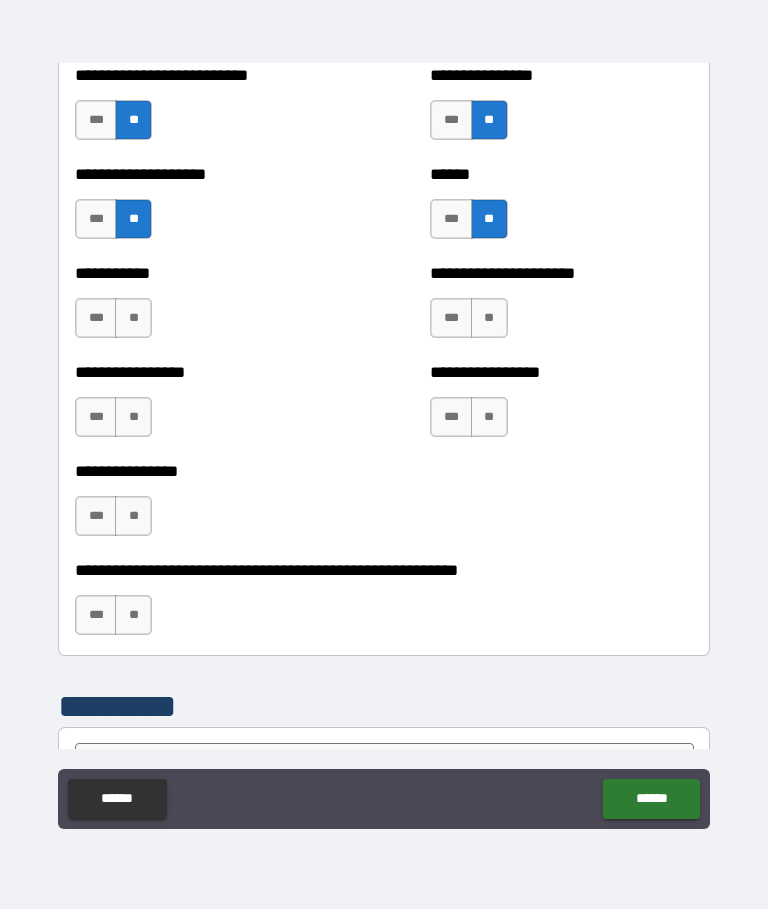 click on "**" at bounding box center (133, 319) 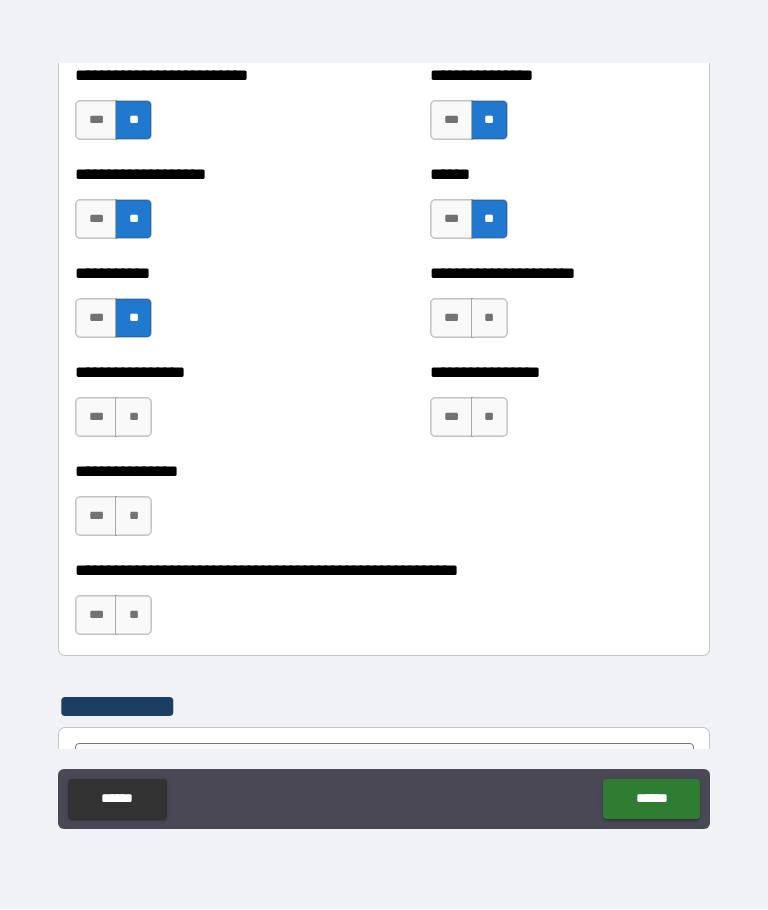 click on "**" at bounding box center (489, 319) 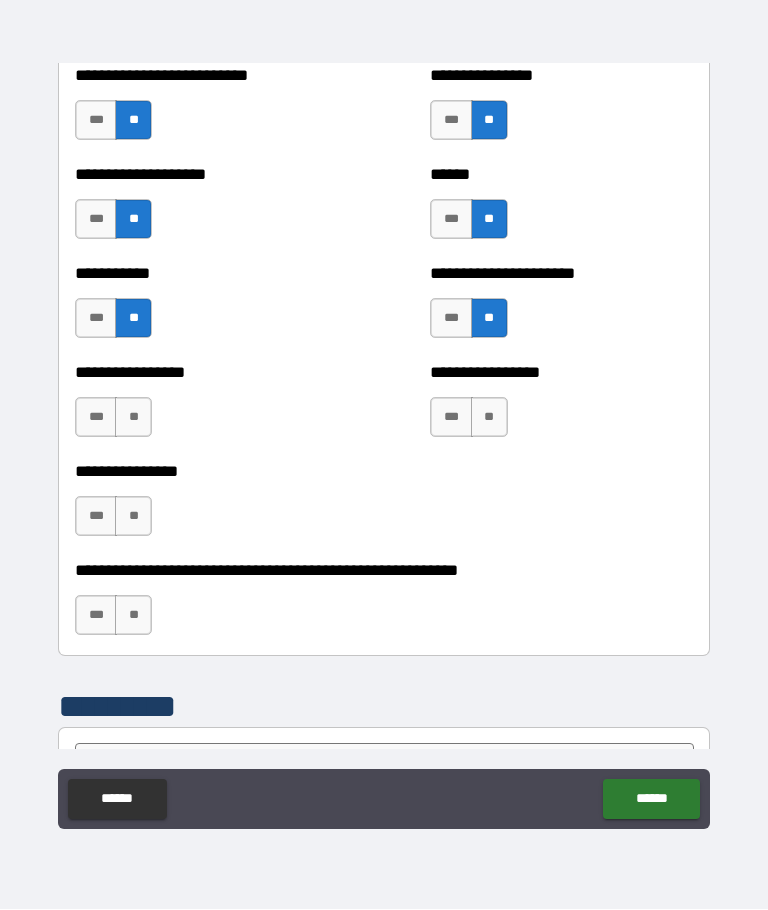 click on "**" at bounding box center [133, 418] 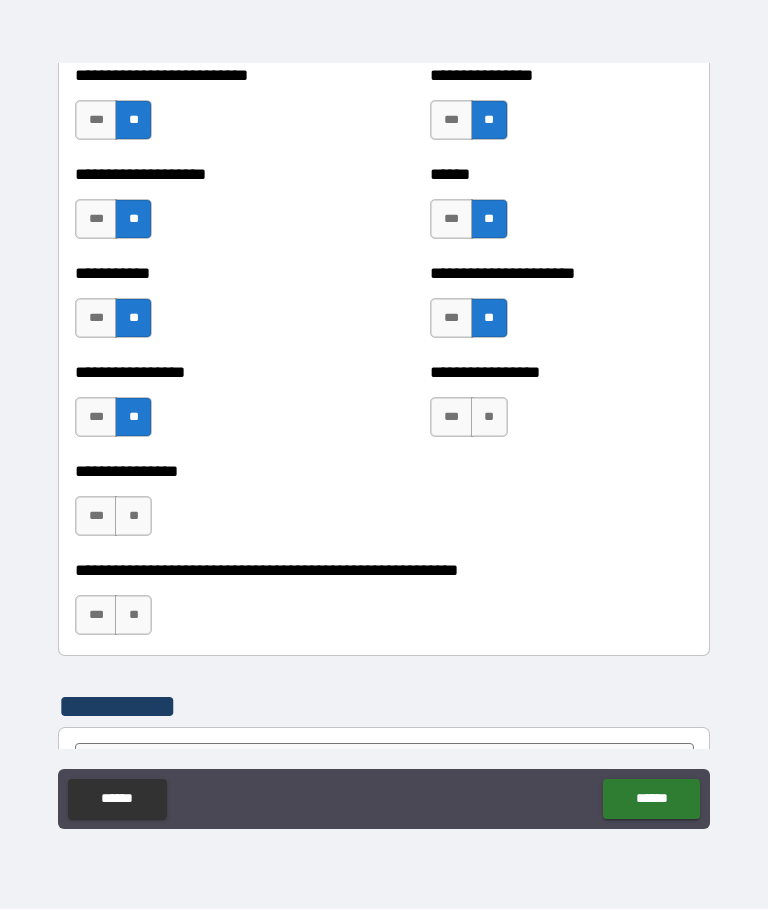 click on "**" at bounding box center (489, 418) 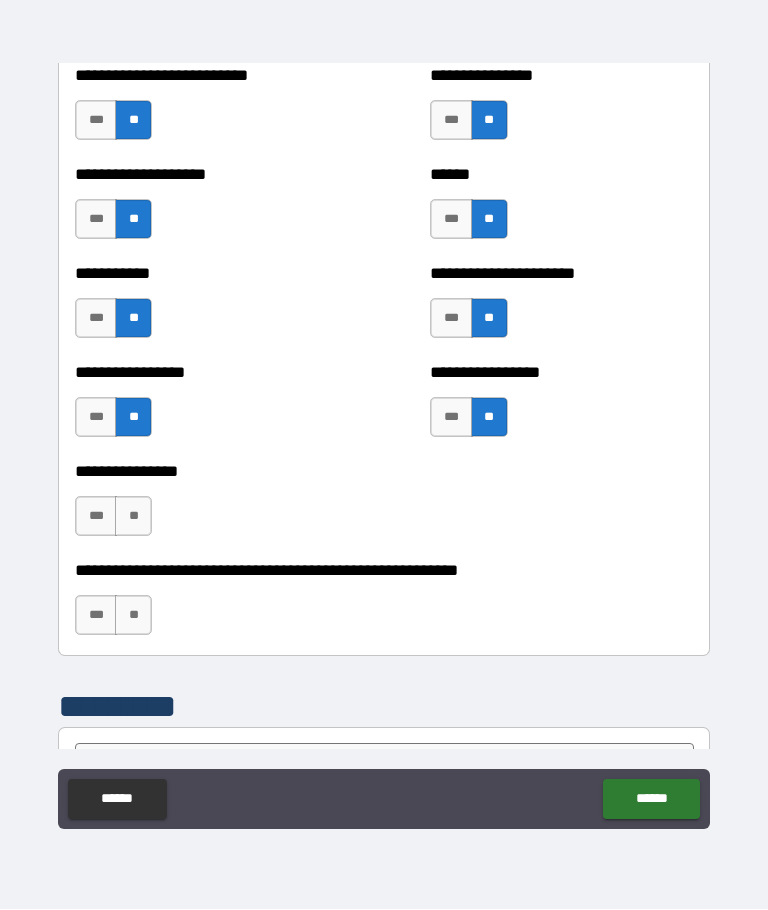 click on "**" at bounding box center (133, 517) 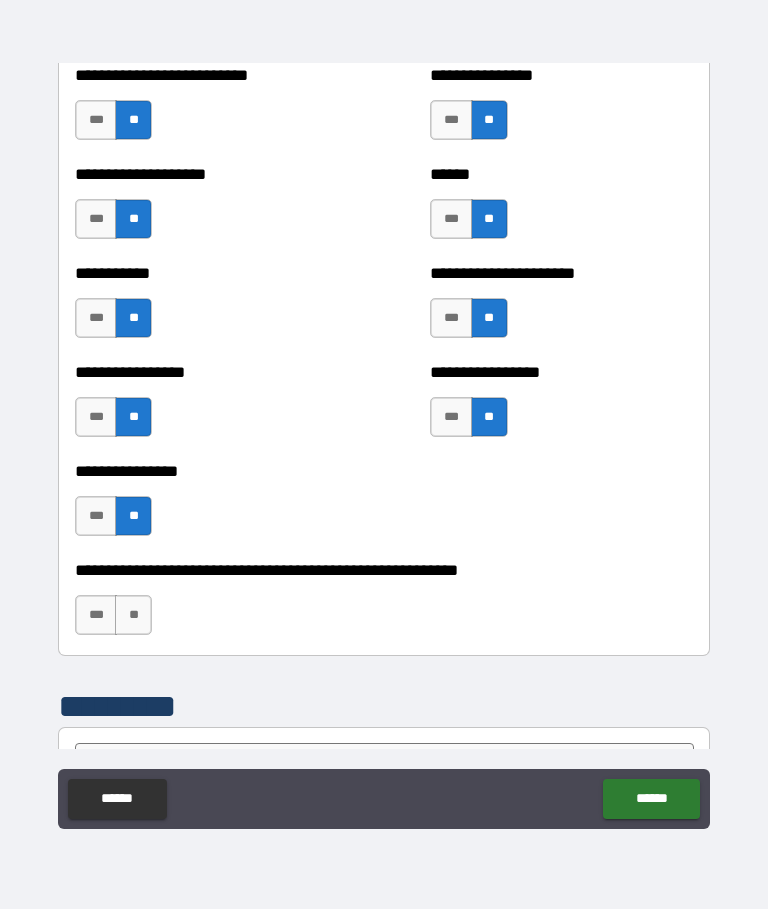 click on "**" at bounding box center (133, 616) 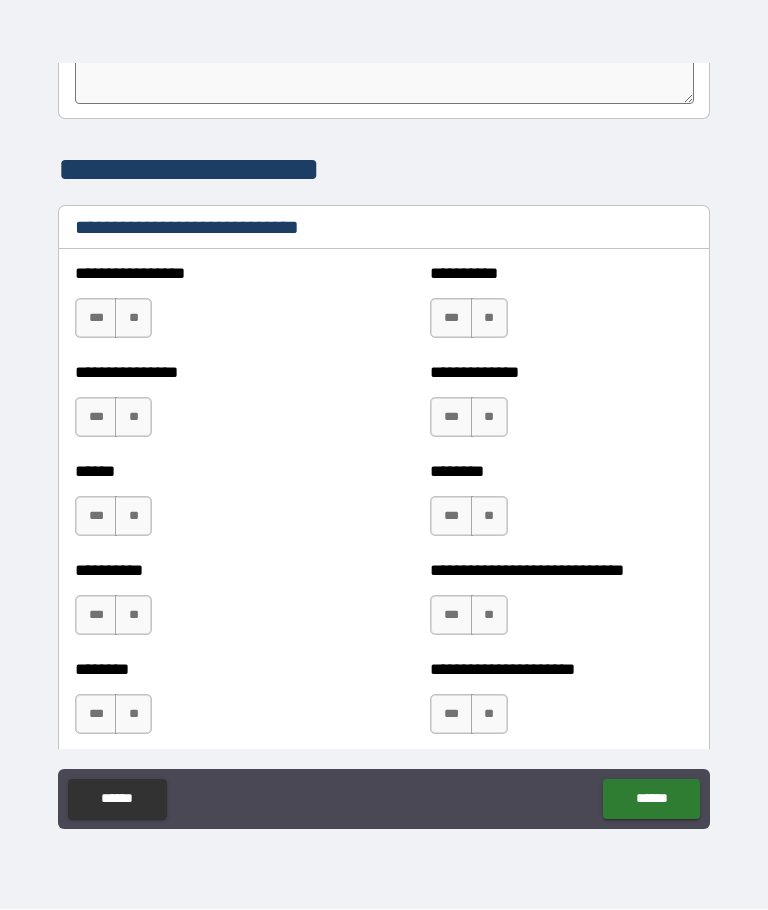 scroll, scrollTop: 6651, scrollLeft: 0, axis: vertical 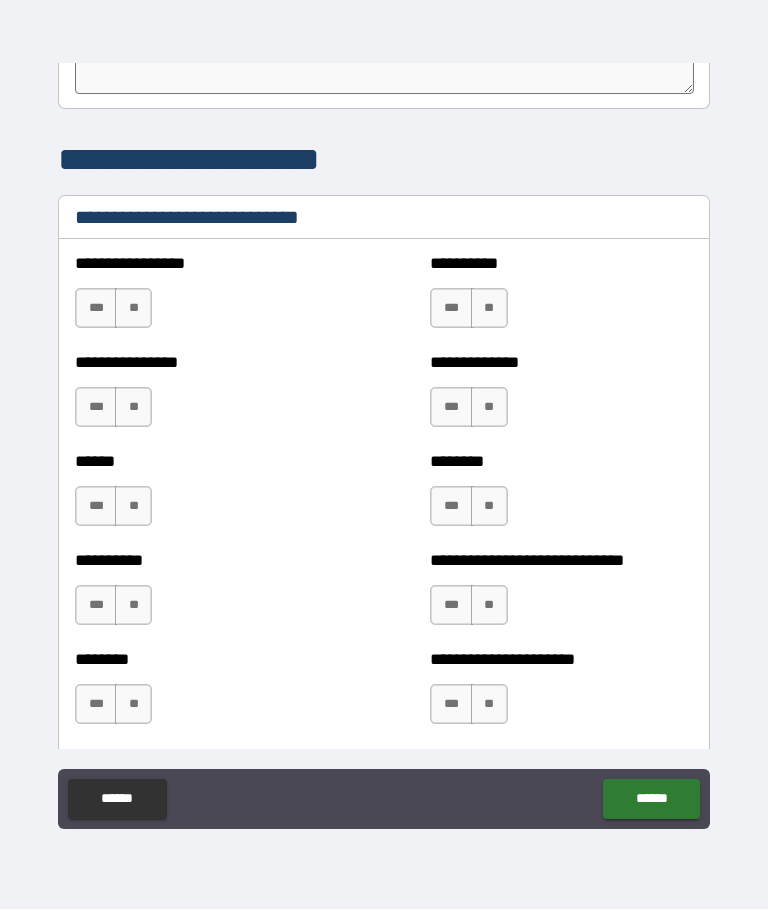click on "***" at bounding box center [96, 309] 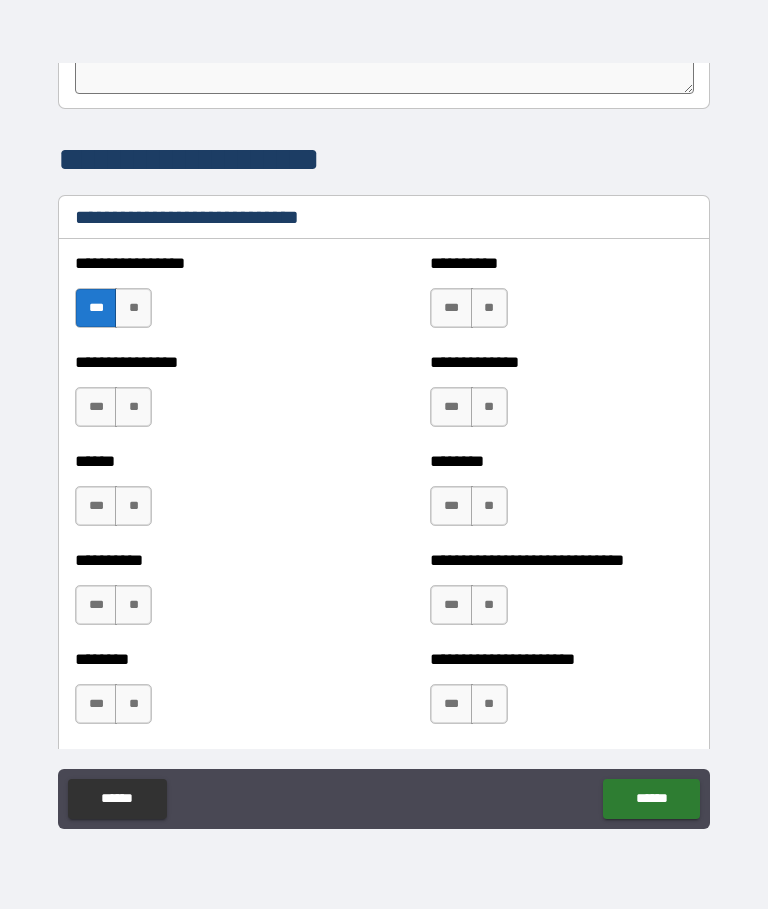 click on "***" at bounding box center (451, 408) 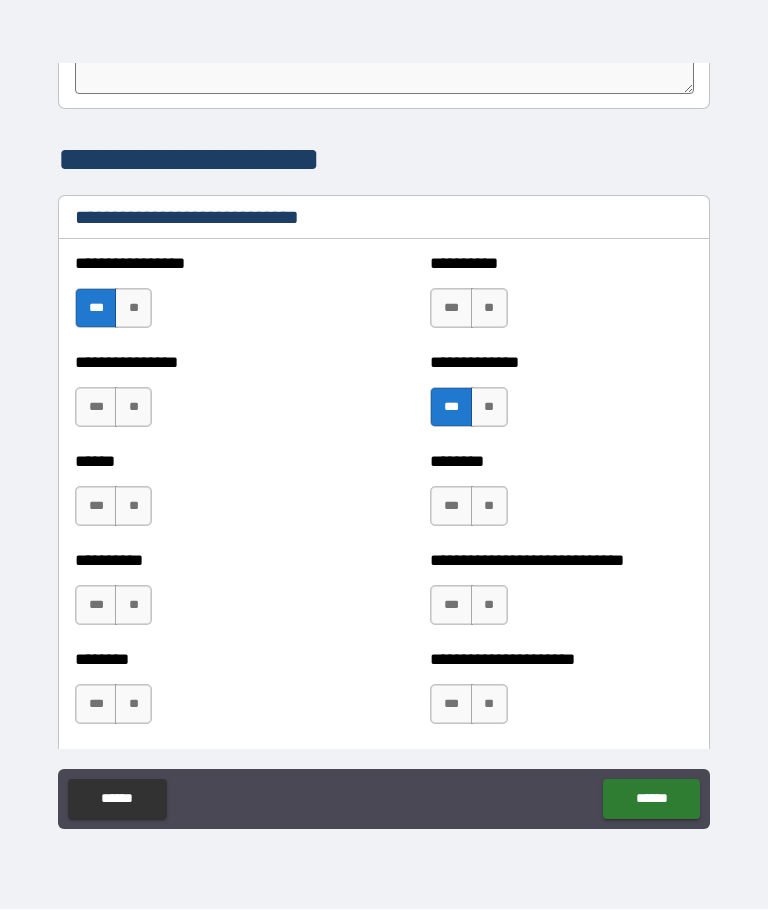 click on "**" at bounding box center [489, 309] 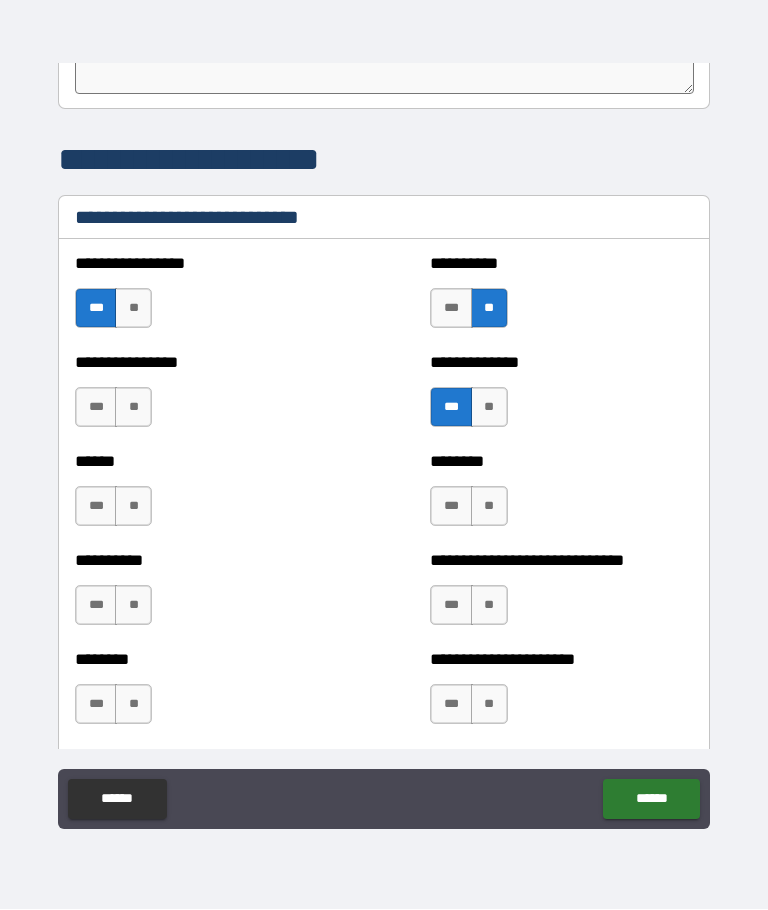 click on "**" at bounding box center (133, 408) 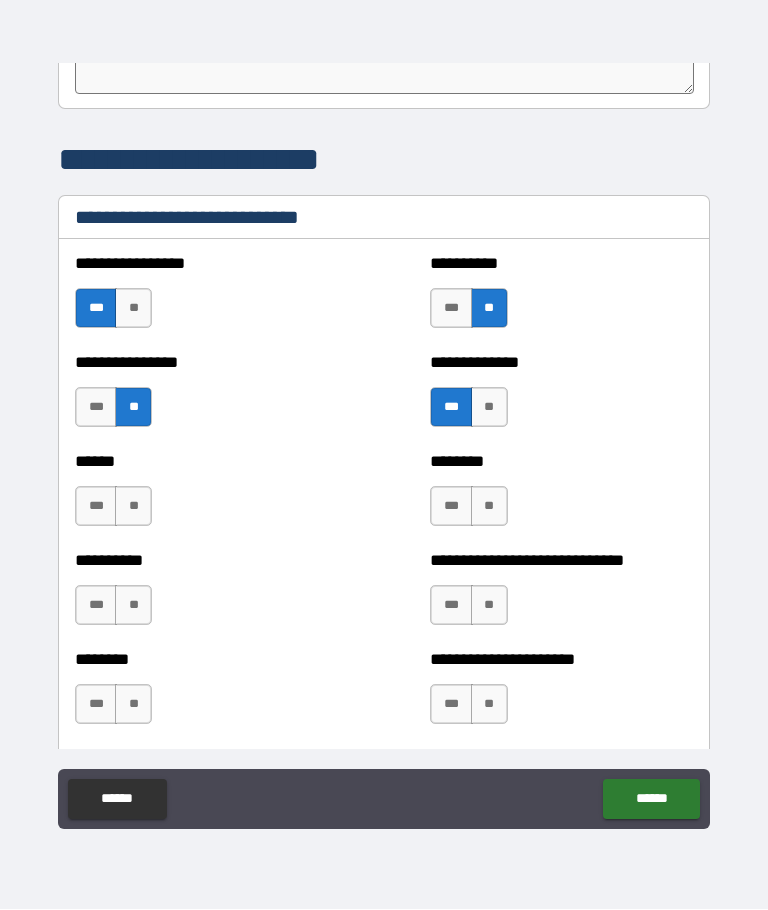 click on "**" at bounding box center [133, 507] 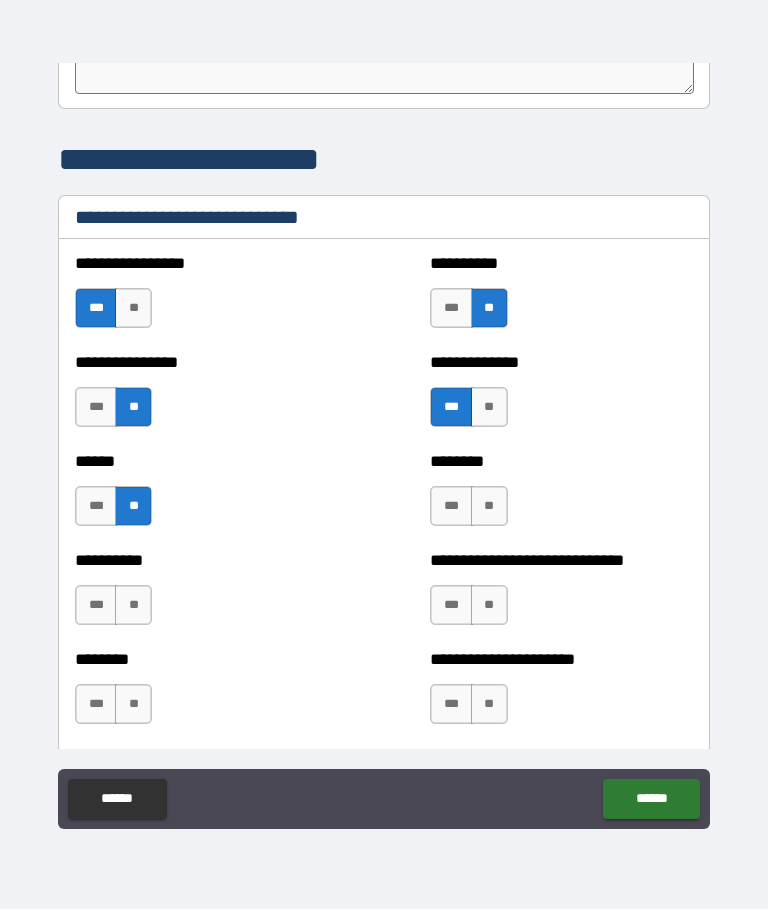 click on "**" at bounding box center [489, 507] 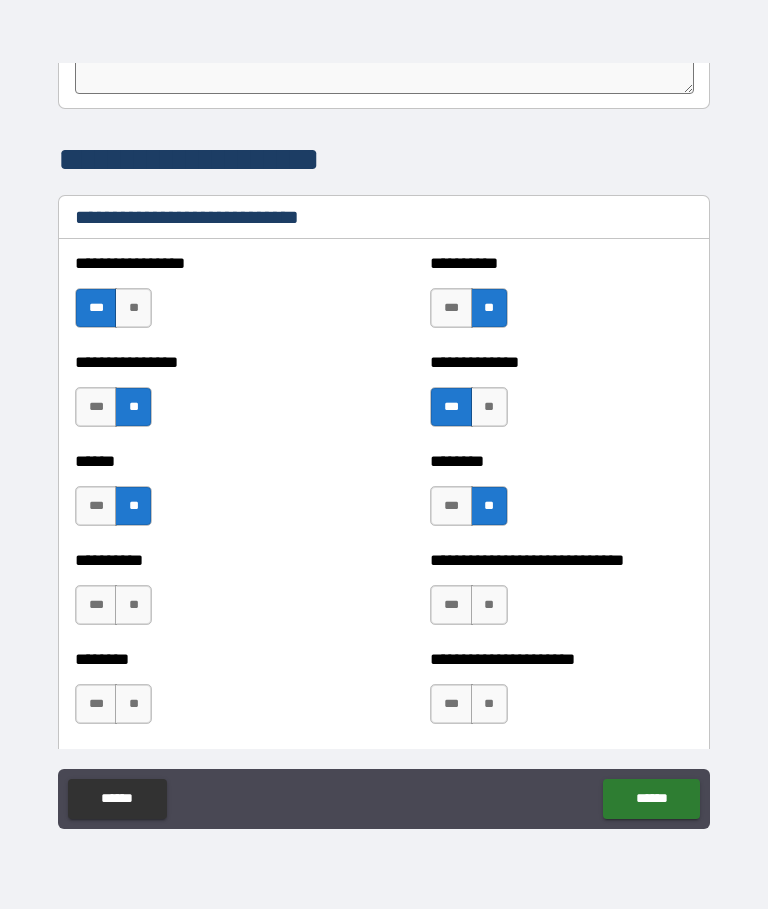 click on "**" at bounding box center (489, 606) 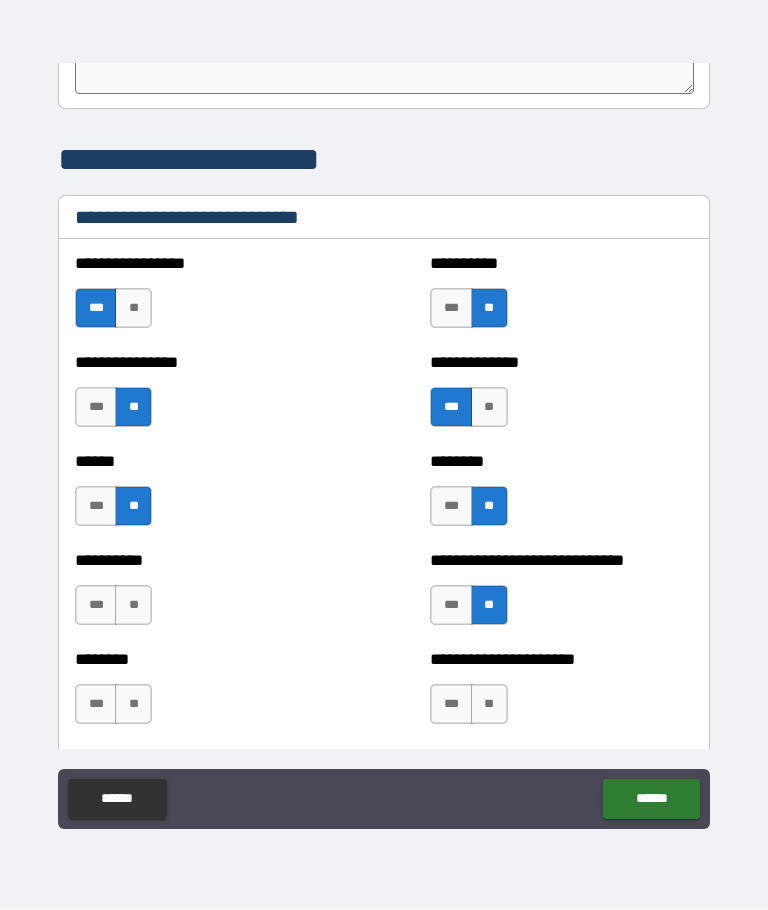 click on "**" at bounding box center (489, 705) 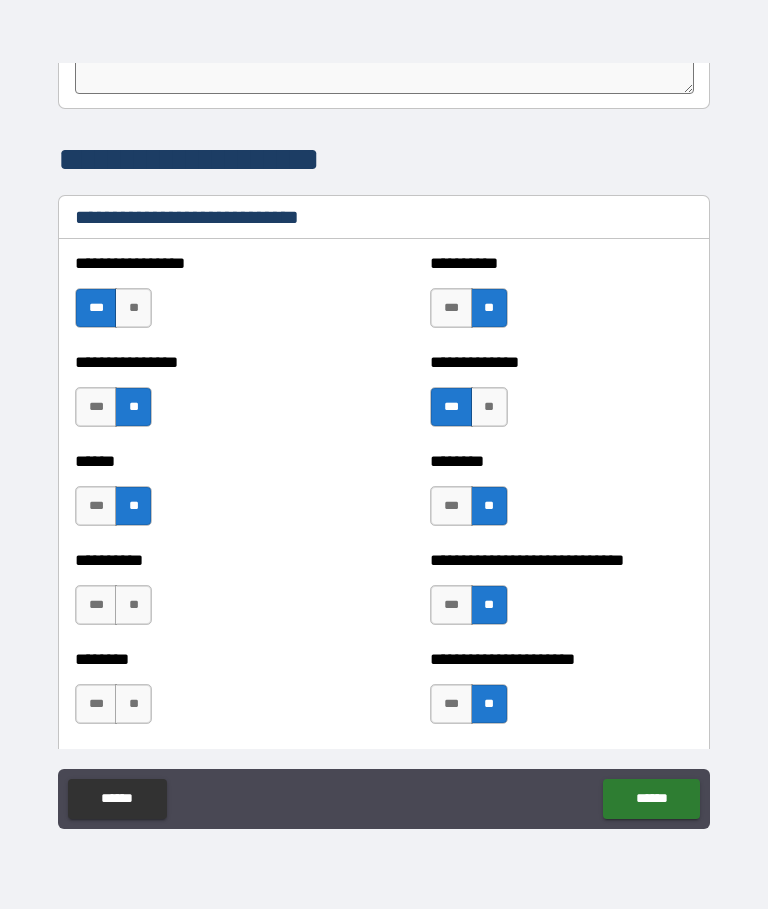 click on "**" at bounding box center [133, 705] 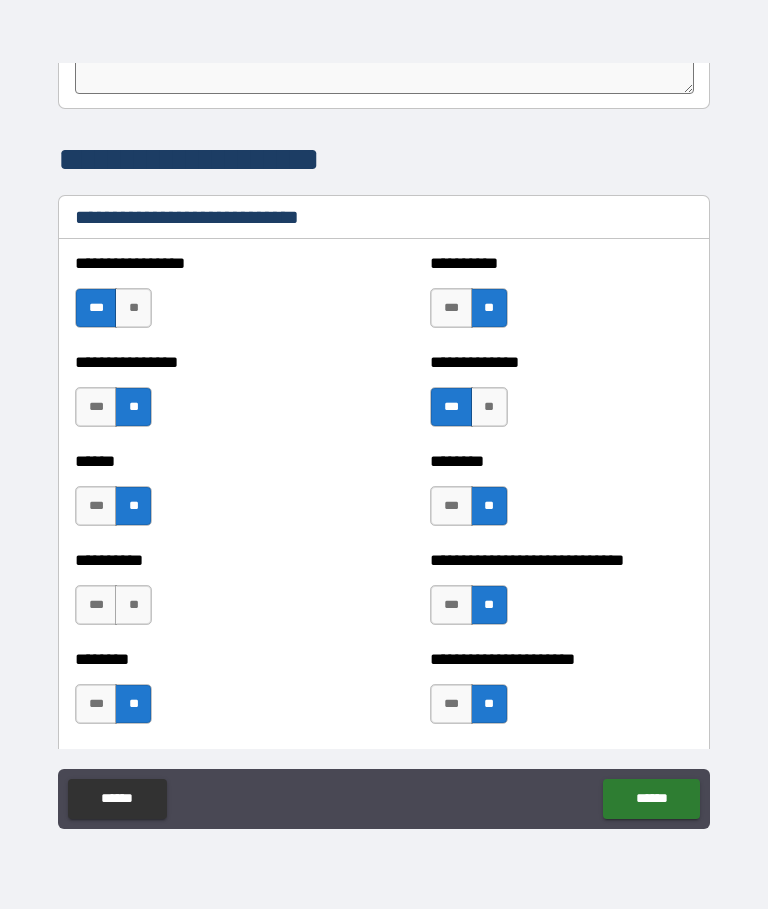 click on "**" at bounding box center [133, 606] 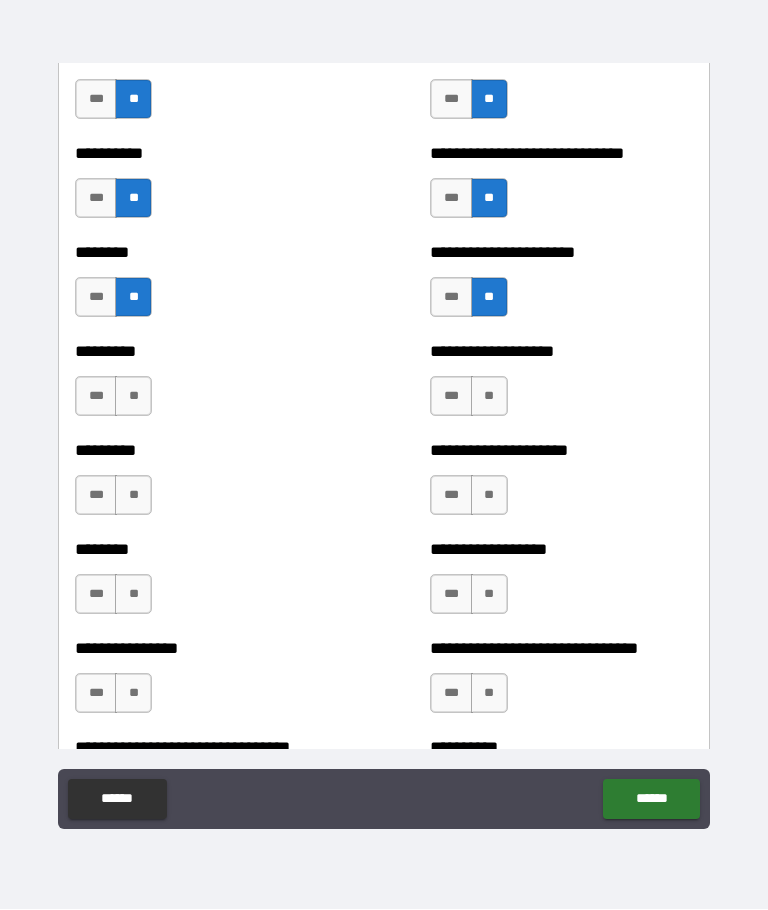 scroll, scrollTop: 7062, scrollLeft: 0, axis: vertical 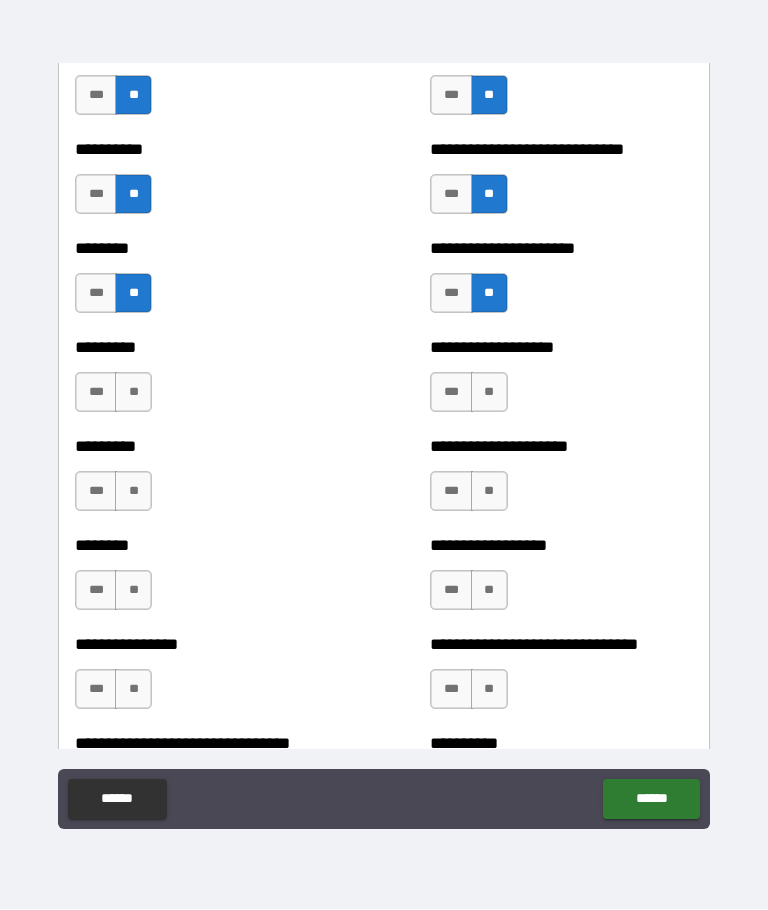 click on "**" at bounding box center [133, 393] 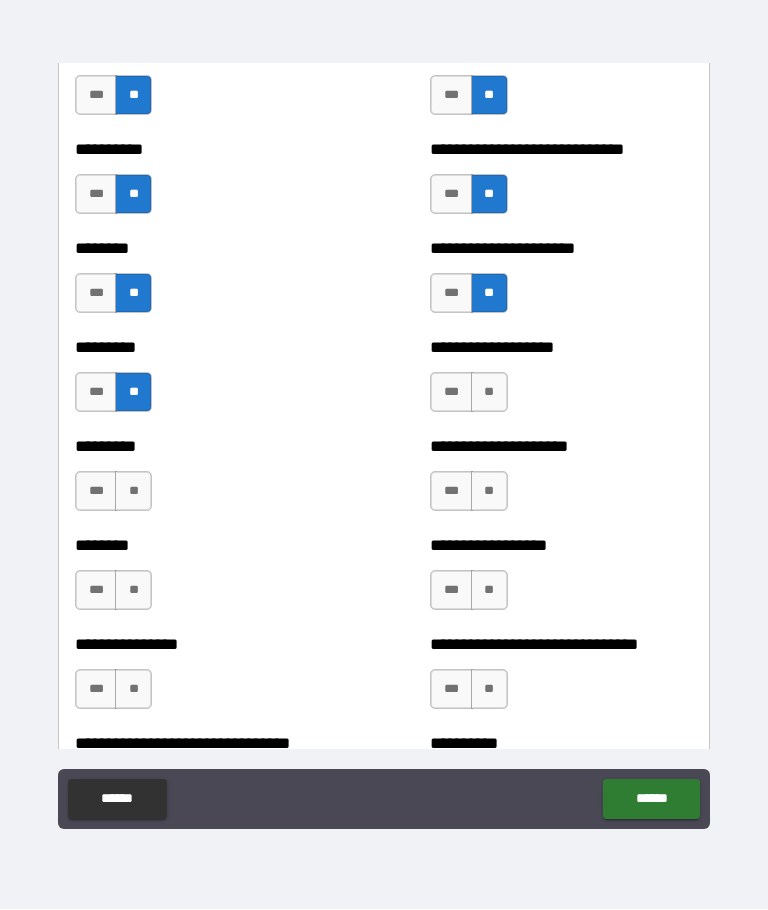 click on "**" at bounding box center [133, 492] 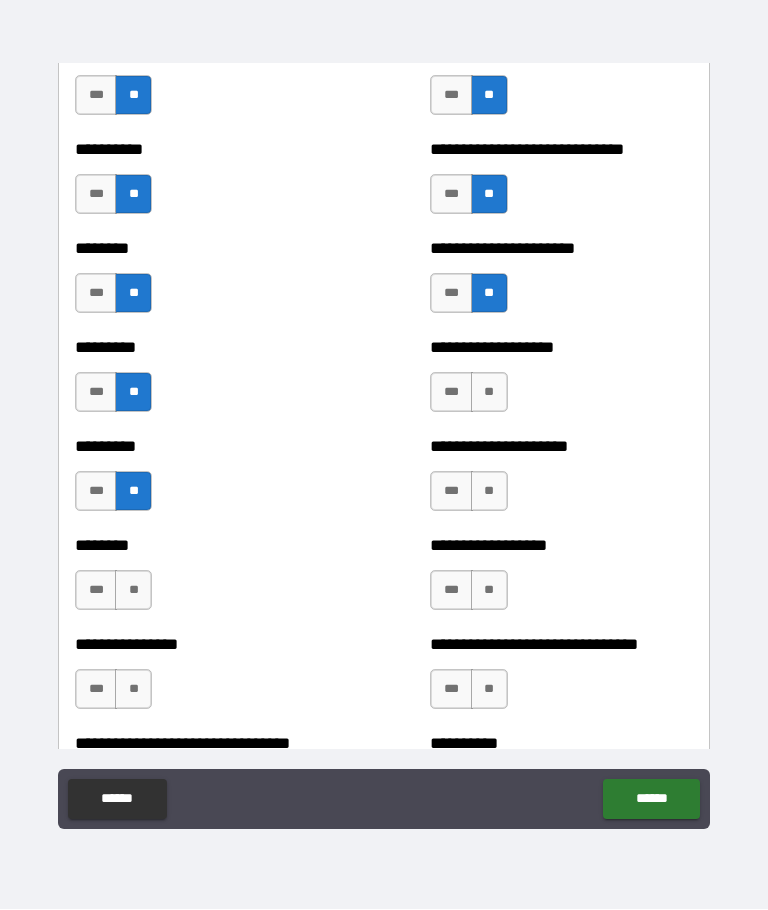click on "**" at bounding box center (133, 591) 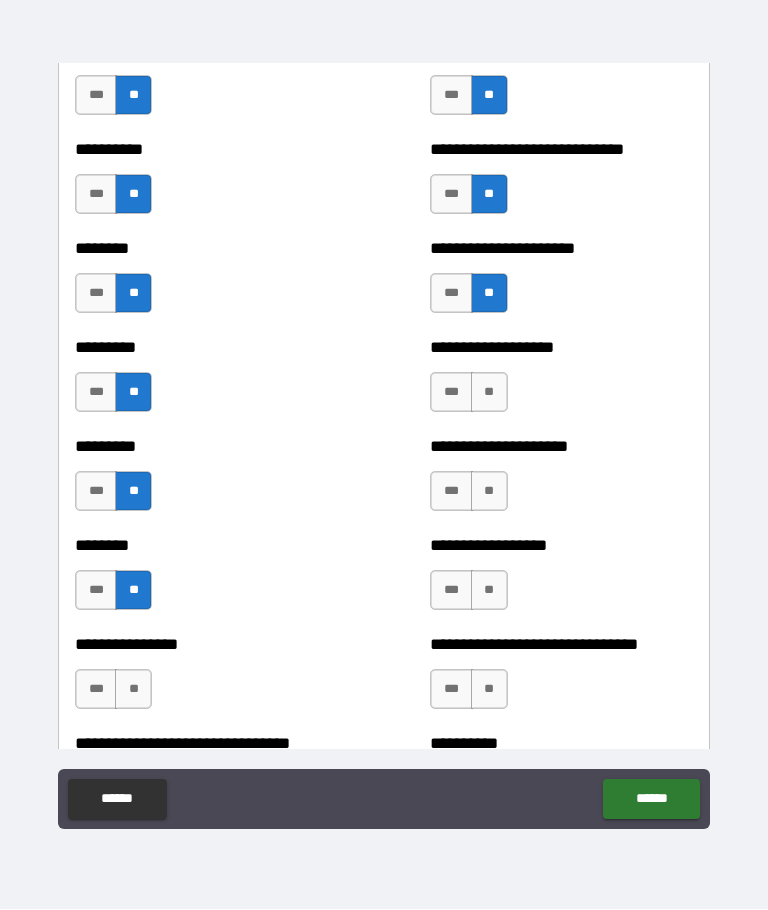 click on "**" at bounding box center (133, 690) 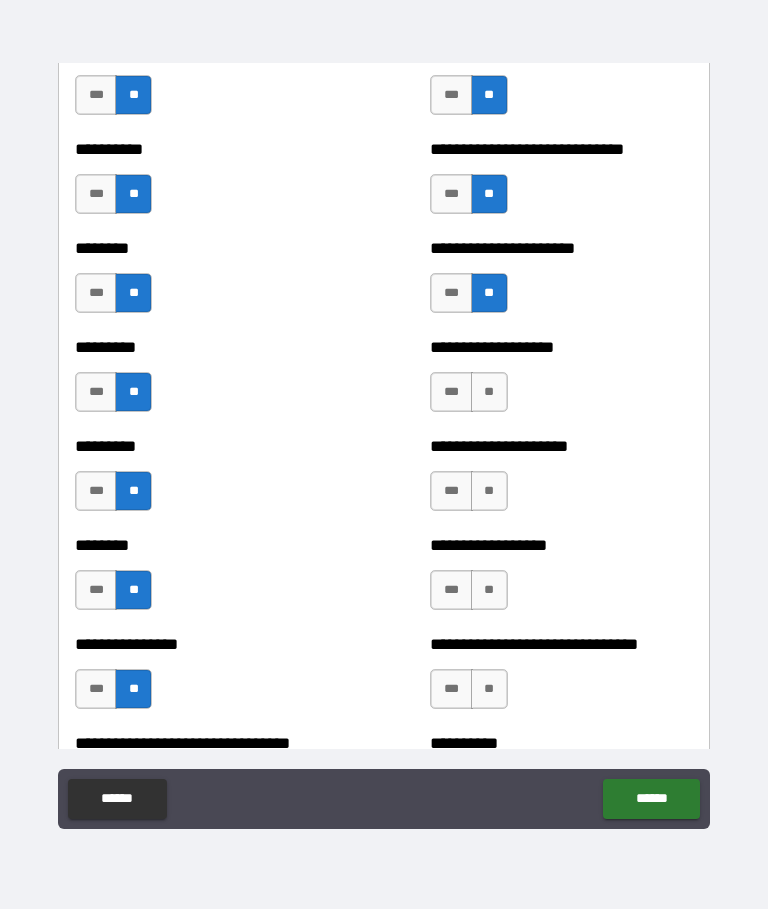 click on "**" at bounding box center (489, 393) 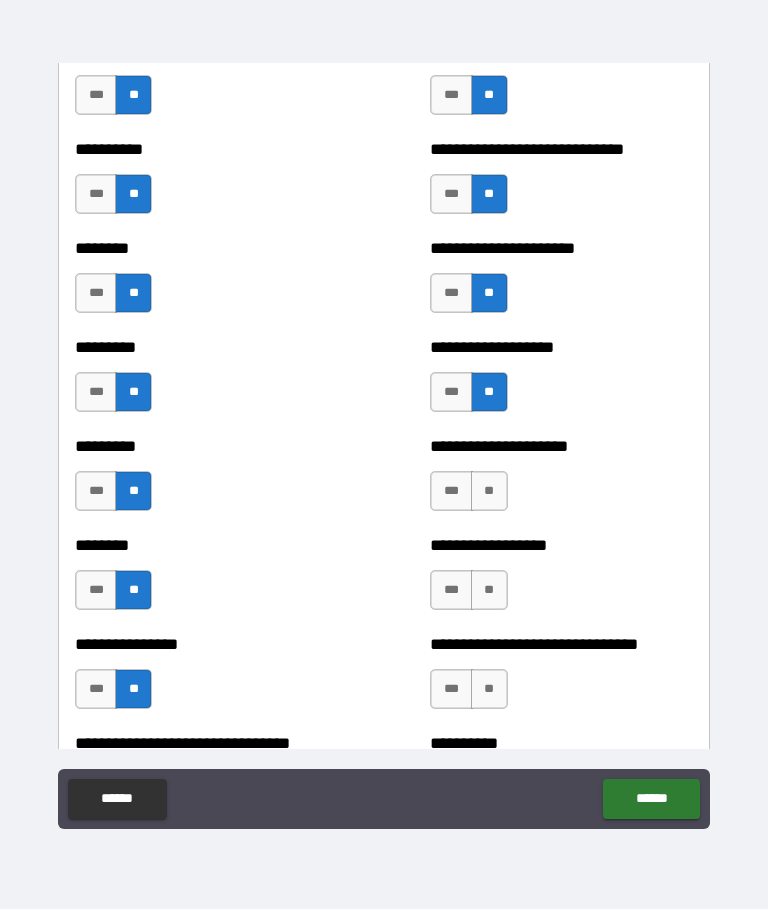 click on "**" at bounding box center [489, 492] 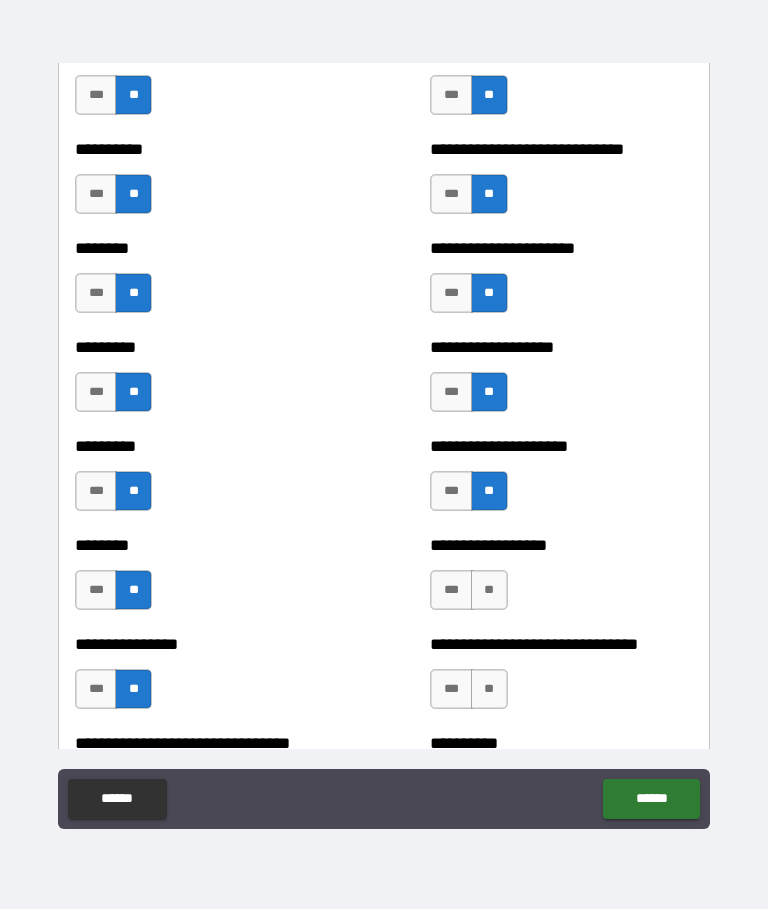 click on "**" at bounding box center [489, 591] 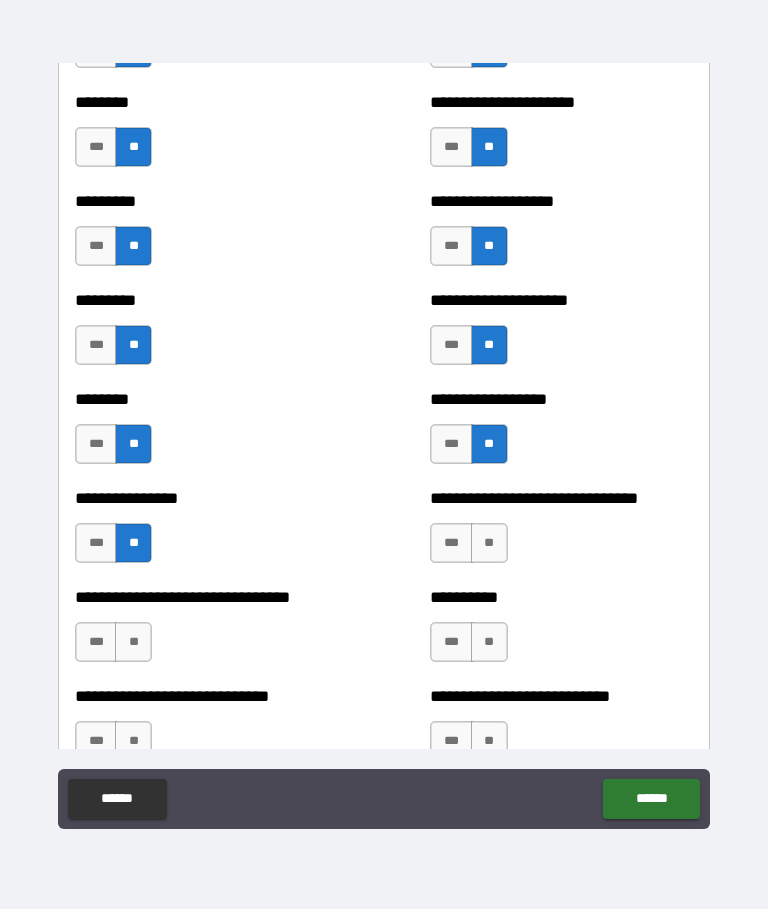 scroll, scrollTop: 7245, scrollLeft: 0, axis: vertical 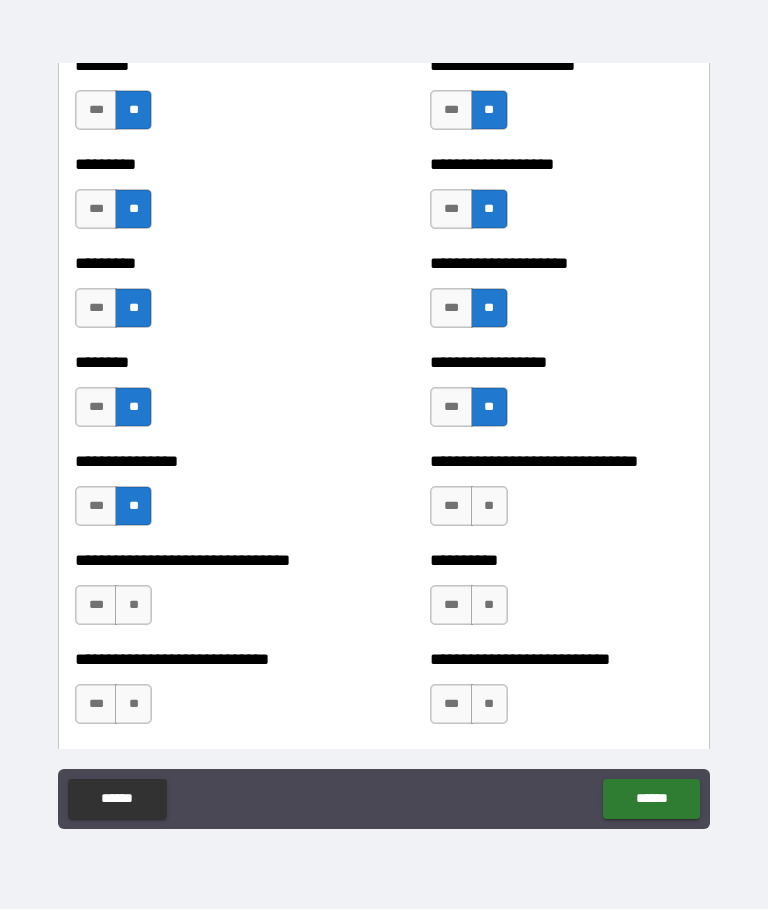 click on "**" at bounding box center (489, 507) 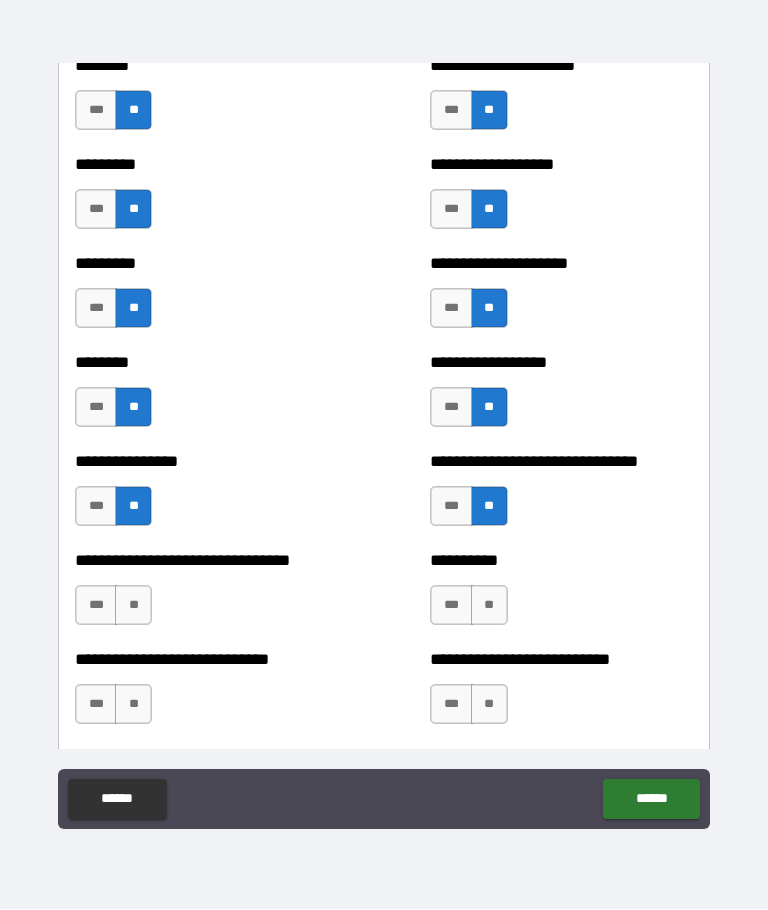 click on "**" at bounding box center (489, 606) 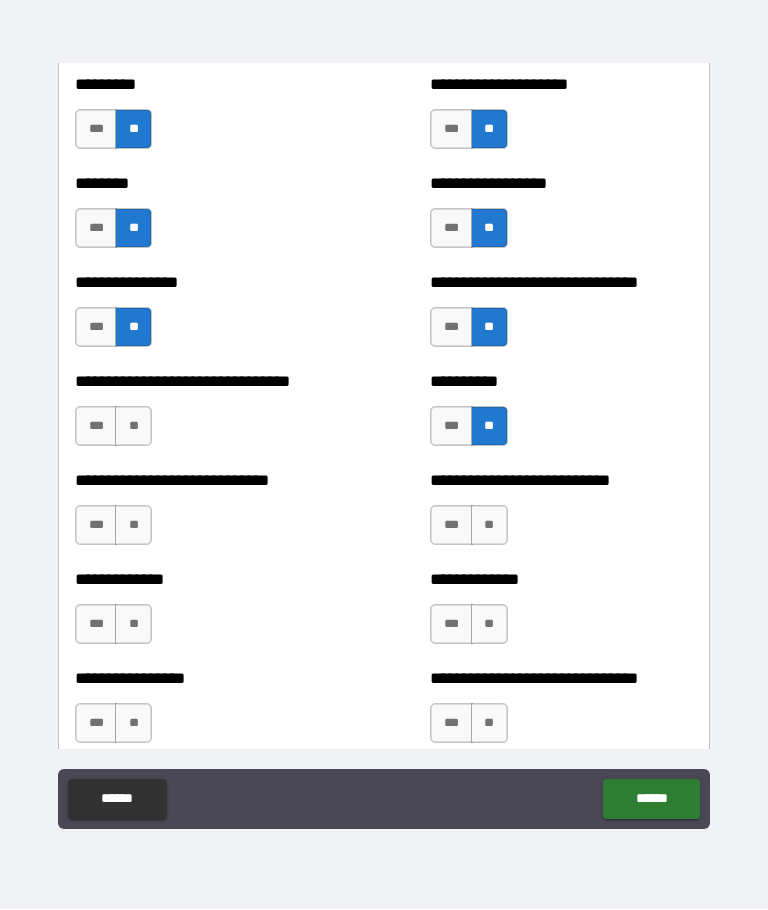 scroll, scrollTop: 7425, scrollLeft: 0, axis: vertical 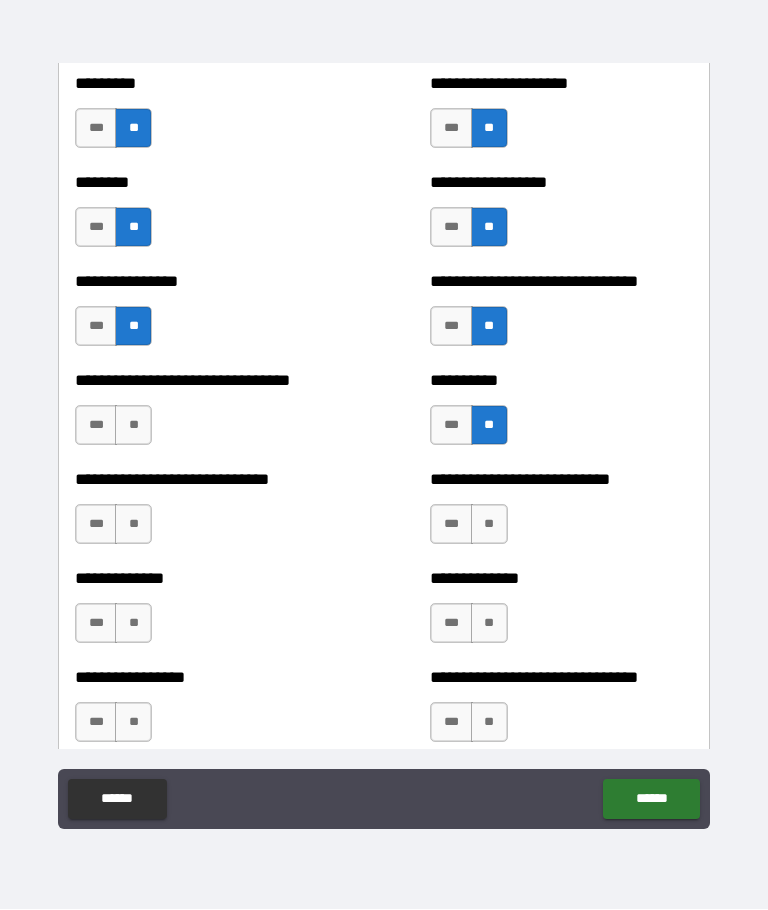 click on "**" at bounding box center (133, 426) 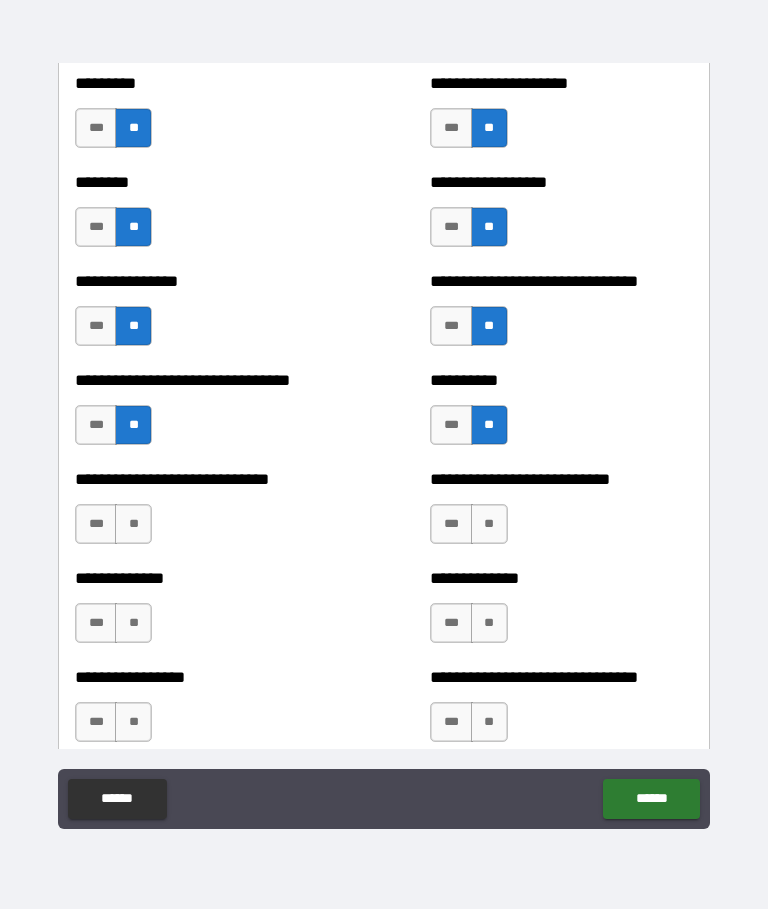 click on "**" at bounding box center [133, 525] 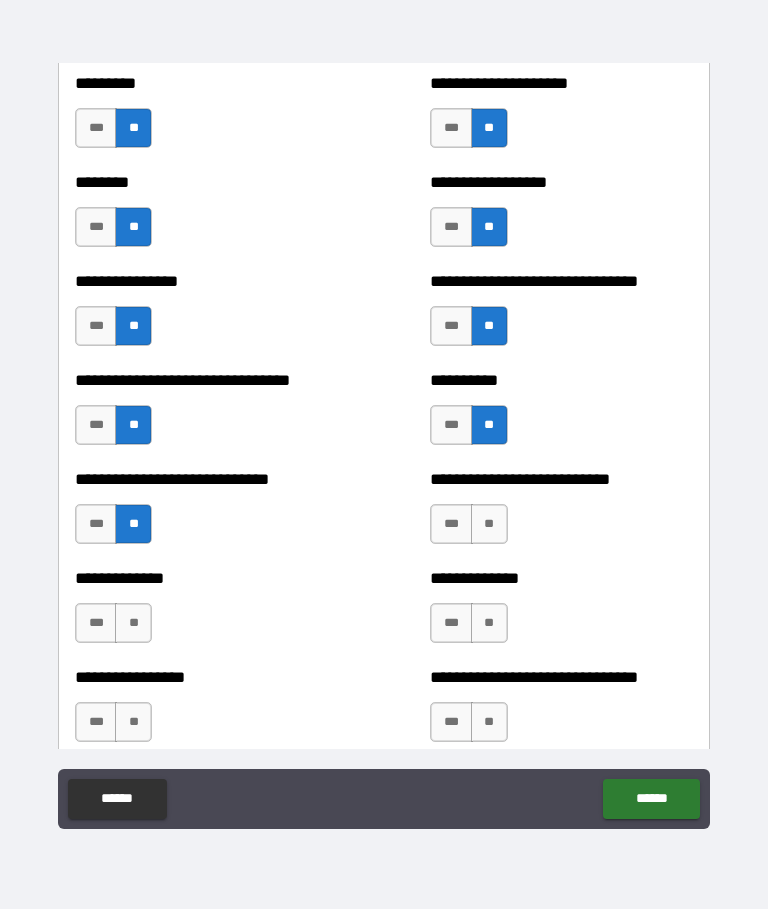 click on "**" at bounding box center (133, 624) 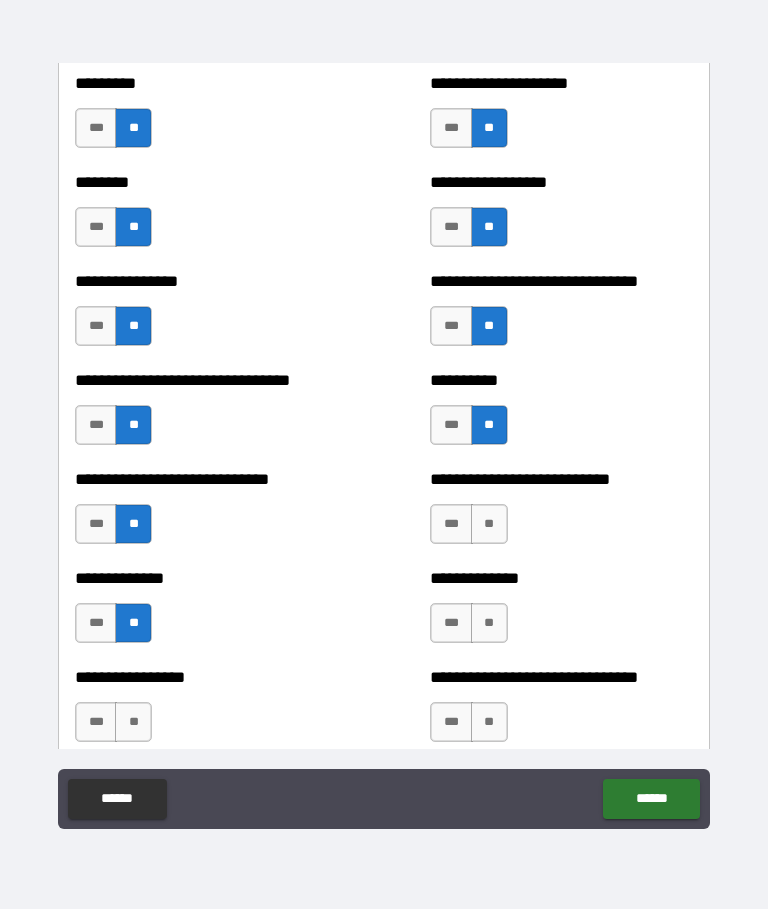 click on "**" at bounding box center (133, 723) 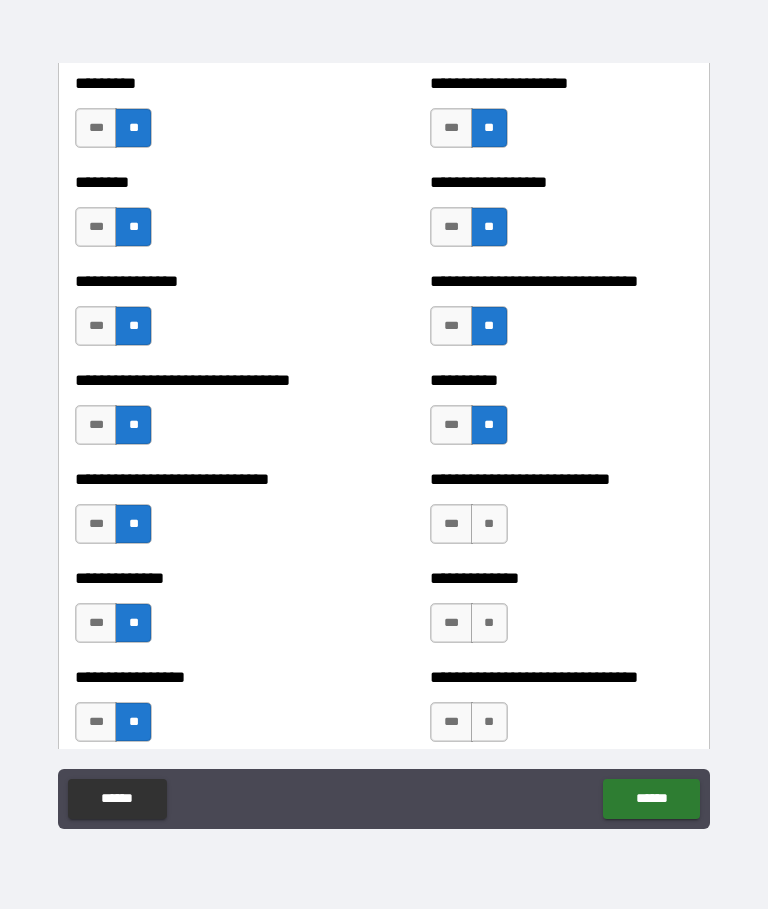 click on "**" at bounding box center (489, 525) 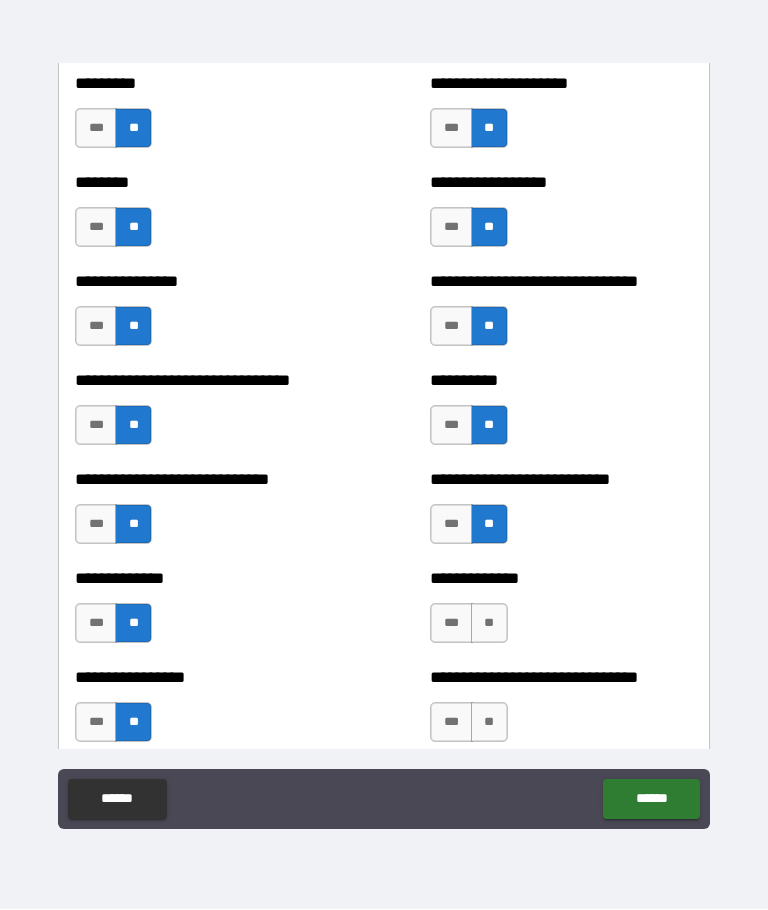 click on "**" at bounding box center [489, 624] 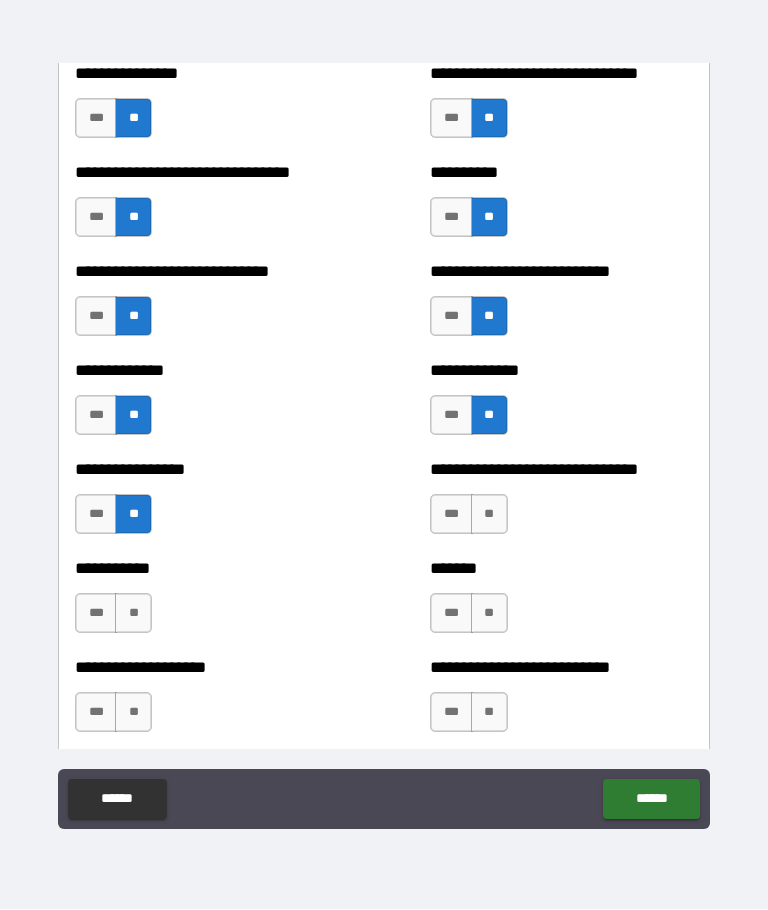 scroll, scrollTop: 7637, scrollLeft: 0, axis: vertical 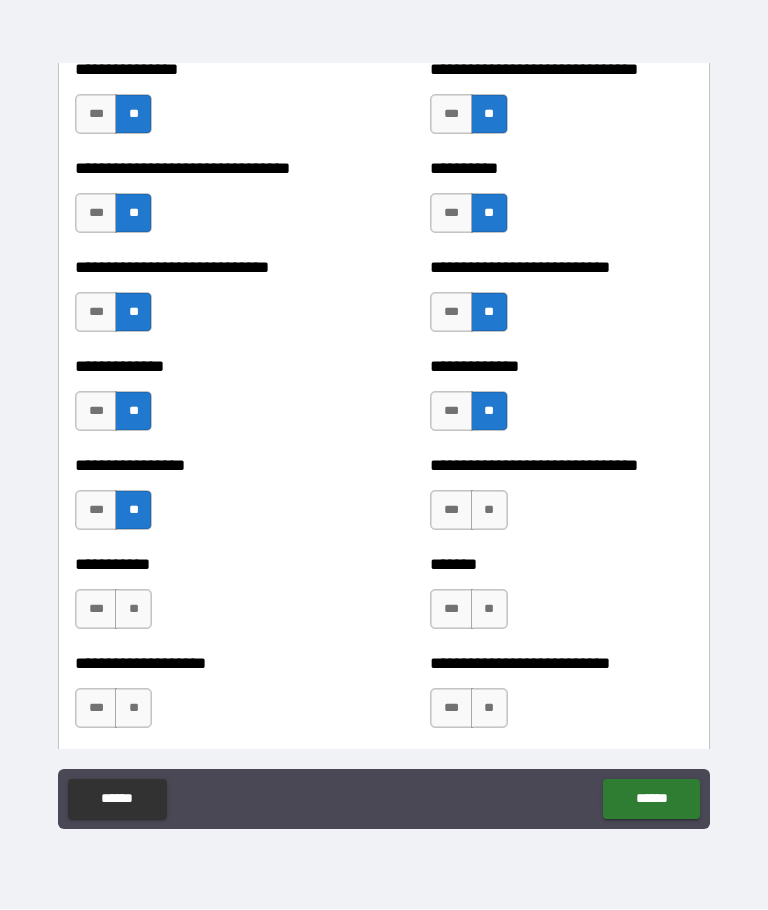 click on "**" at bounding box center (489, 511) 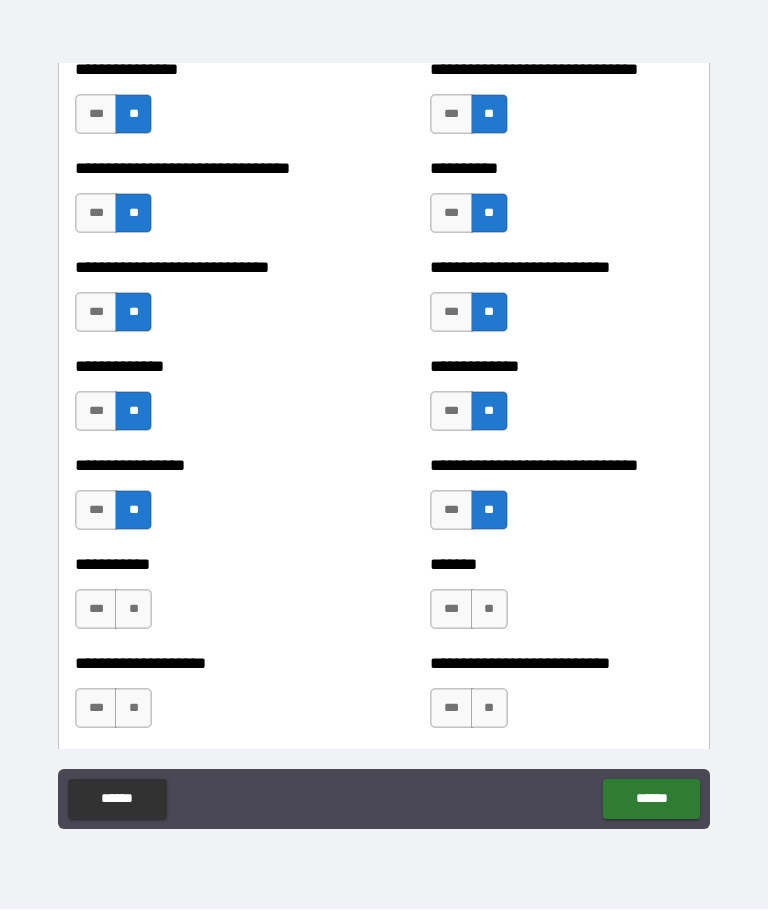 click on "**" at bounding box center [489, 610] 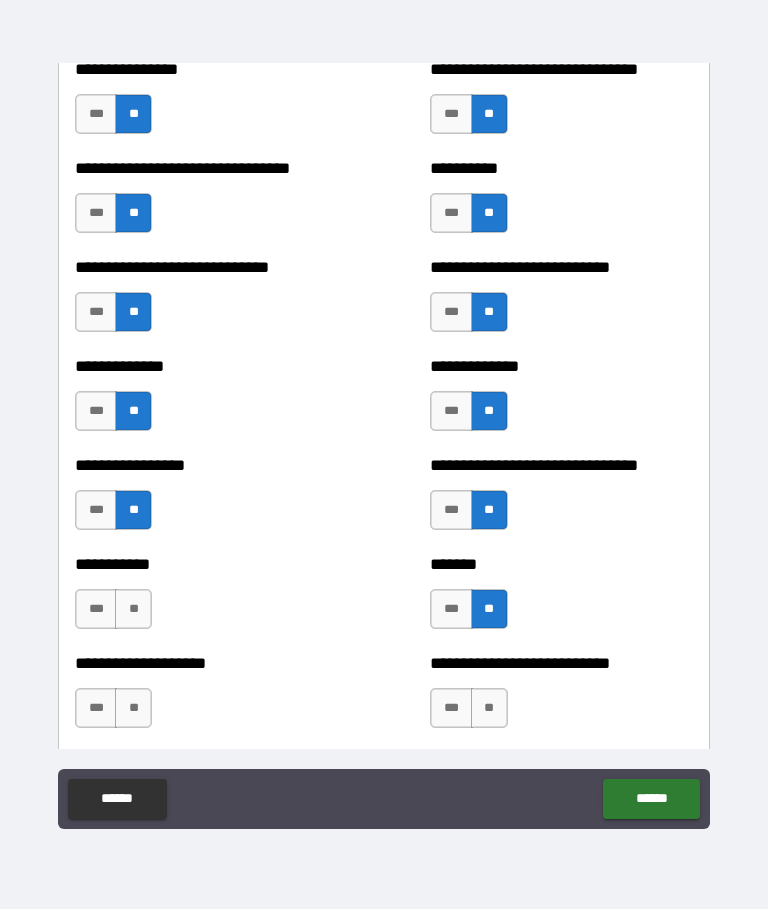click on "**" at bounding box center (133, 610) 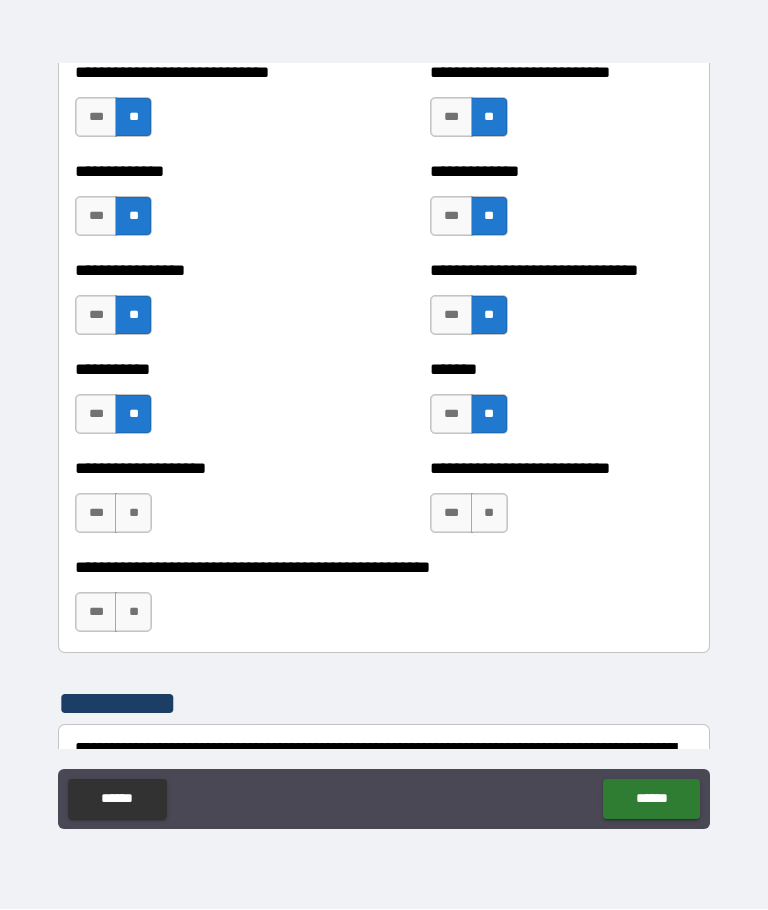 scroll, scrollTop: 7842, scrollLeft: 0, axis: vertical 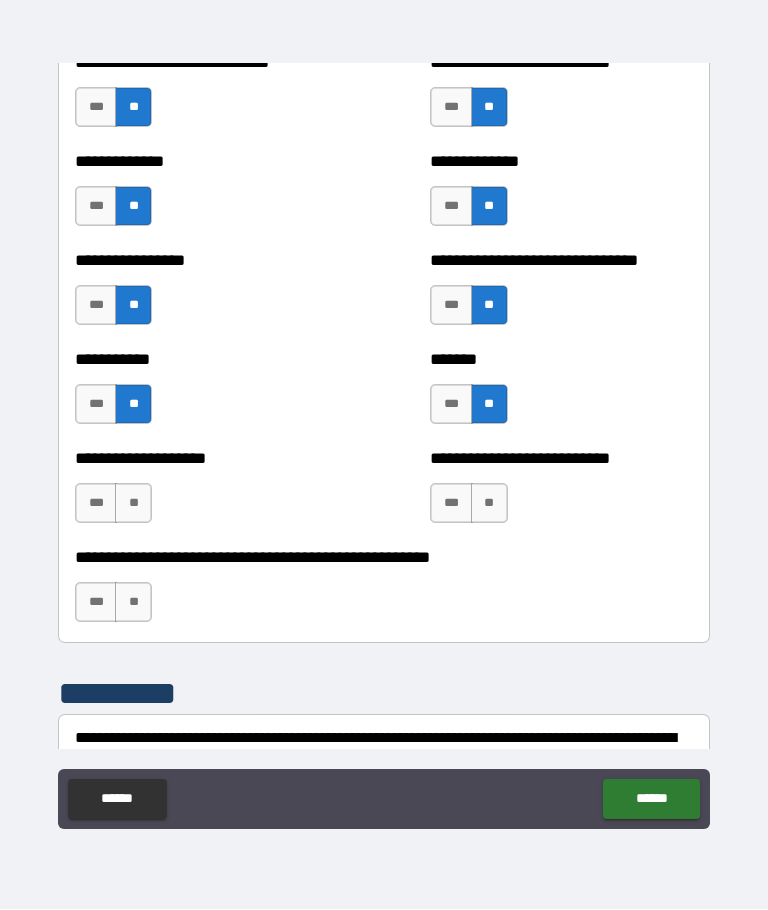 click on "**" at bounding box center (133, 504) 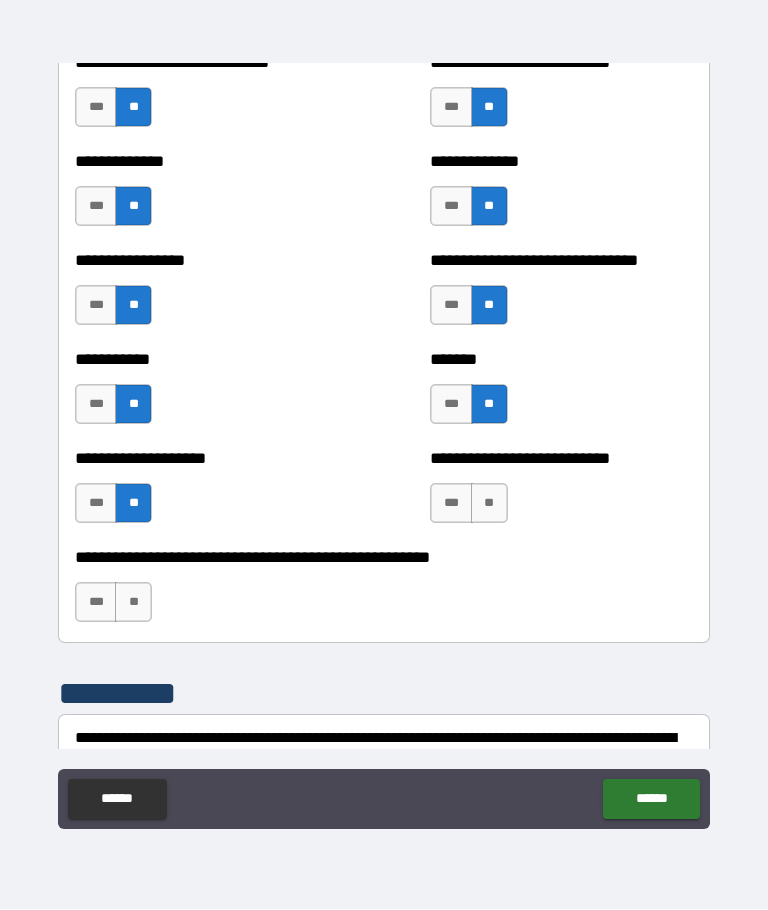 click on "**" at bounding box center [489, 504] 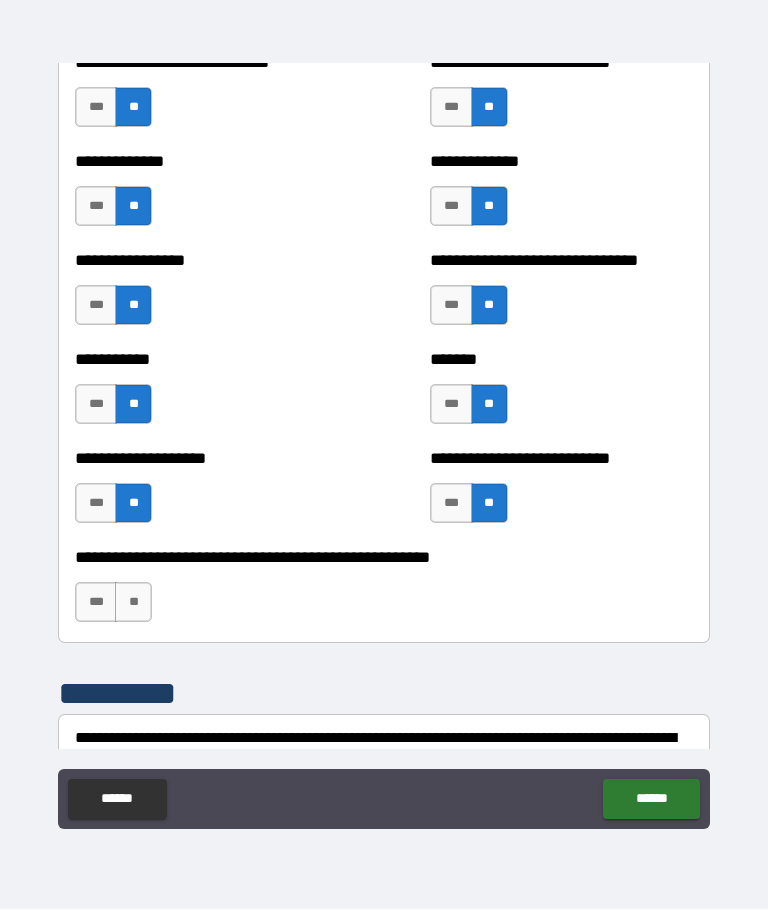 click on "***" at bounding box center (451, 504) 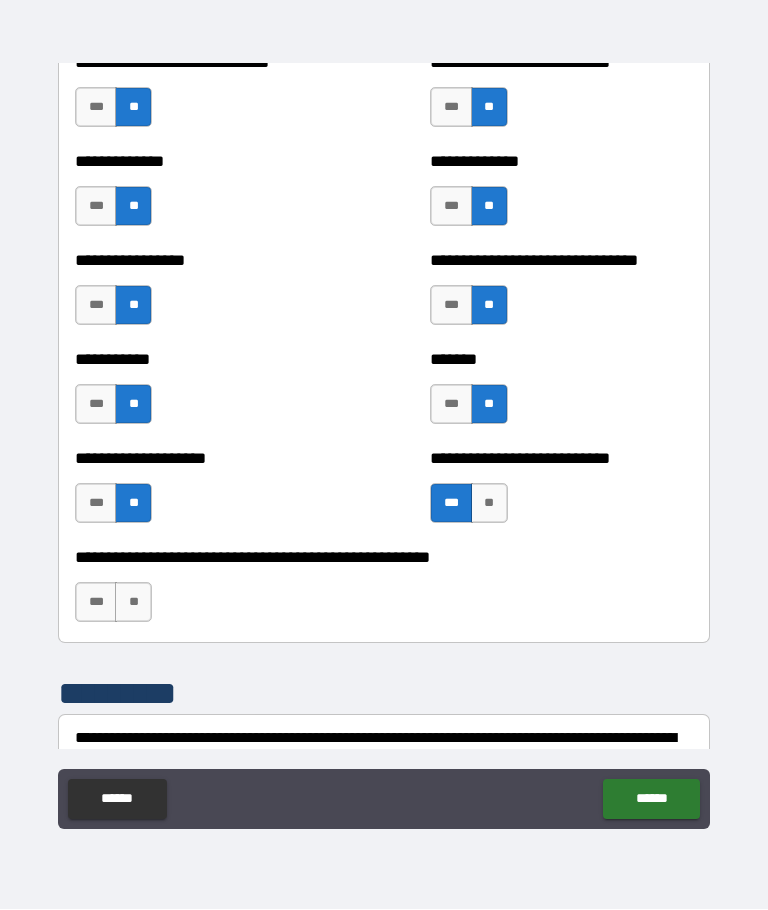 click on "**" at bounding box center (133, 603) 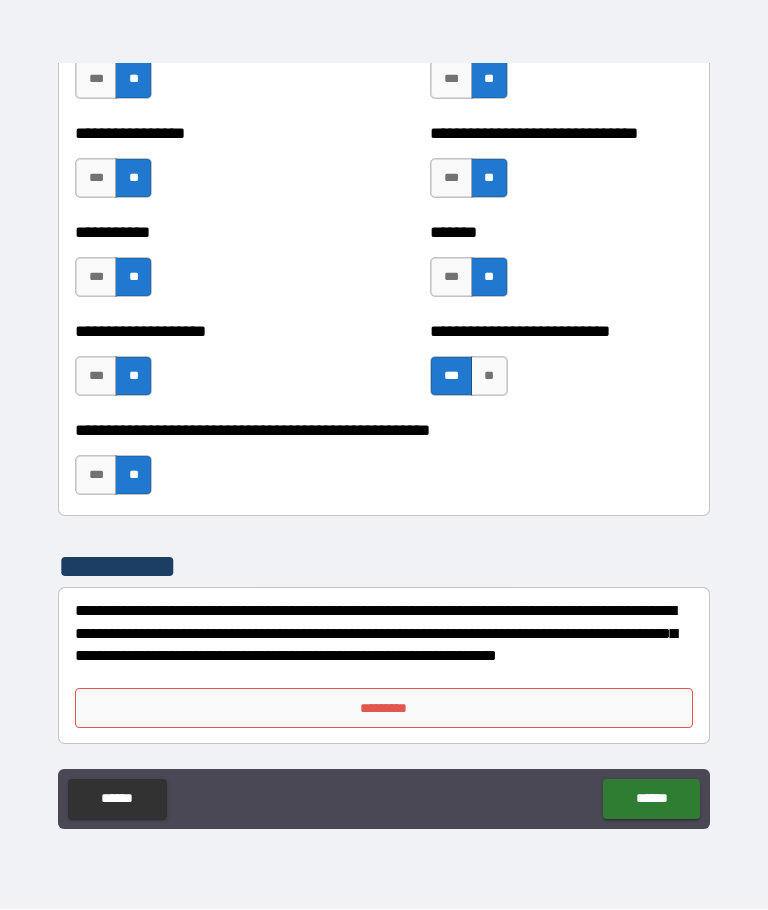 scroll, scrollTop: 7969, scrollLeft: 0, axis: vertical 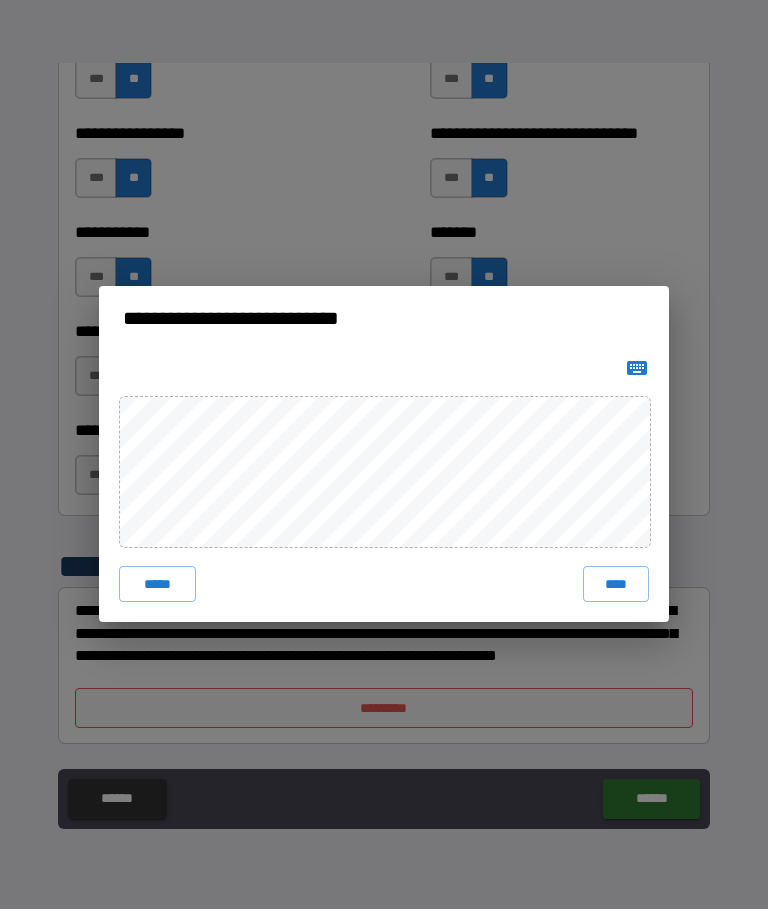click on "****" at bounding box center [616, 585] 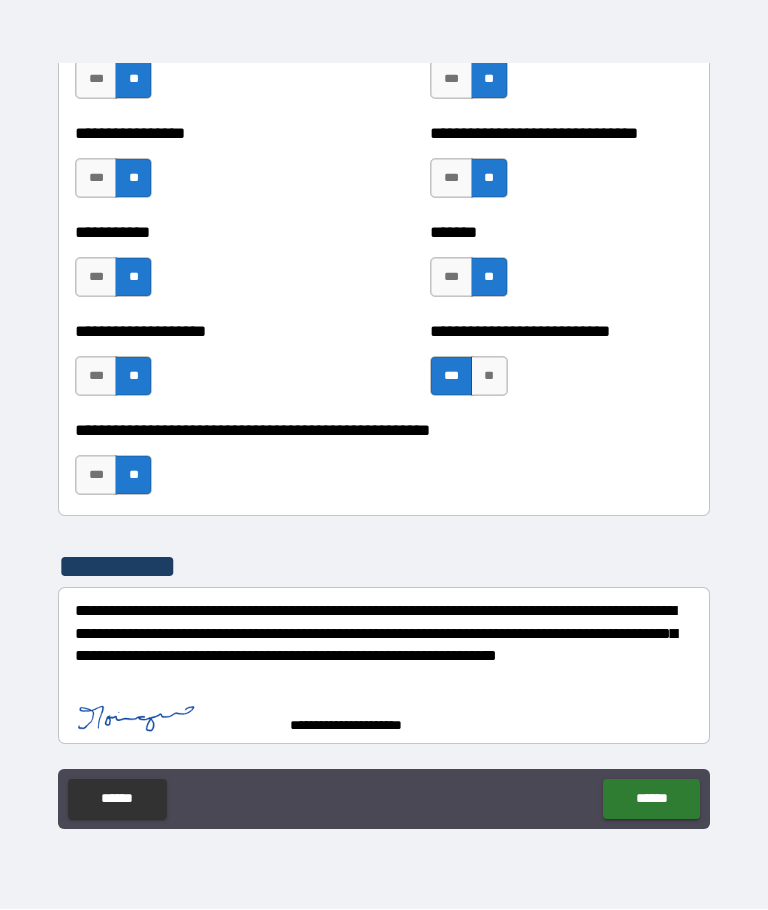 scroll, scrollTop: 7959, scrollLeft: 0, axis: vertical 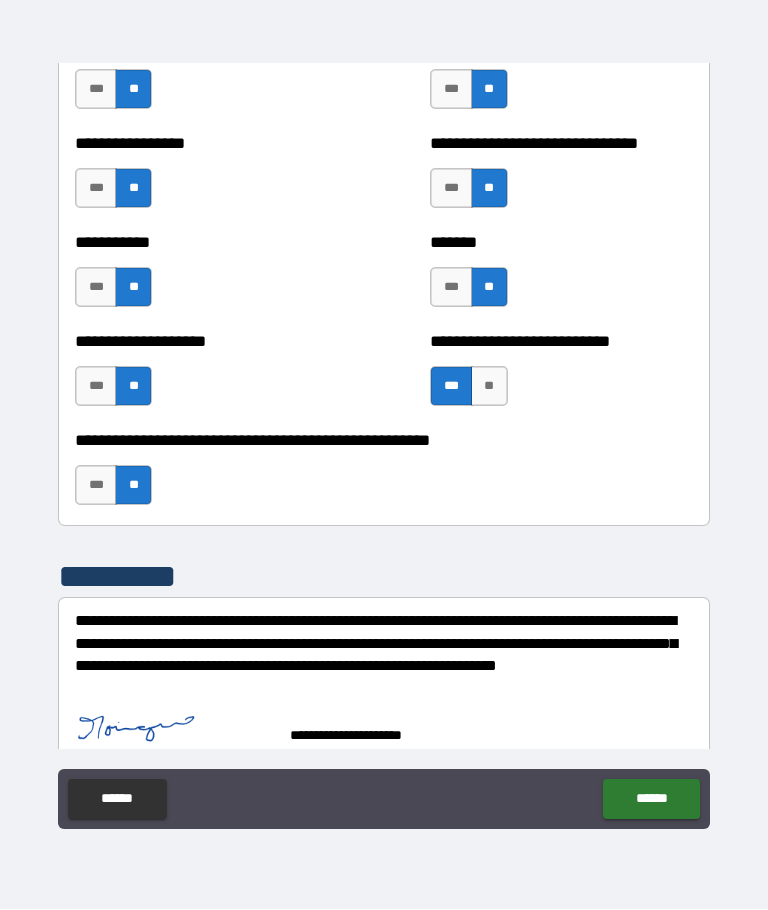 click on "******" at bounding box center (651, 800) 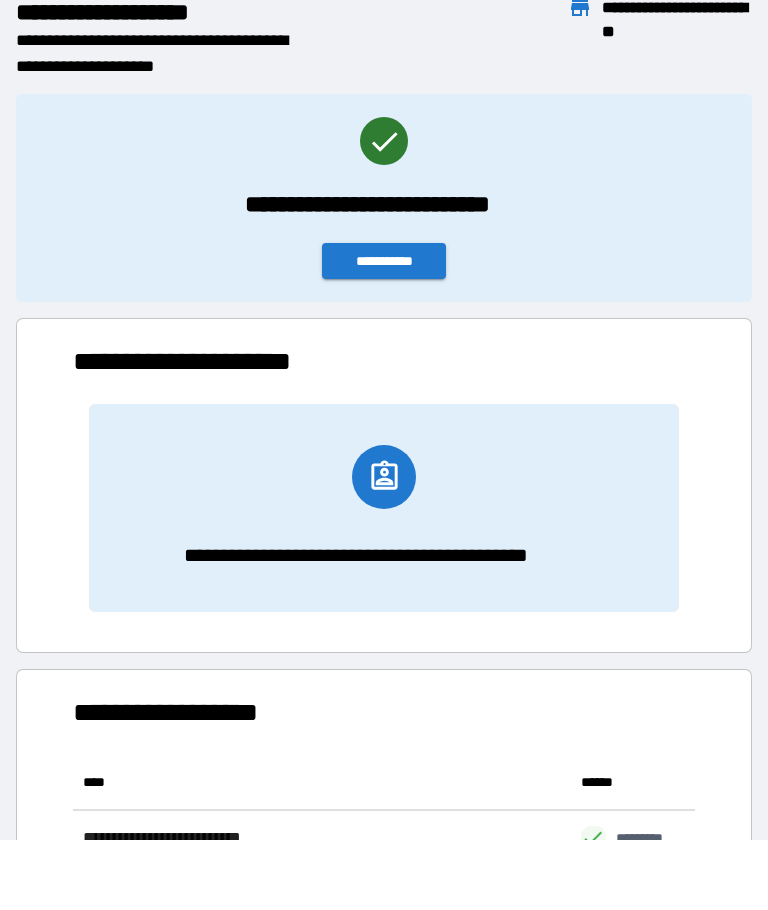 scroll, scrollTop: 386, scrollLeft: 622, axis: both 